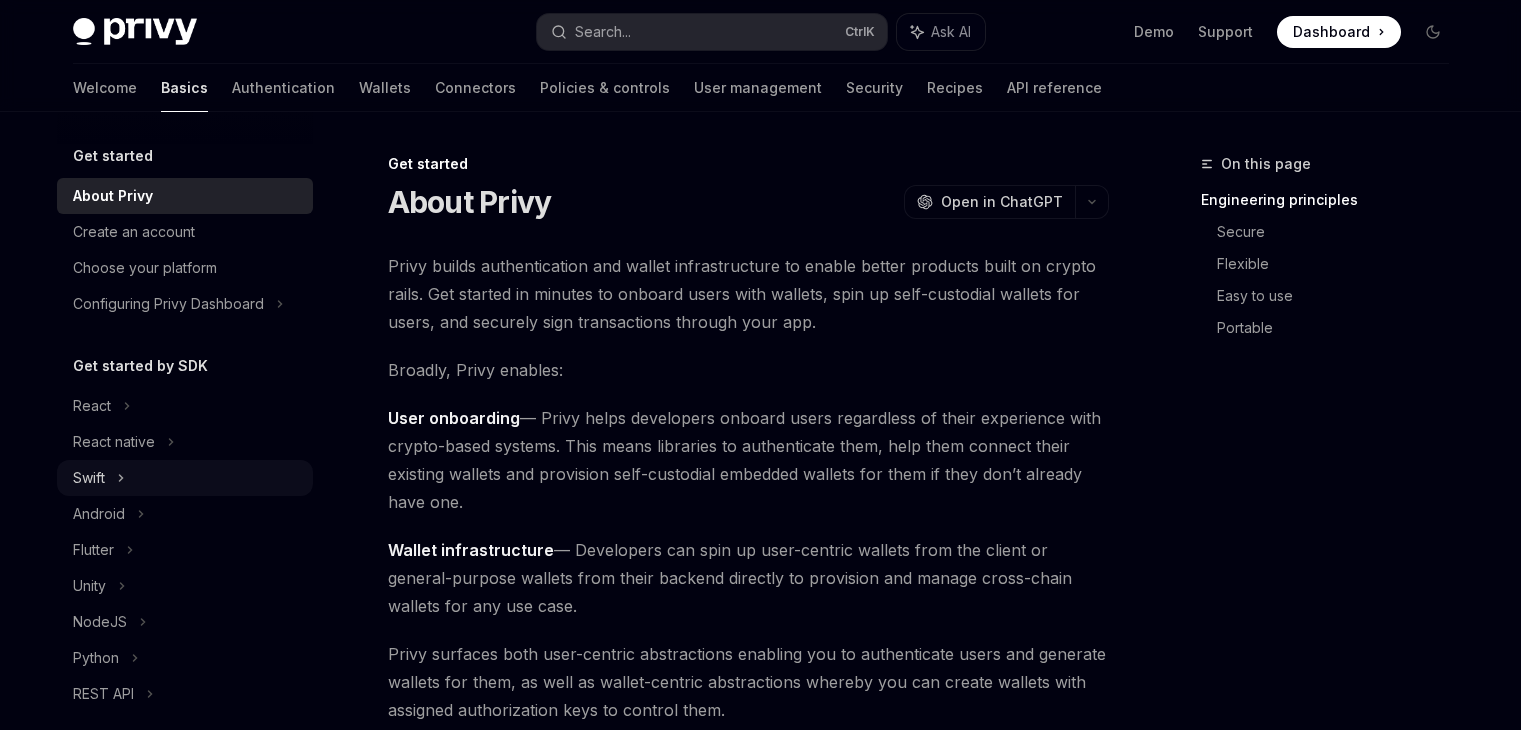 scroll, scrollTop: 0, scrollLeft: 0, axis: both 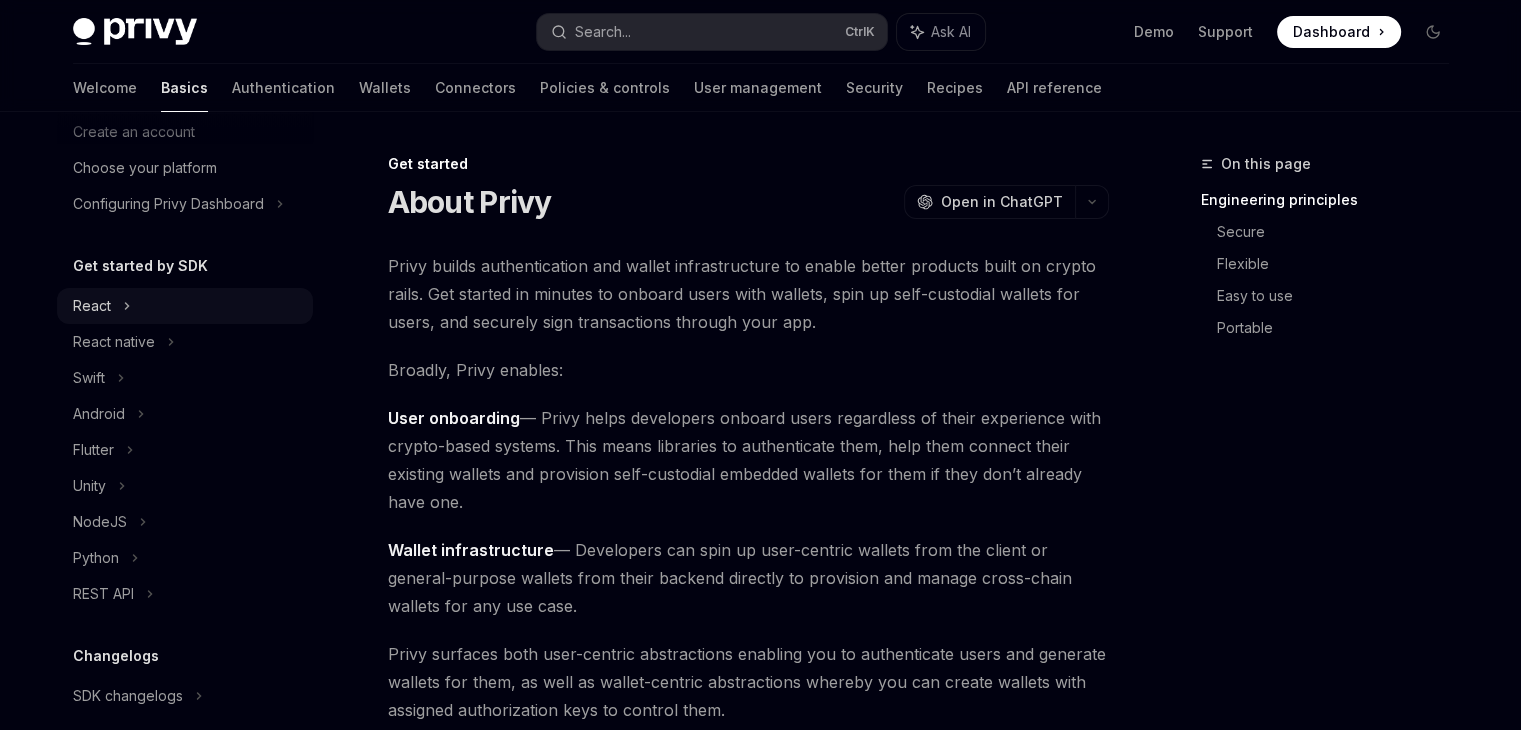 click 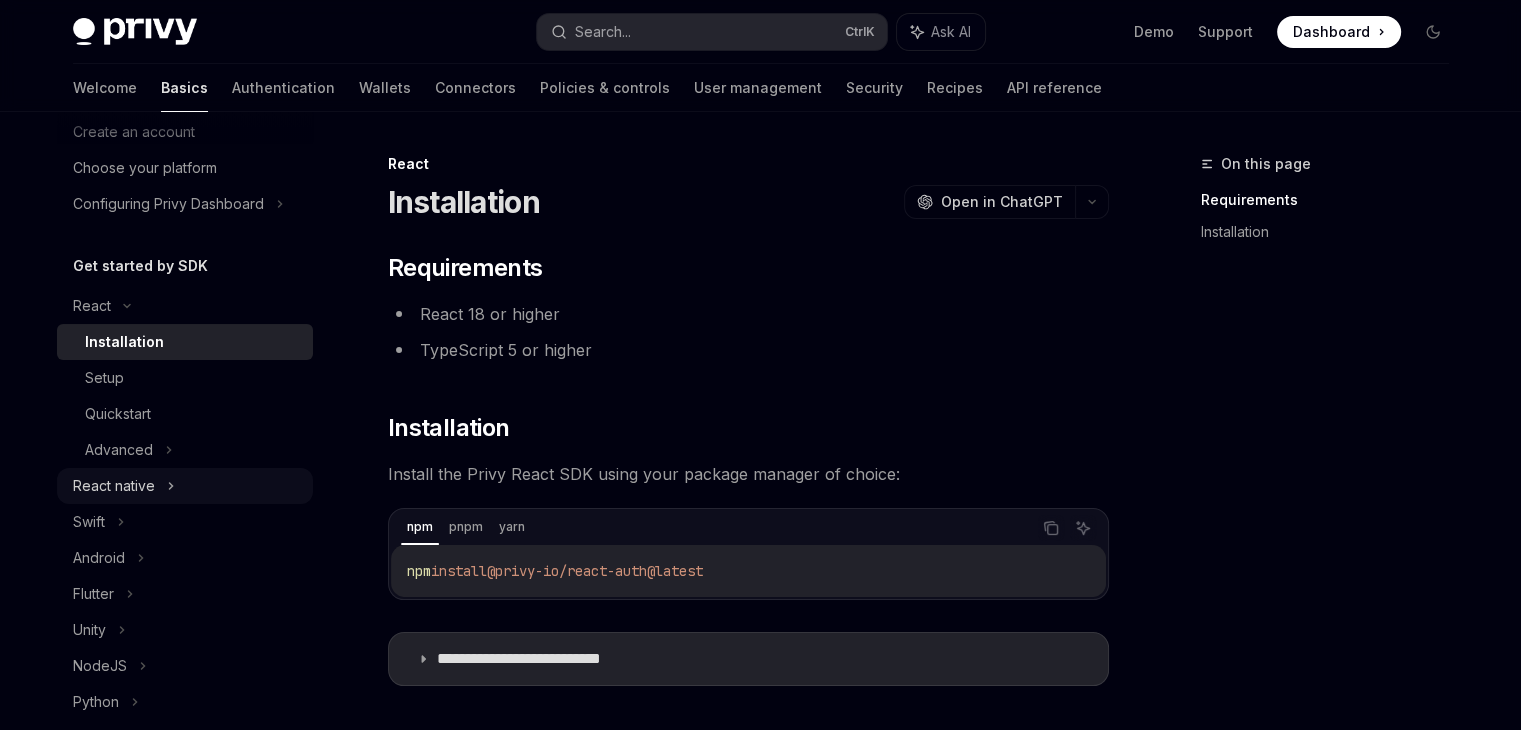 click on "React native" at bounding box center (114, 486) 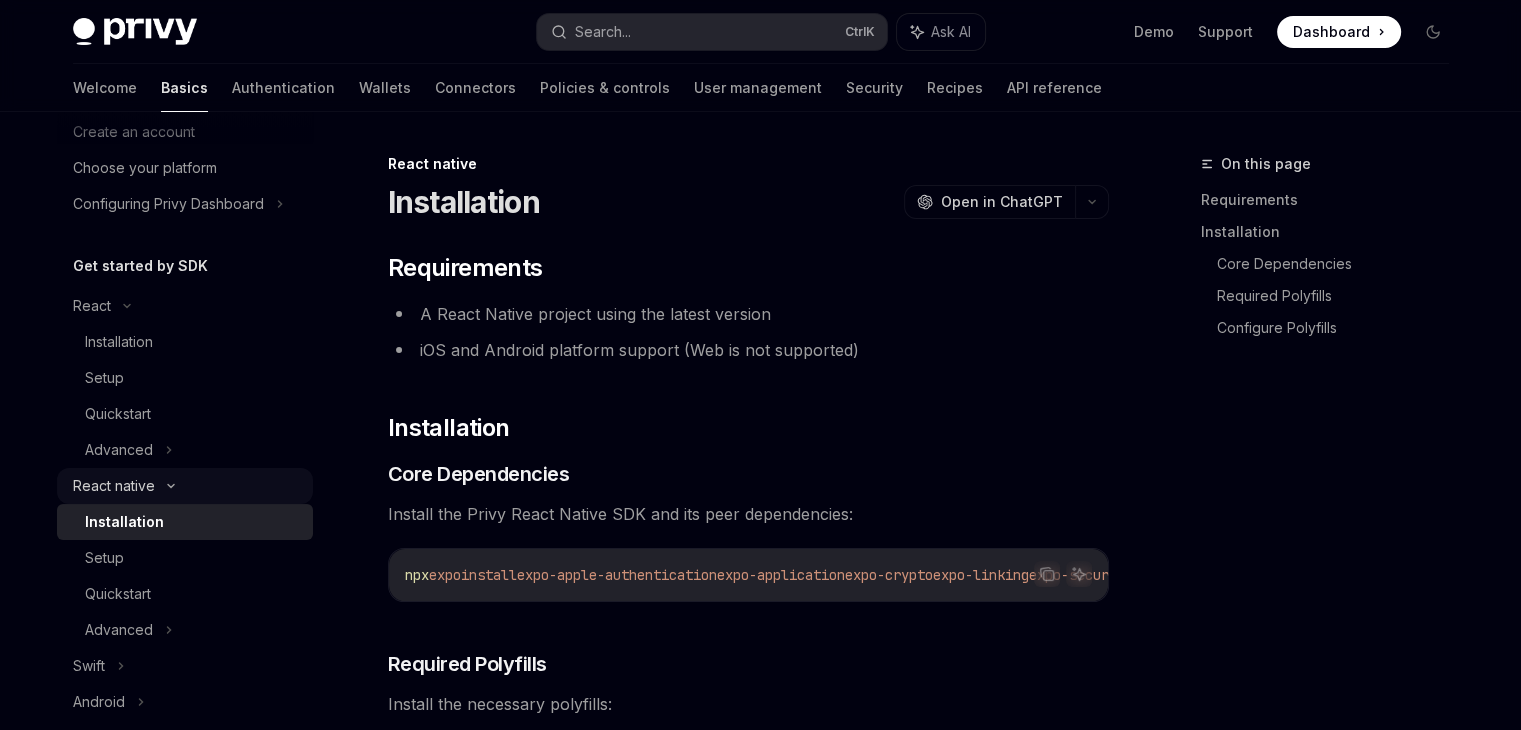 click on "React native" at bounding box center [114, 486] 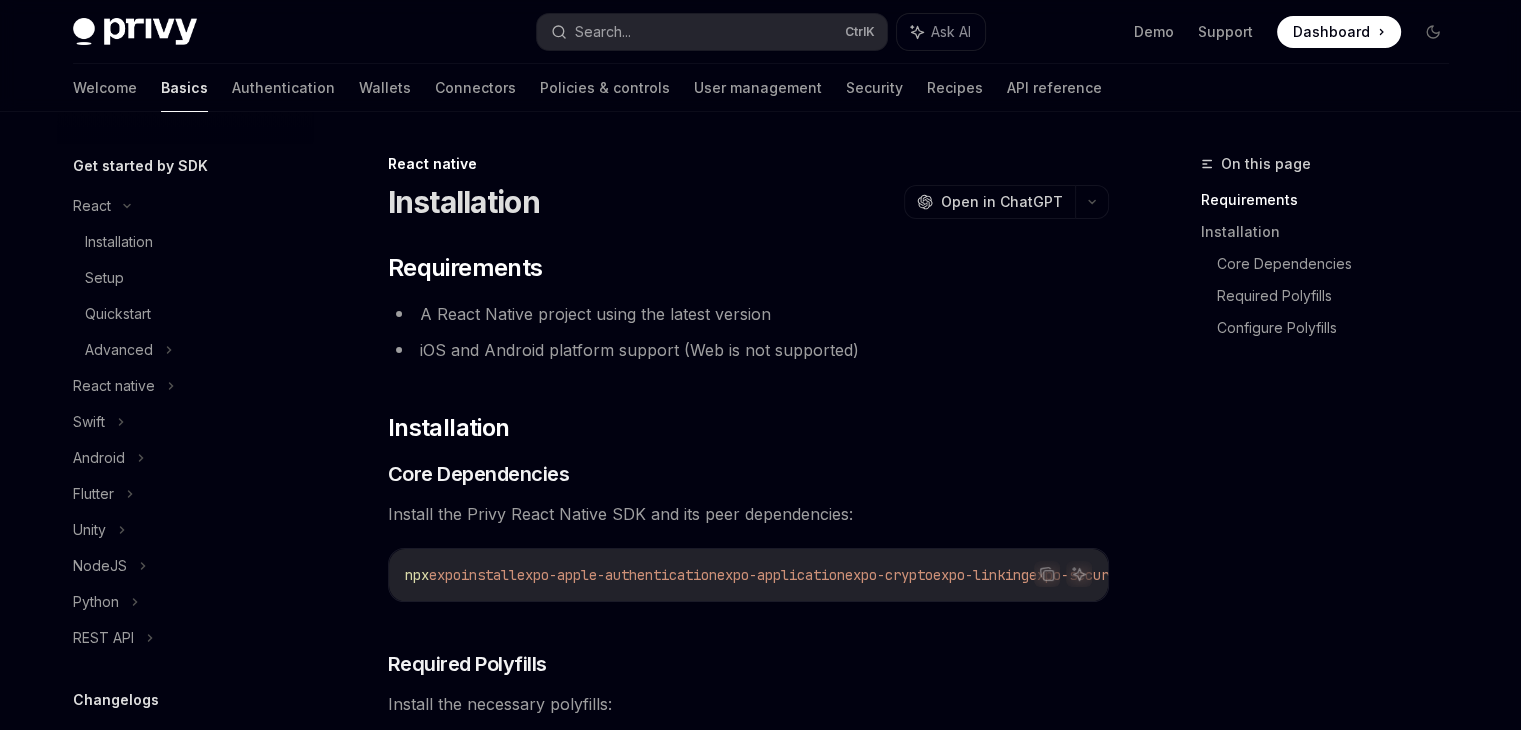 scroll, scrollTop: 406, scrollLeft: 0, axis: vertical 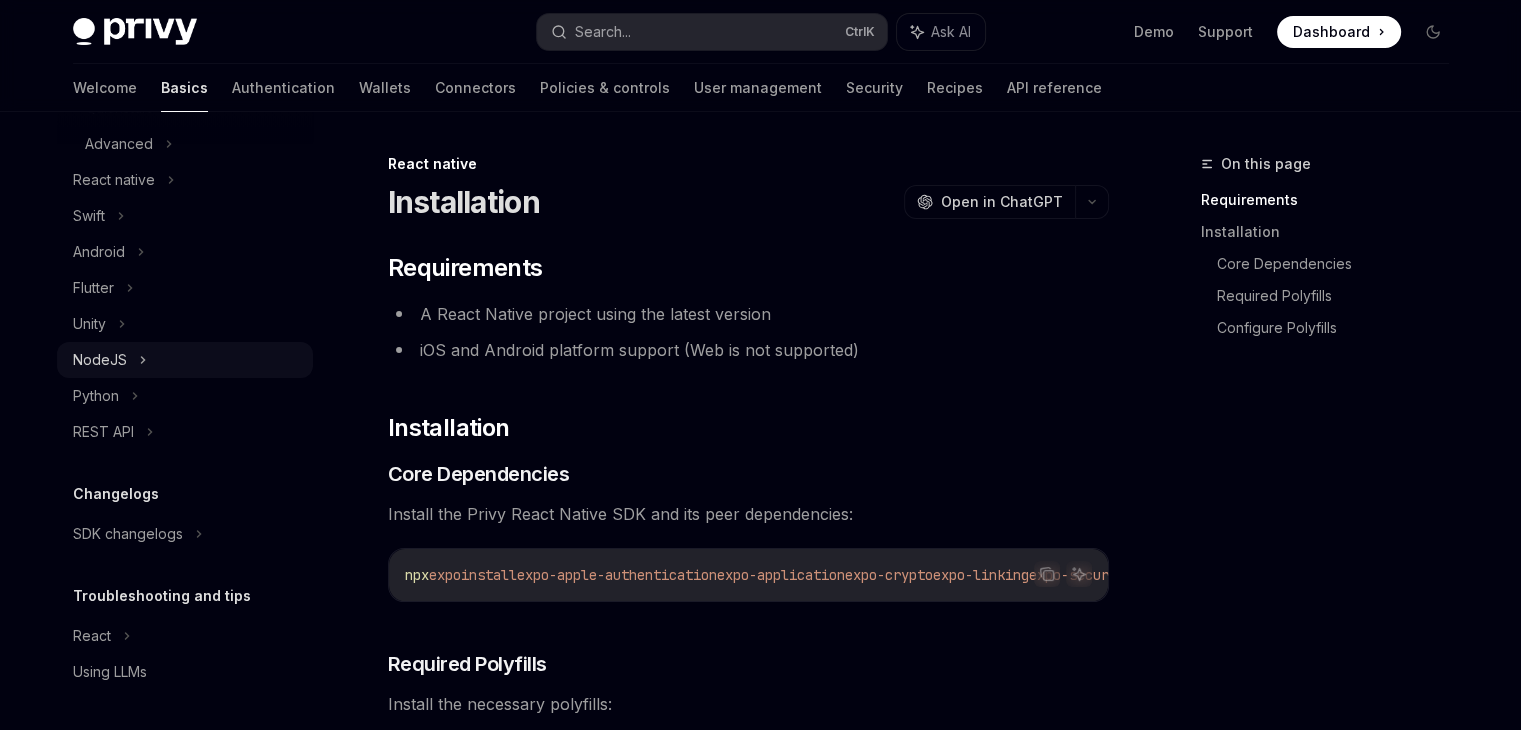 click 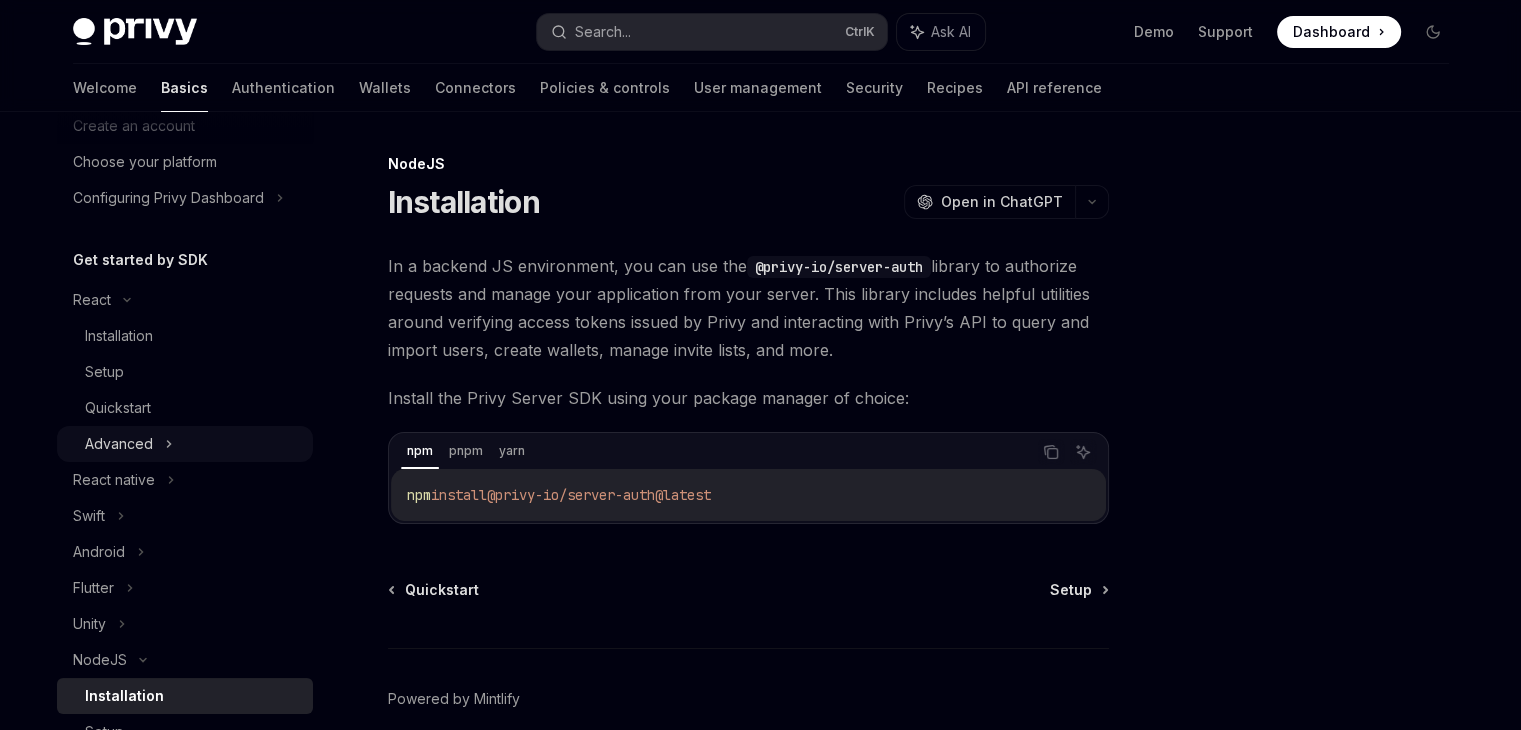scroll, scrollTop: 0, scrollLeft: 0, axis: both 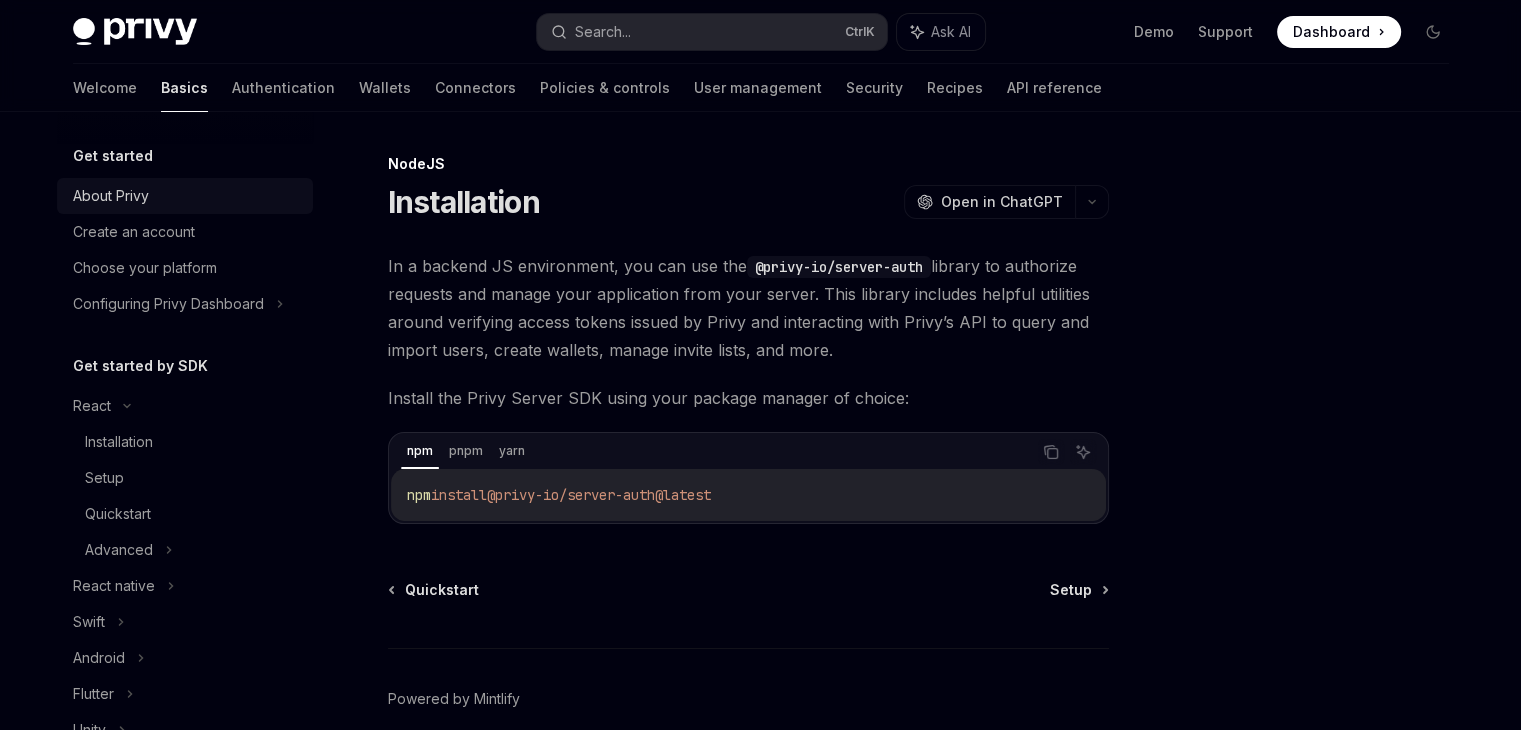 click on "About Privy" at bounding box center [111, 196] 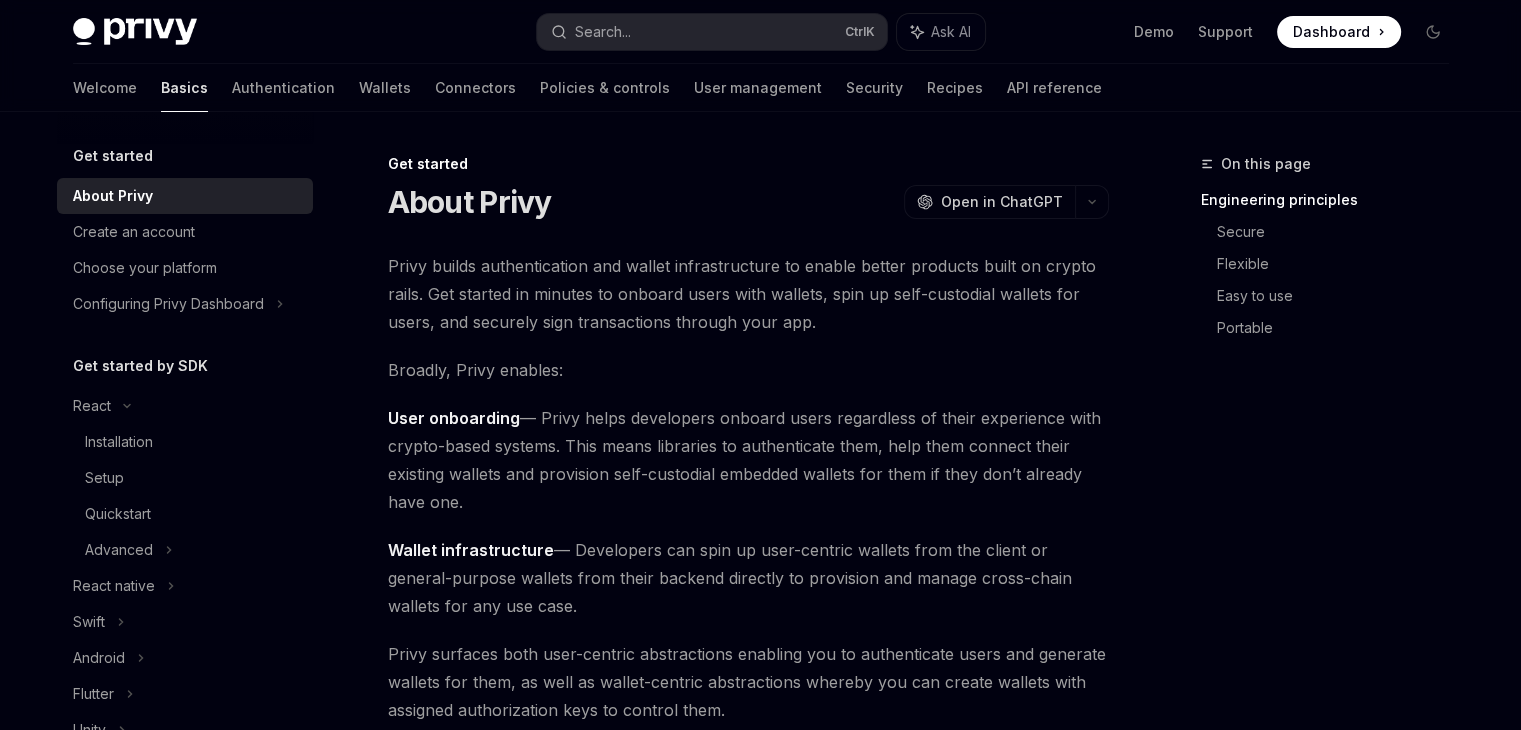 click on "Privy builds authentication and wallet infrastructure to enable better products built on
crypto rails. Get started in minutes to onboard users with wallets, spin up self-custodial wallets for users,
and securely sign transactions through your app." at bounding box center (748, 294) 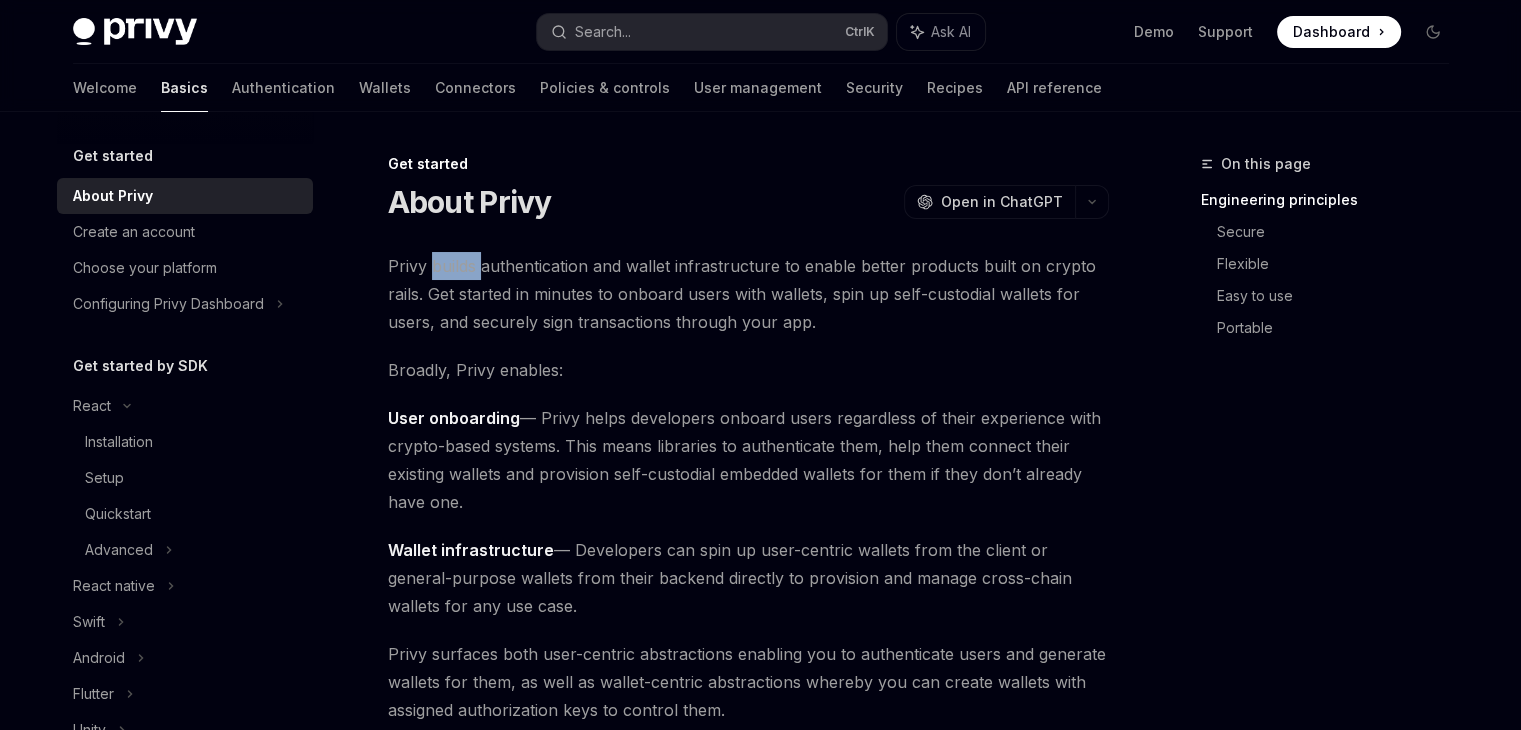 click on "Privy builds authentication and wallet infrastructure to enable better products built on
crypto rails. Get started in minutes to onboard users with wallets, spin up self-custodial wallets for users,
and securely sign transactions through your app." at bounding box center (748, 294) 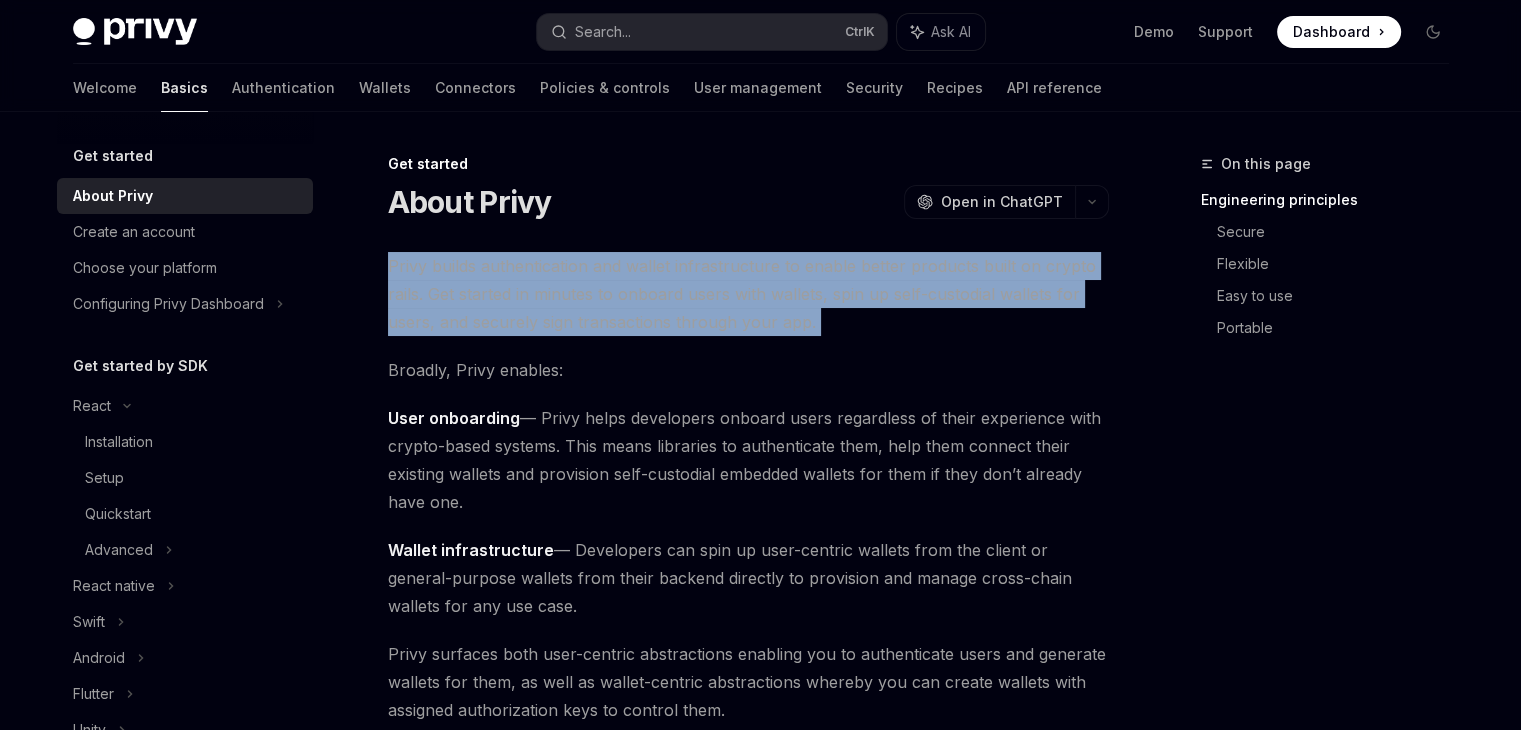 click on "Privy builds authentication and wallet infrastructure to enable better products built on
crypto rails. Get started in minutes to onboard users with wallets, spin up self-custodial wallets for users,
and securely sign transactions through your app." at bounding box center [748, 294] 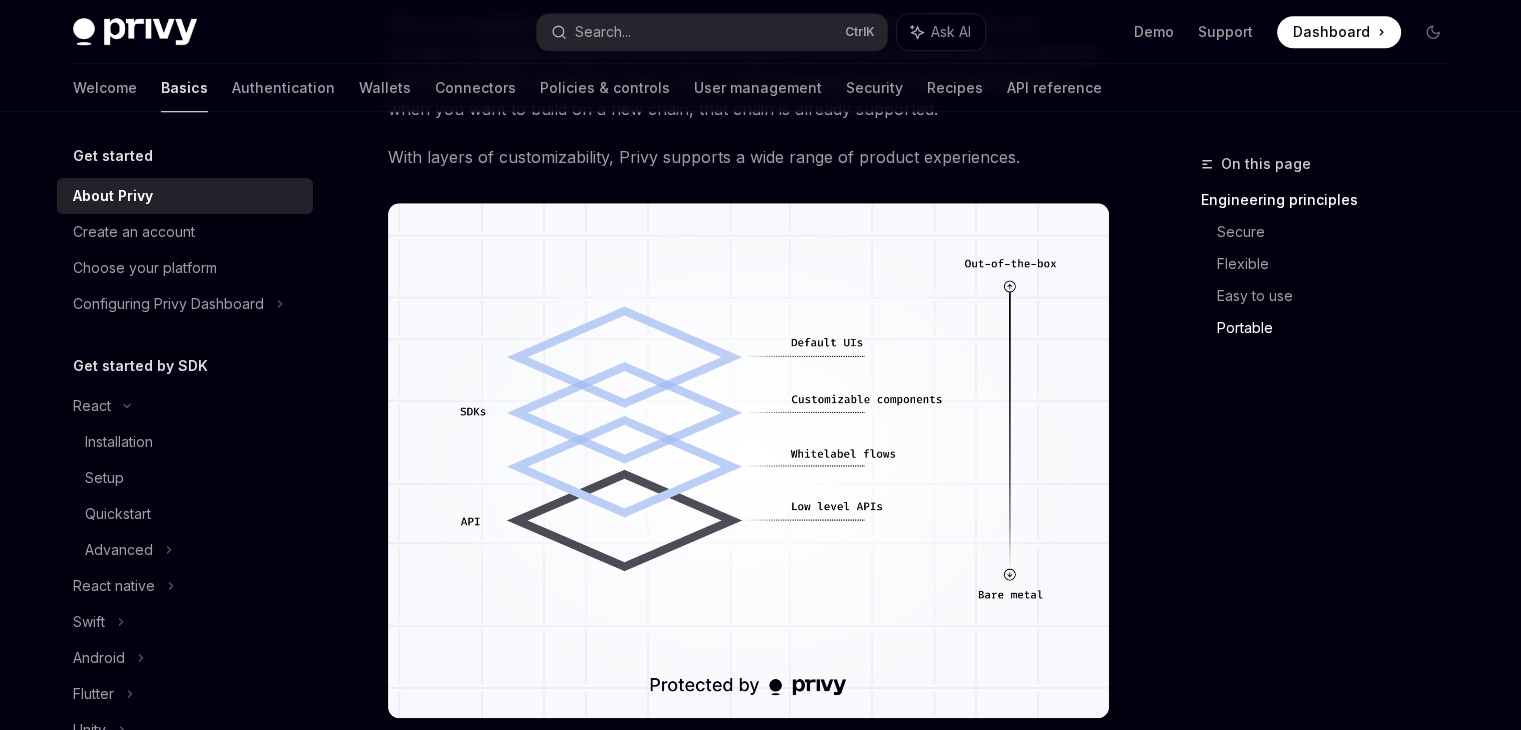 scroll, scrollTop: 1486, scrollLeft: 0, axis: vertical 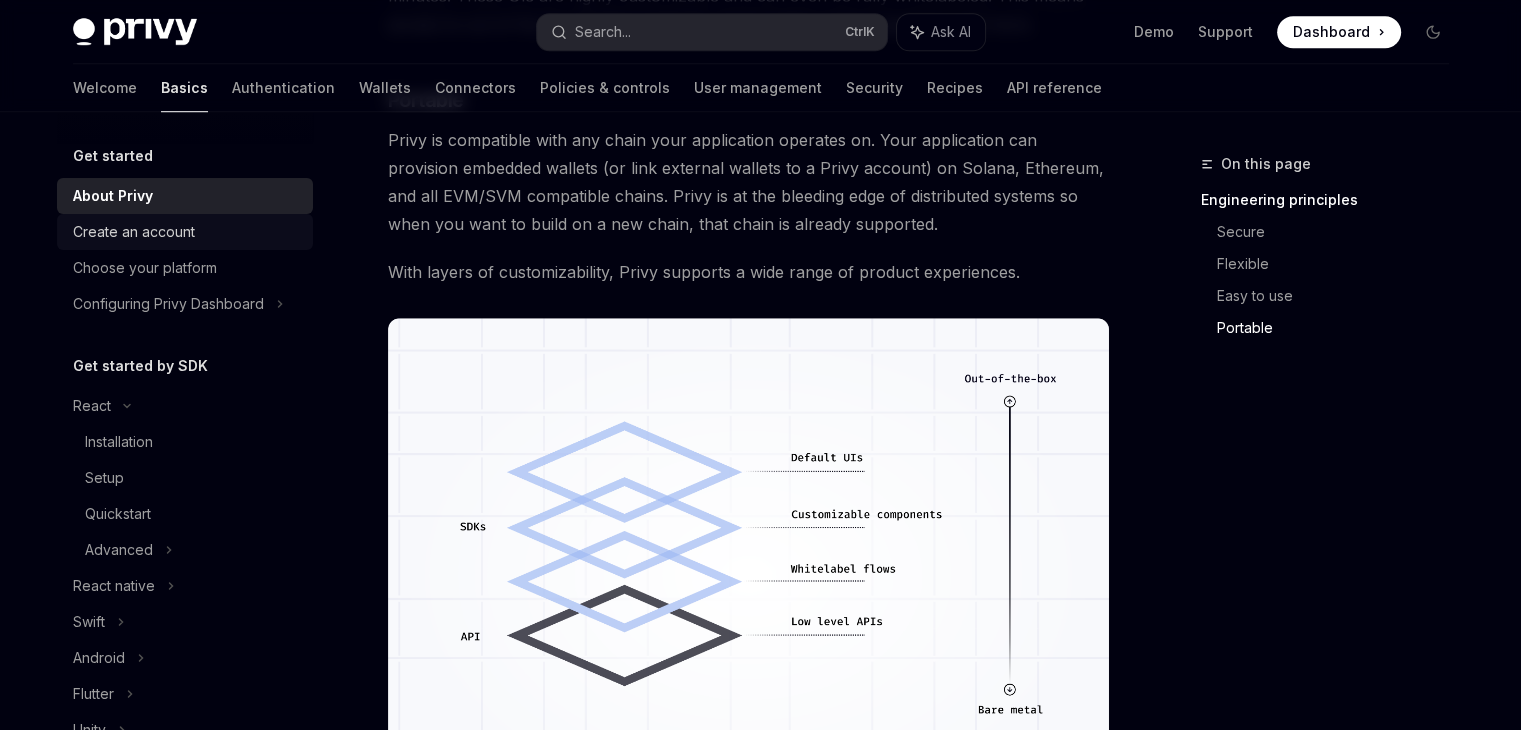 click on "Create an account" at bounding box center [134, 232] 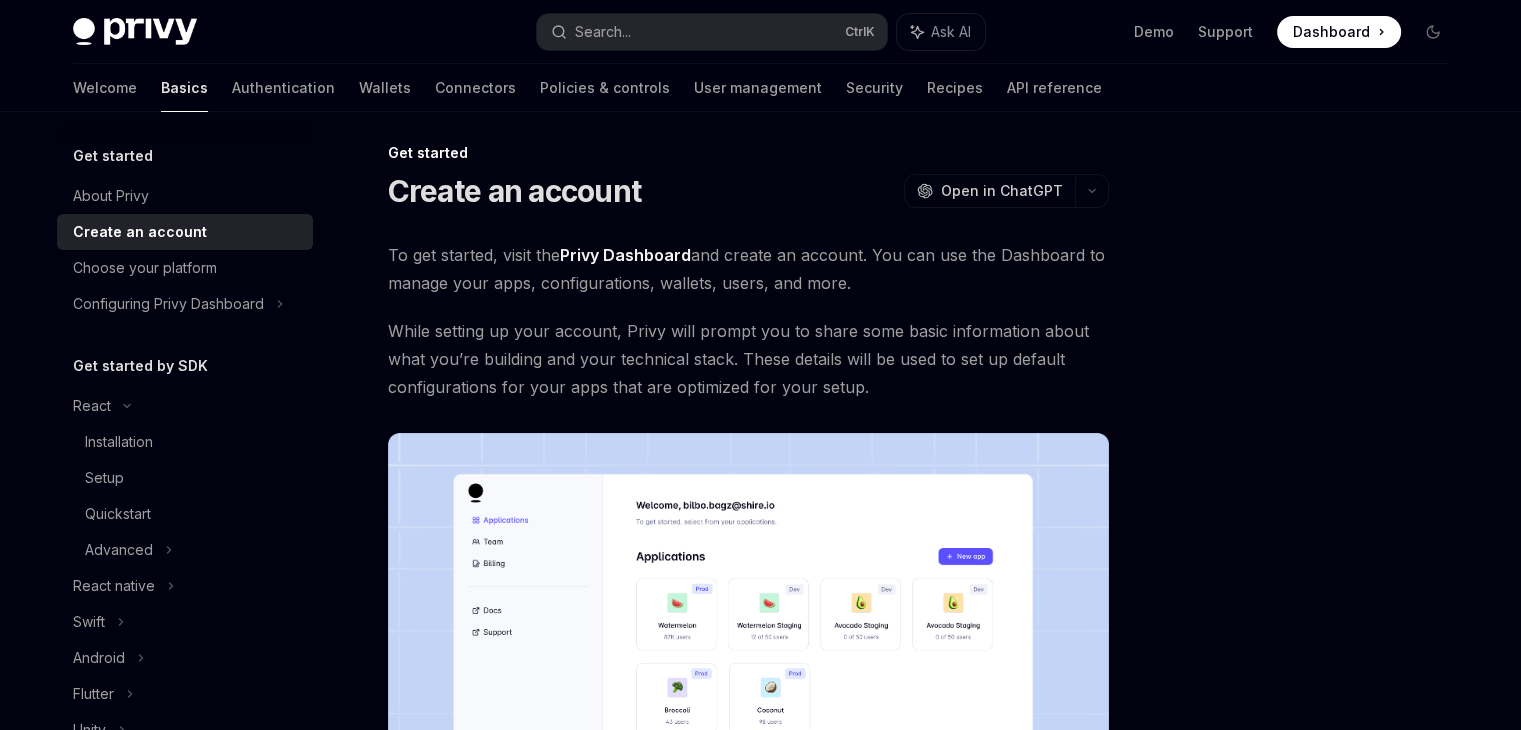 scroll, scrollTop: 526, scrollLeft: 0, axis: vertical 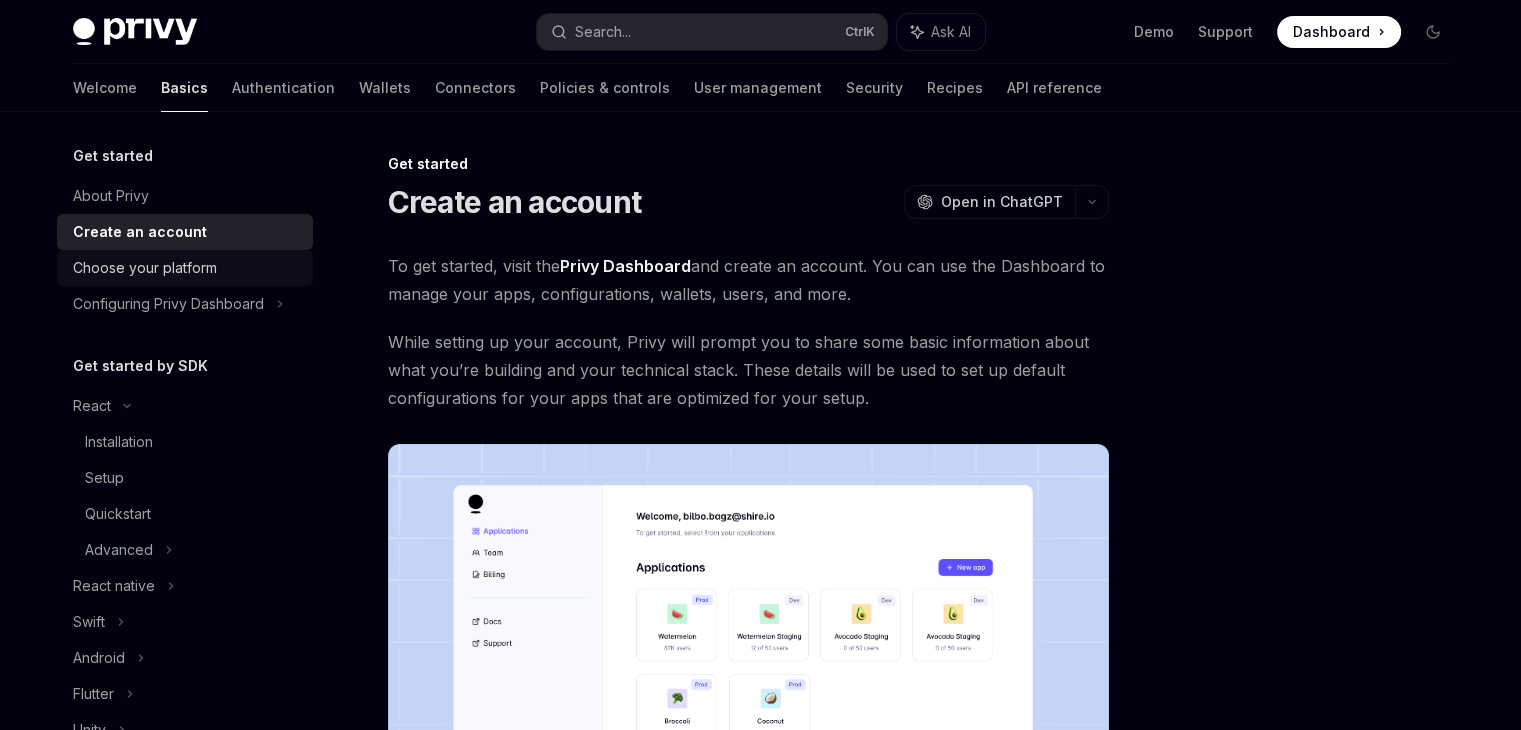 click on "Choose your platform" at bounding box center [145, 268] 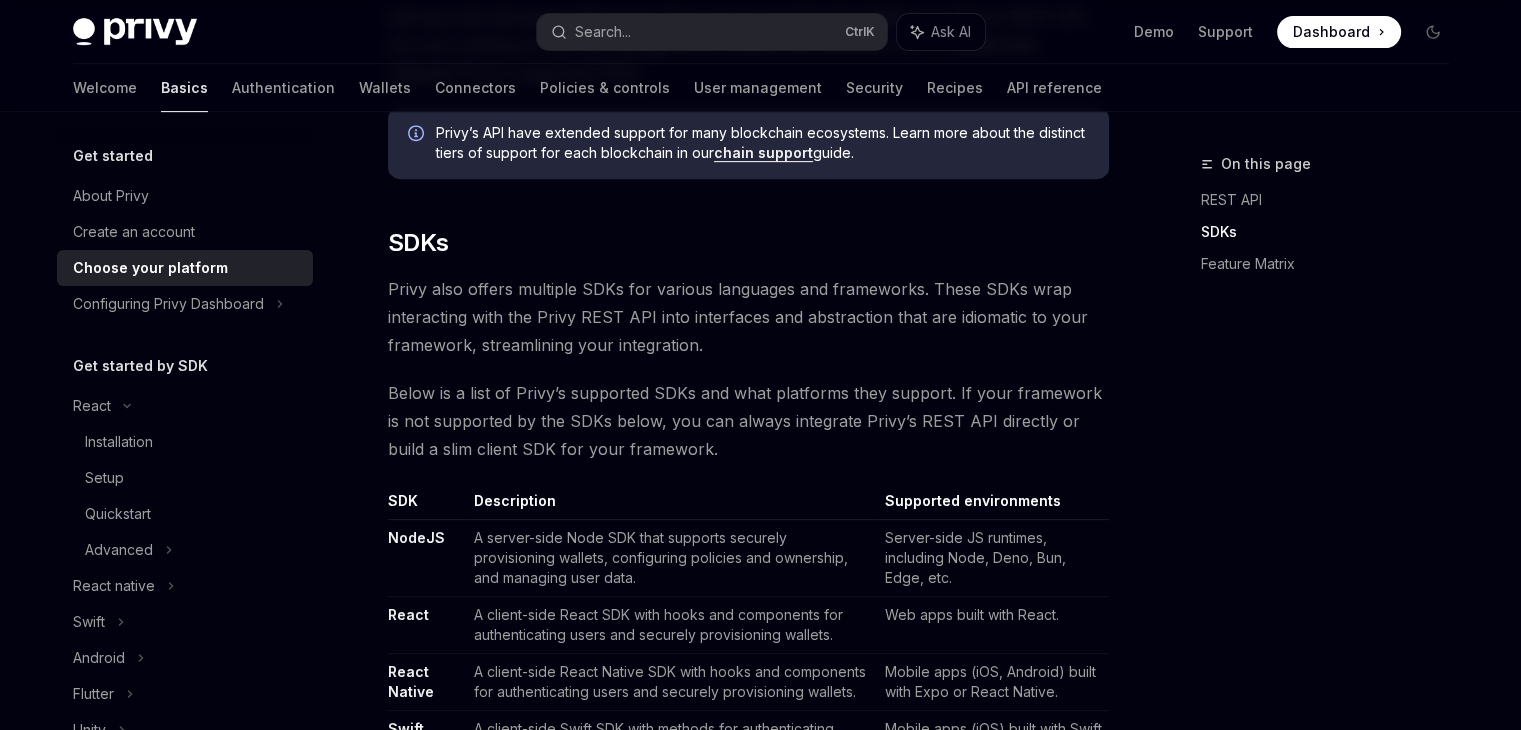 scroll, scrollTop: 891, scrollLeft: 0, axis: vertical 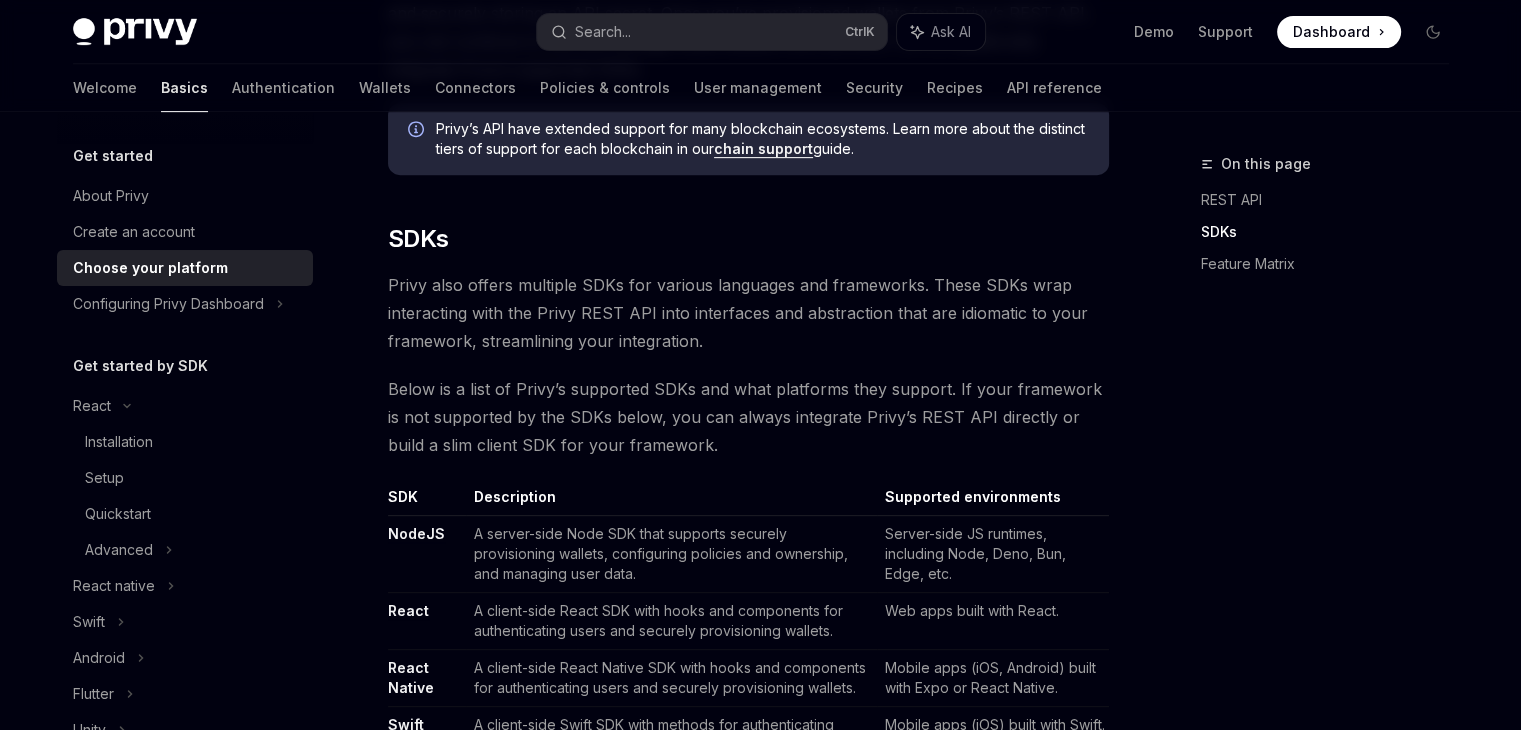 click on "A server-side Node SDK that supports securely provisioning wallets, configuring policies and ownership, and managing user data." at bounding box center (671, 554) 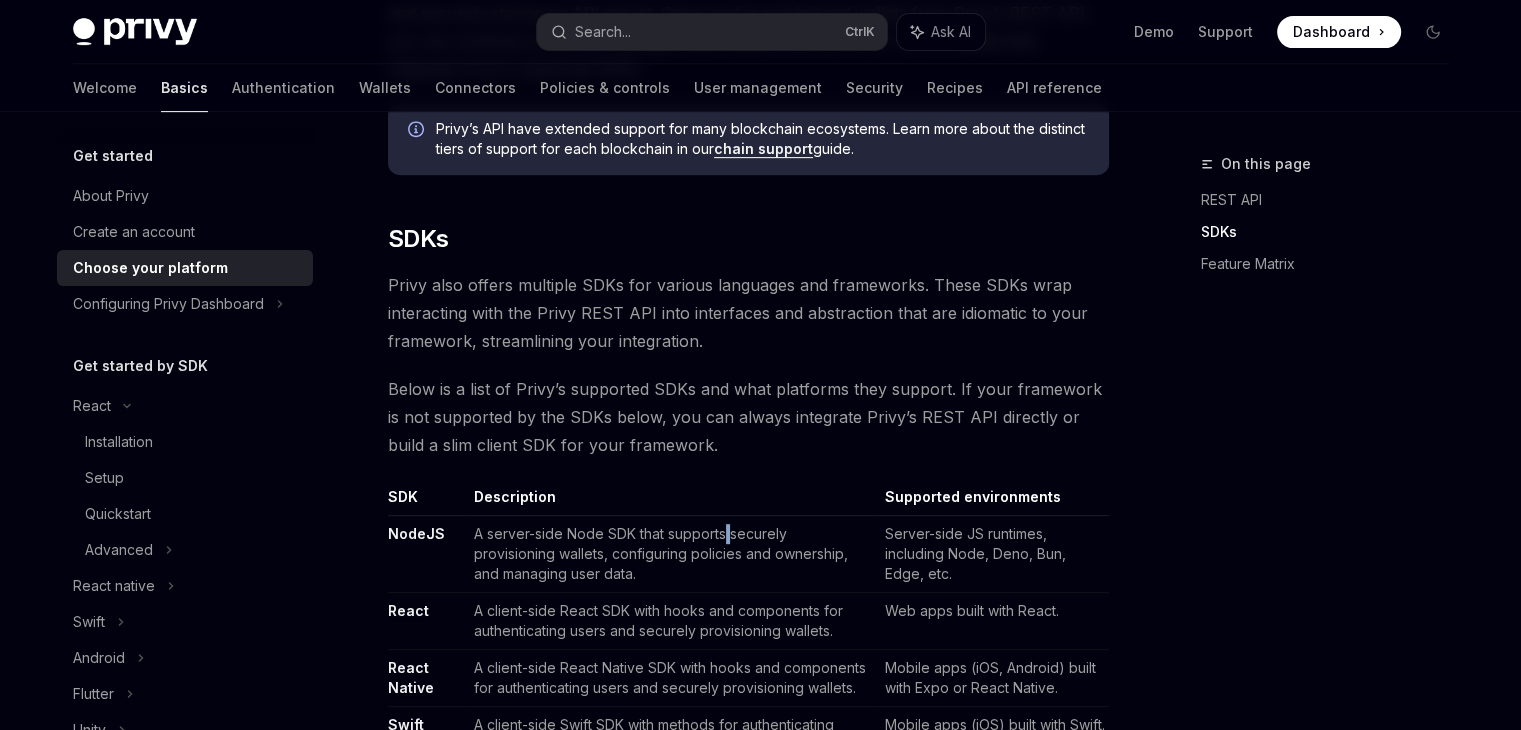click on "A server-side Node SDK that supports securely provisioning wallets, configuring policies and ownership, and managing user data." at bounding box center (671, 554) 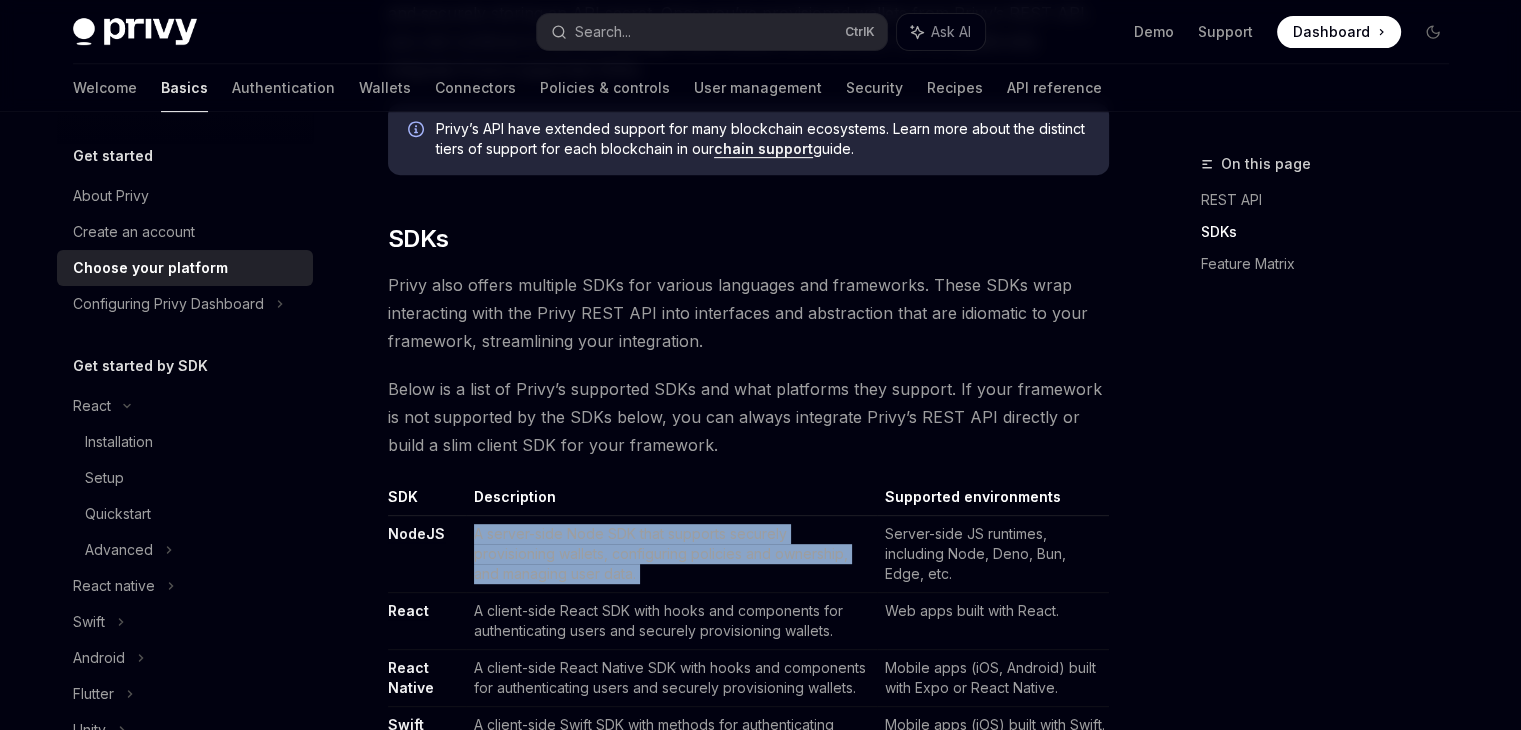 click on "A server-side Node SDK that supports securely provisioning wallets, configuring policies and ownership, and managing user data." at bounding box center [671, 554] 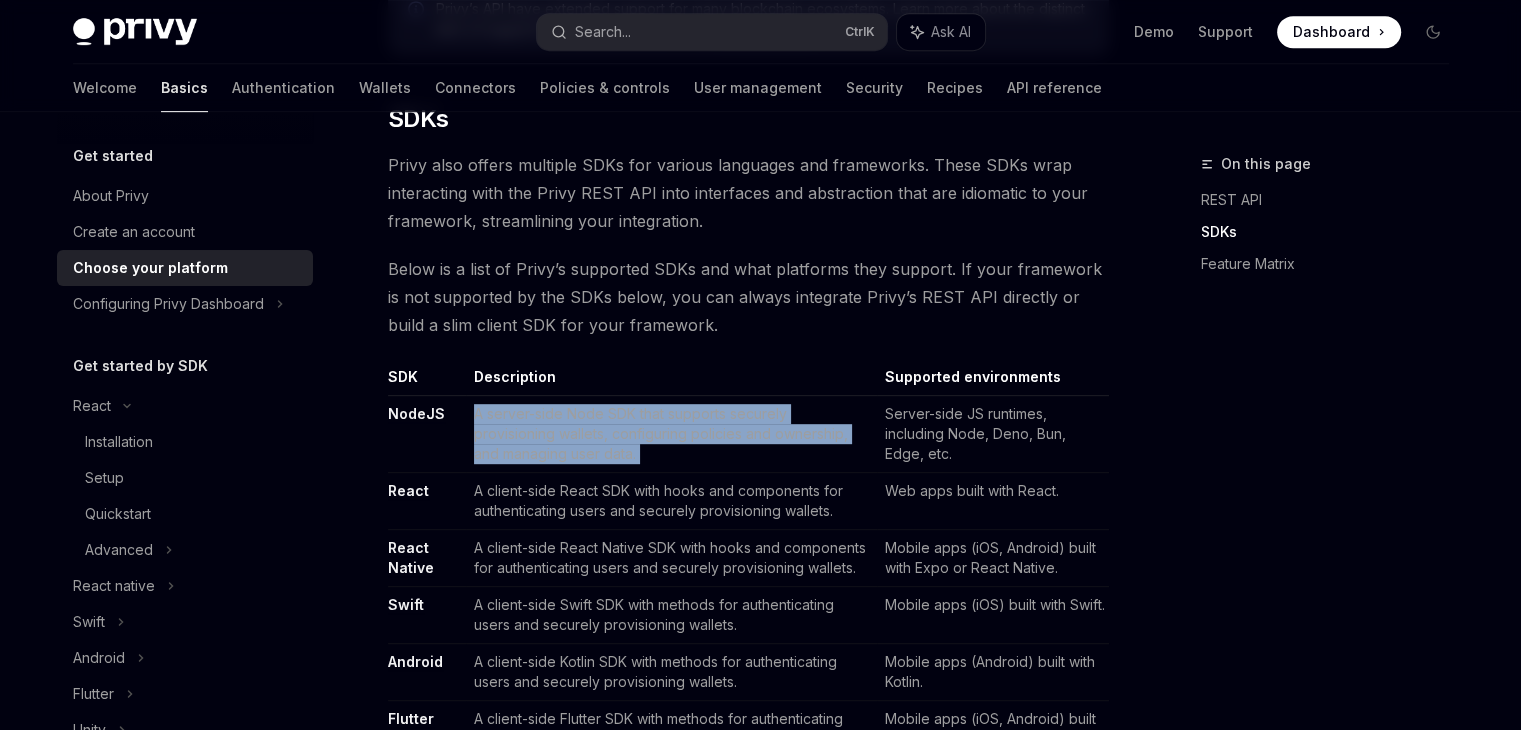 scroll, scrollTop: 1016, scrollLeft: 0, axis: vertical 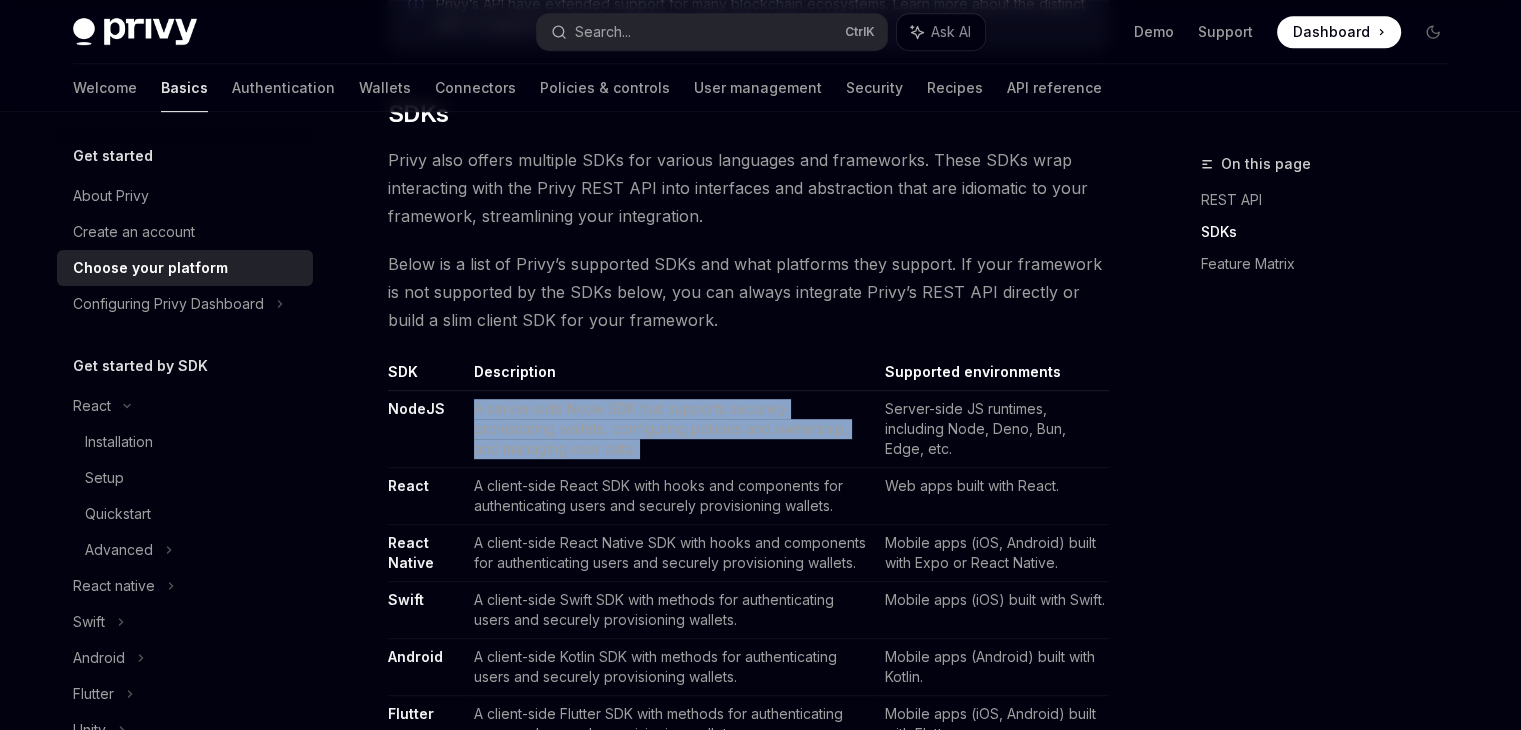 click on "A server-side Node SDK that supports securely provisioning wallets, configuring policies and ownership, and managing user data." at bounding box center [671, 429] 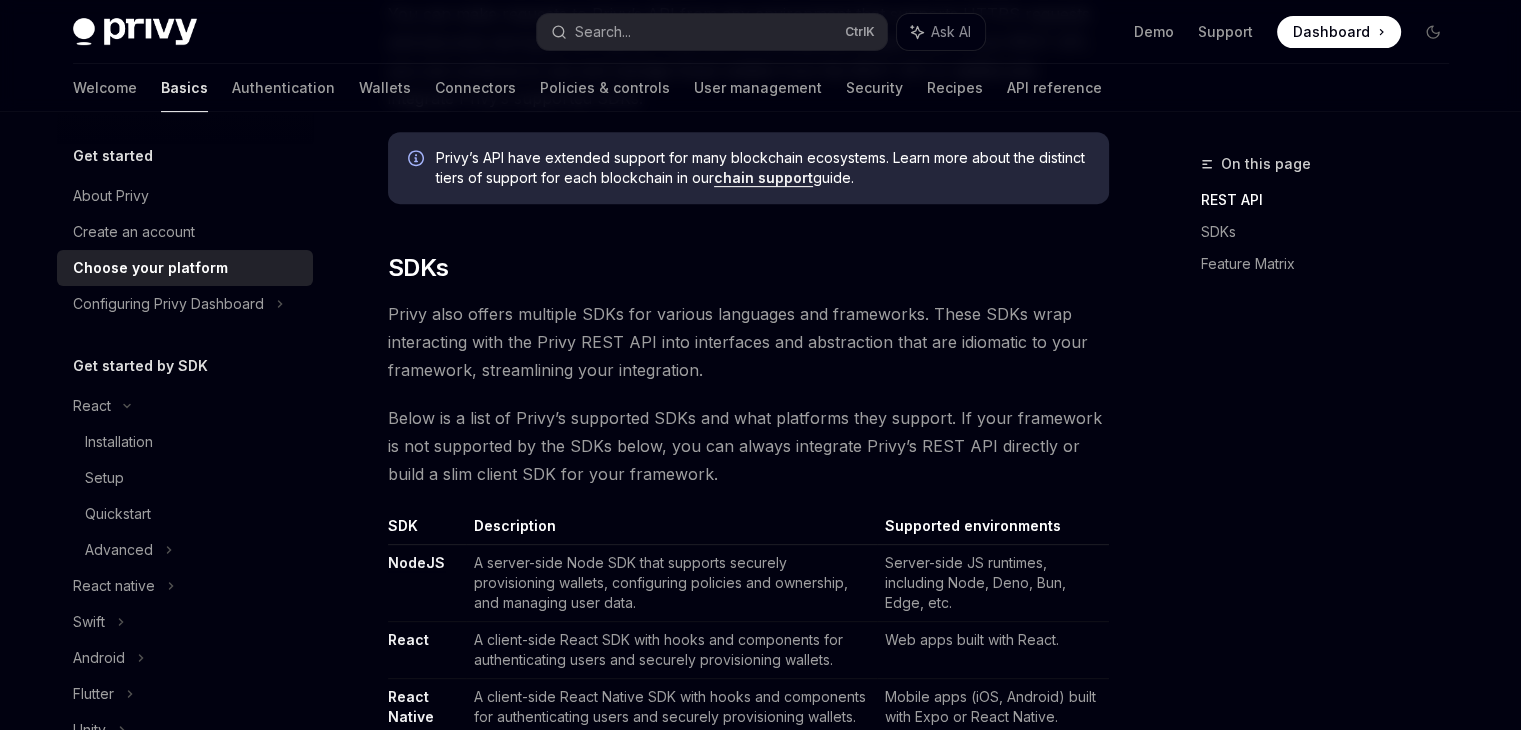 scroll, scrollTop: 0, scrollLeft: 0, axis: both 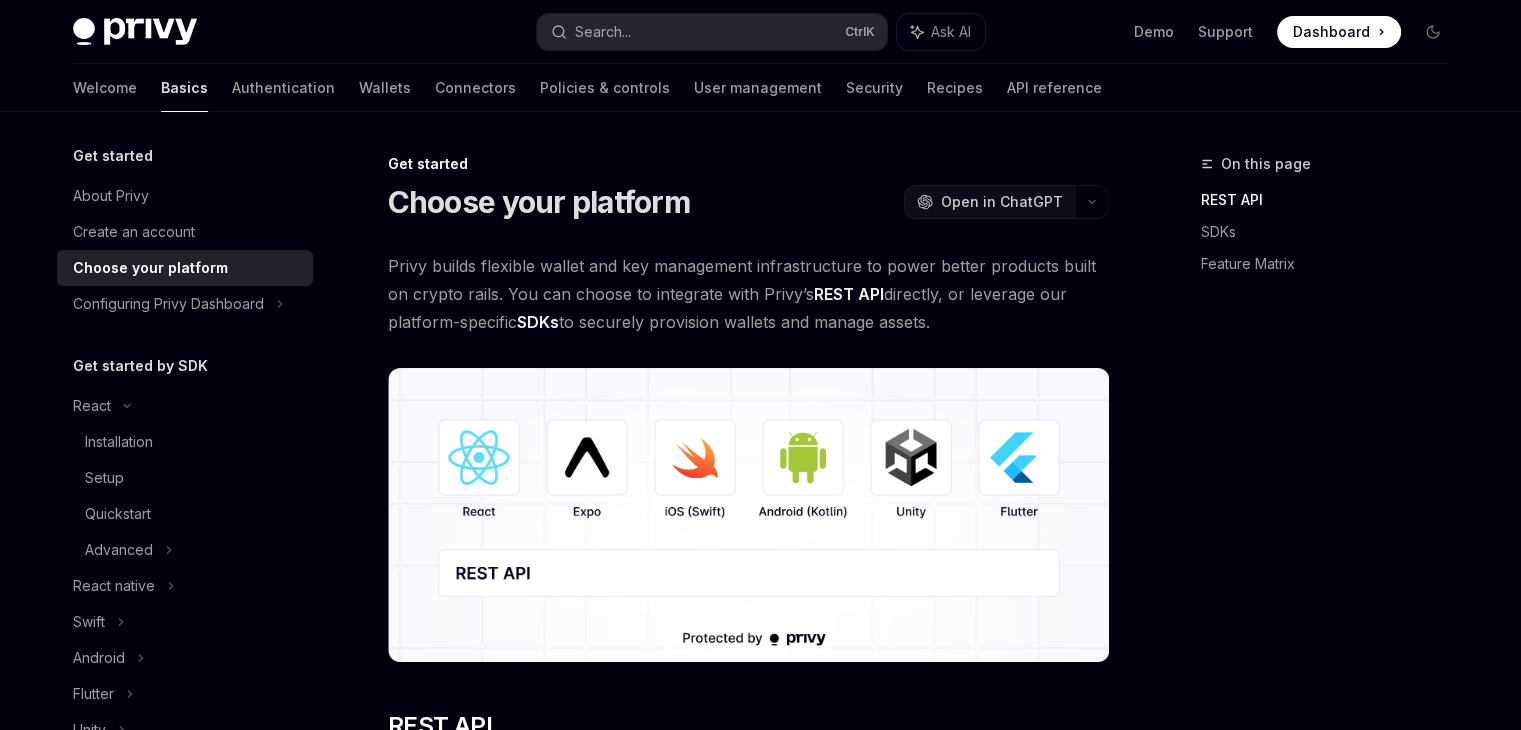 click on "Open in ChatGPT" at bounding box center [1002, 202] 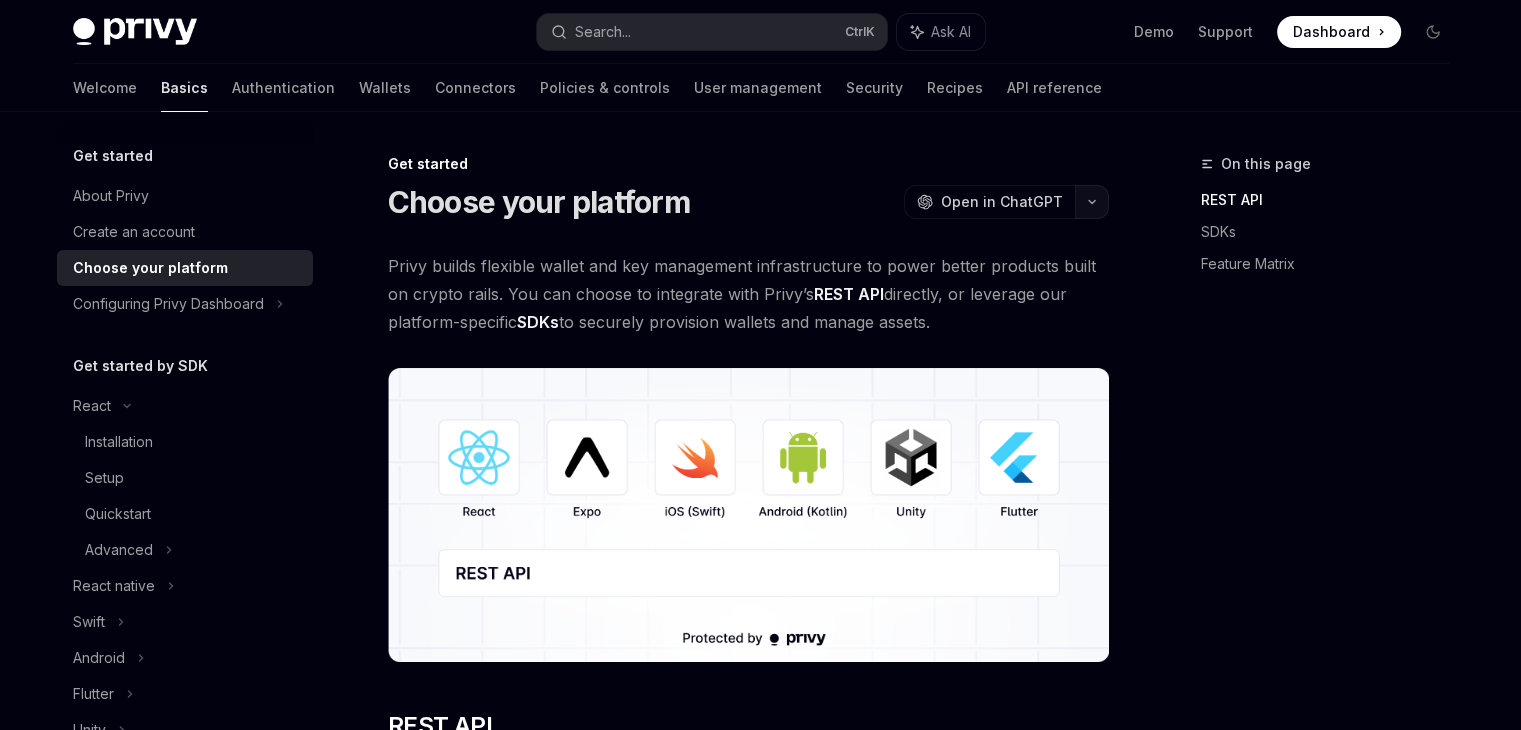 click 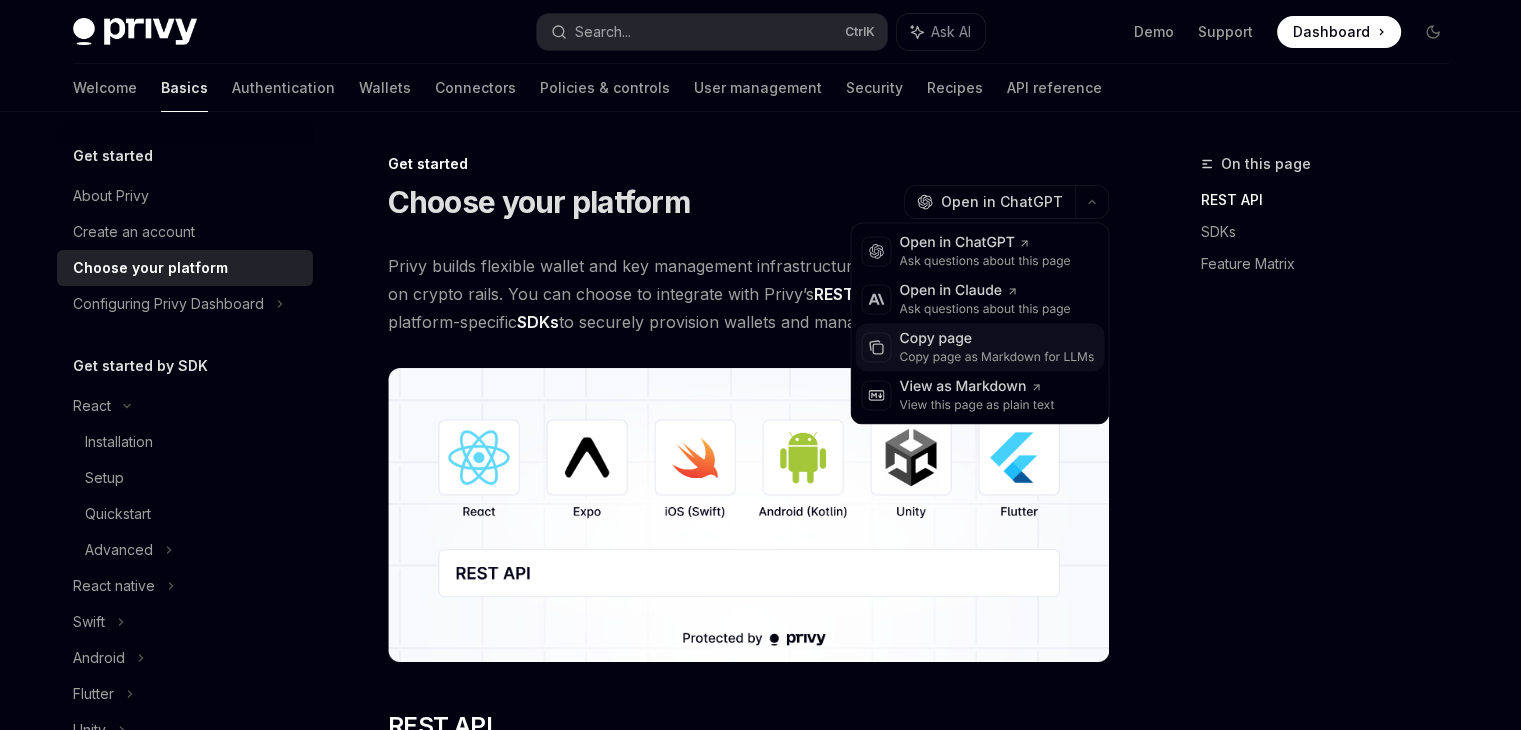 click on "Copy page as Markdown for LLMs" at bounding box center (996, 357) 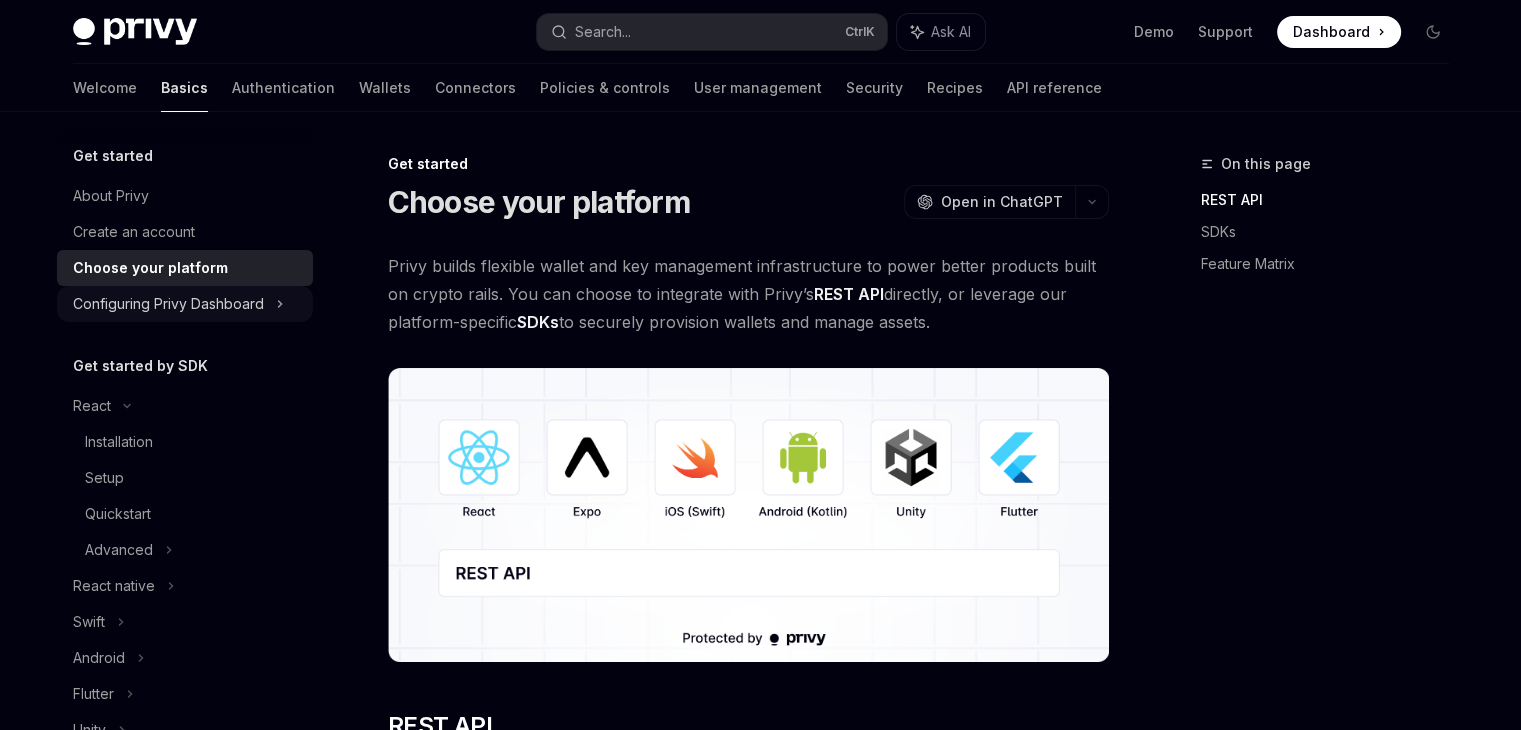 click on "Configuring Privy Dashboard" at bounding box center (168, 304) 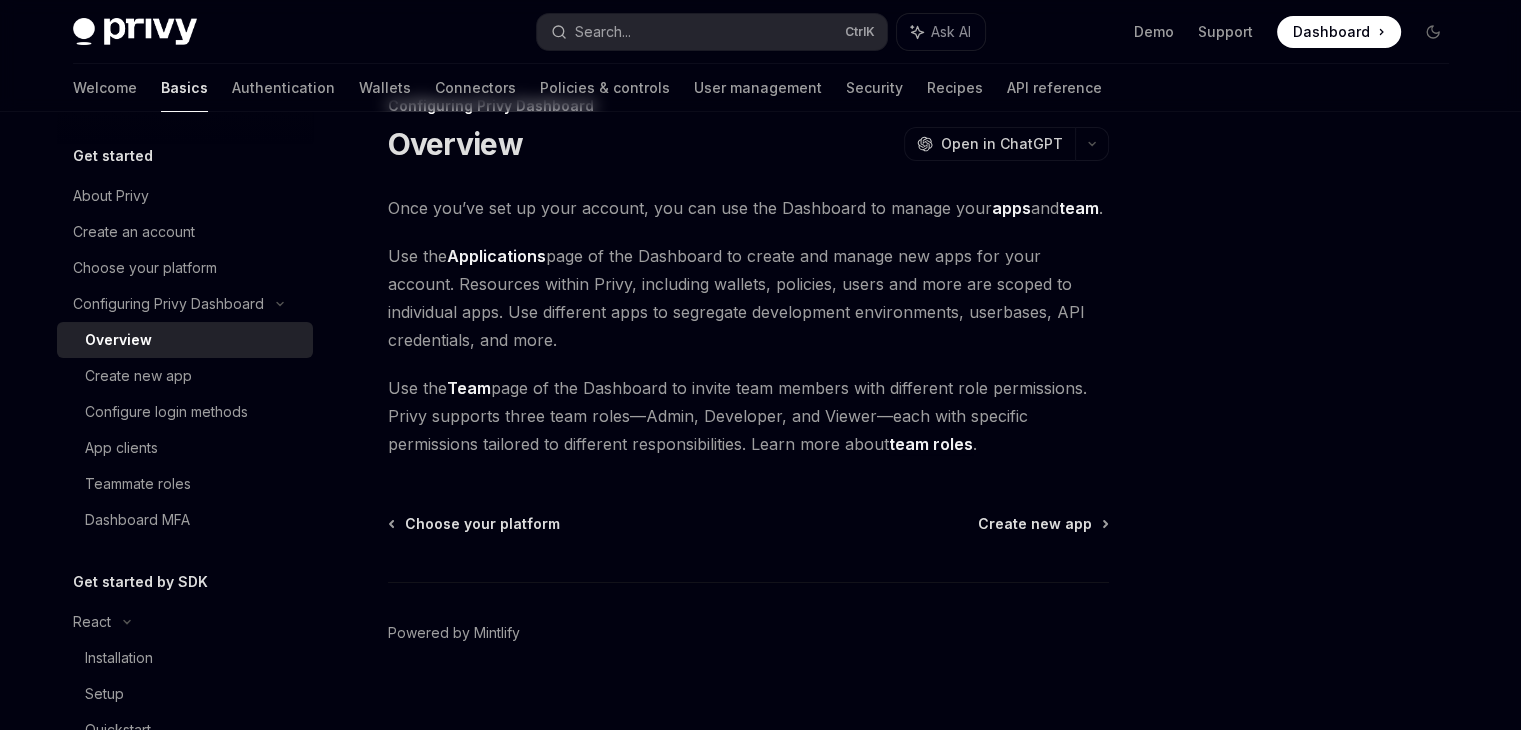 scroll, scrollTop: 83, scrollLeft: 0, axis: vertical 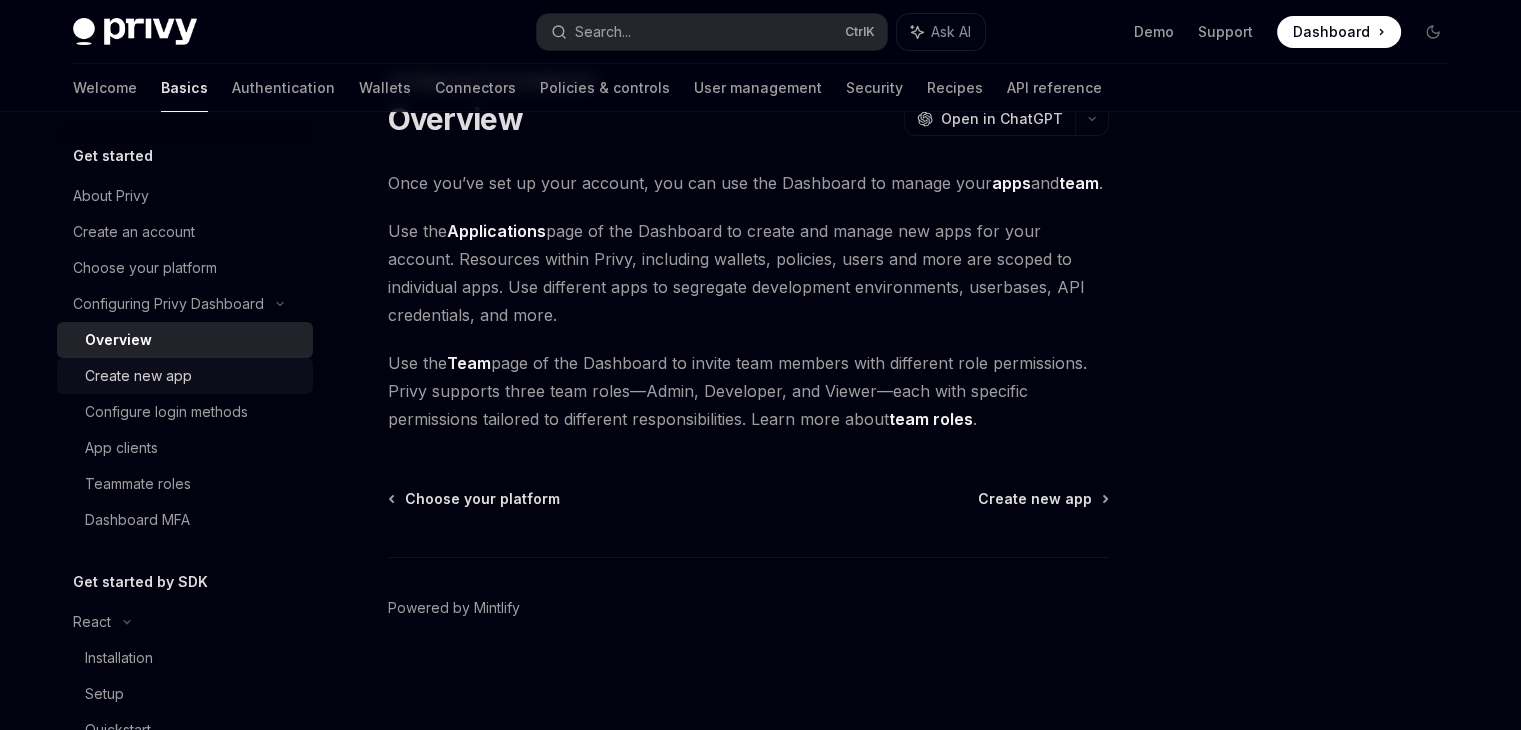 click on "Create new app" at bounding box center [185, 376] 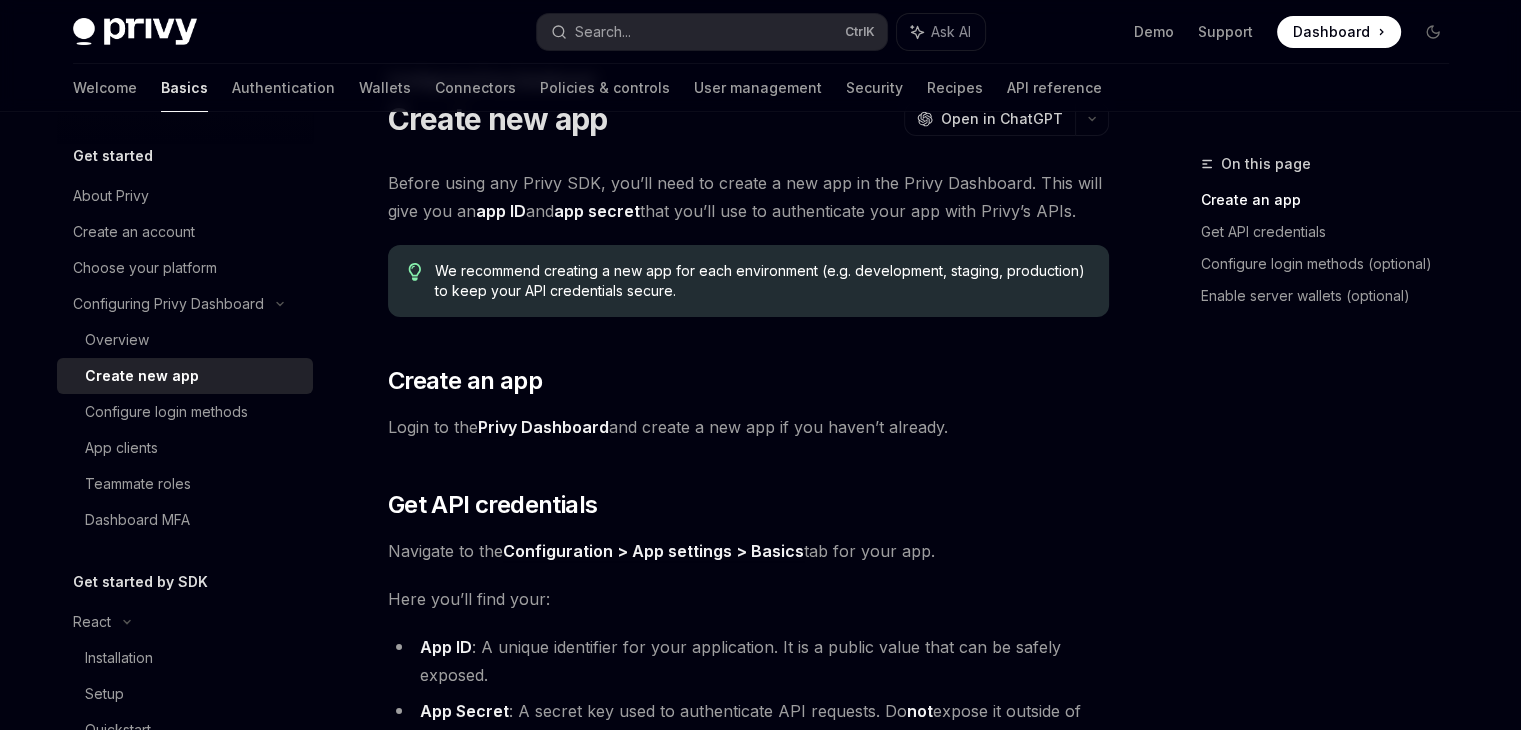 scroll, scrollTop: 700, scrollLeft: 0, axis: vertical 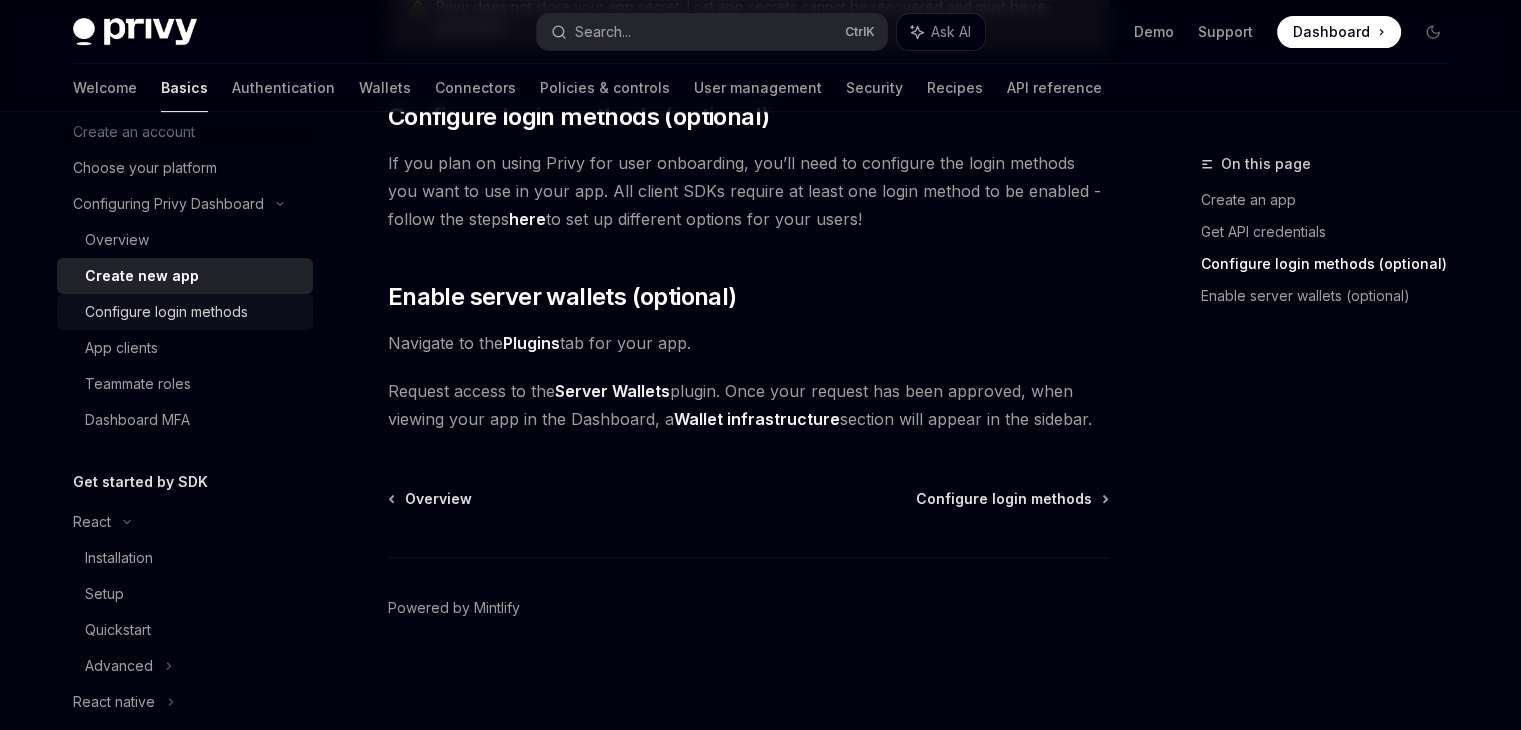 click on "Configure login methods" at bounding box center (166, 312) 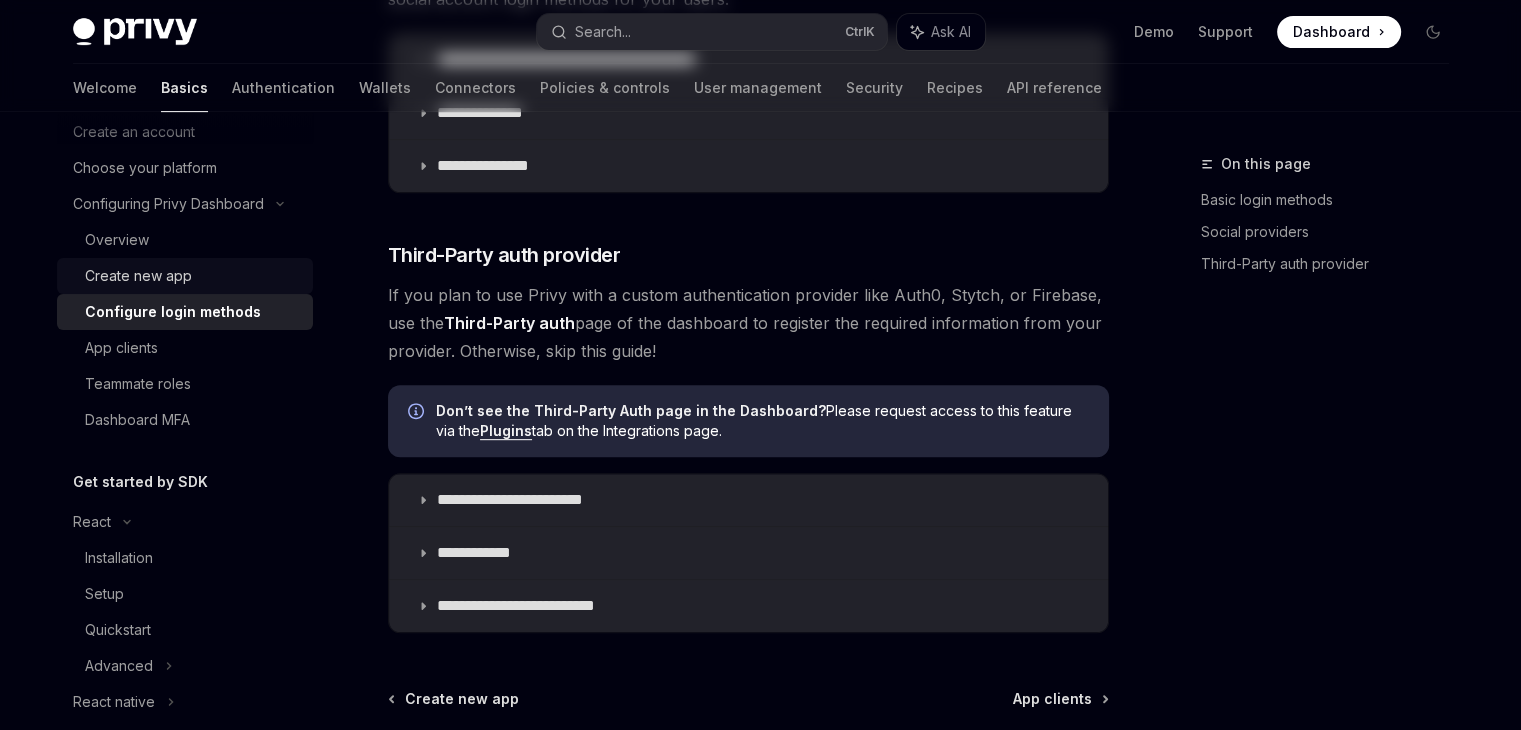 scroll, scrollTop: 0, scrollLeft: 0, axis: both 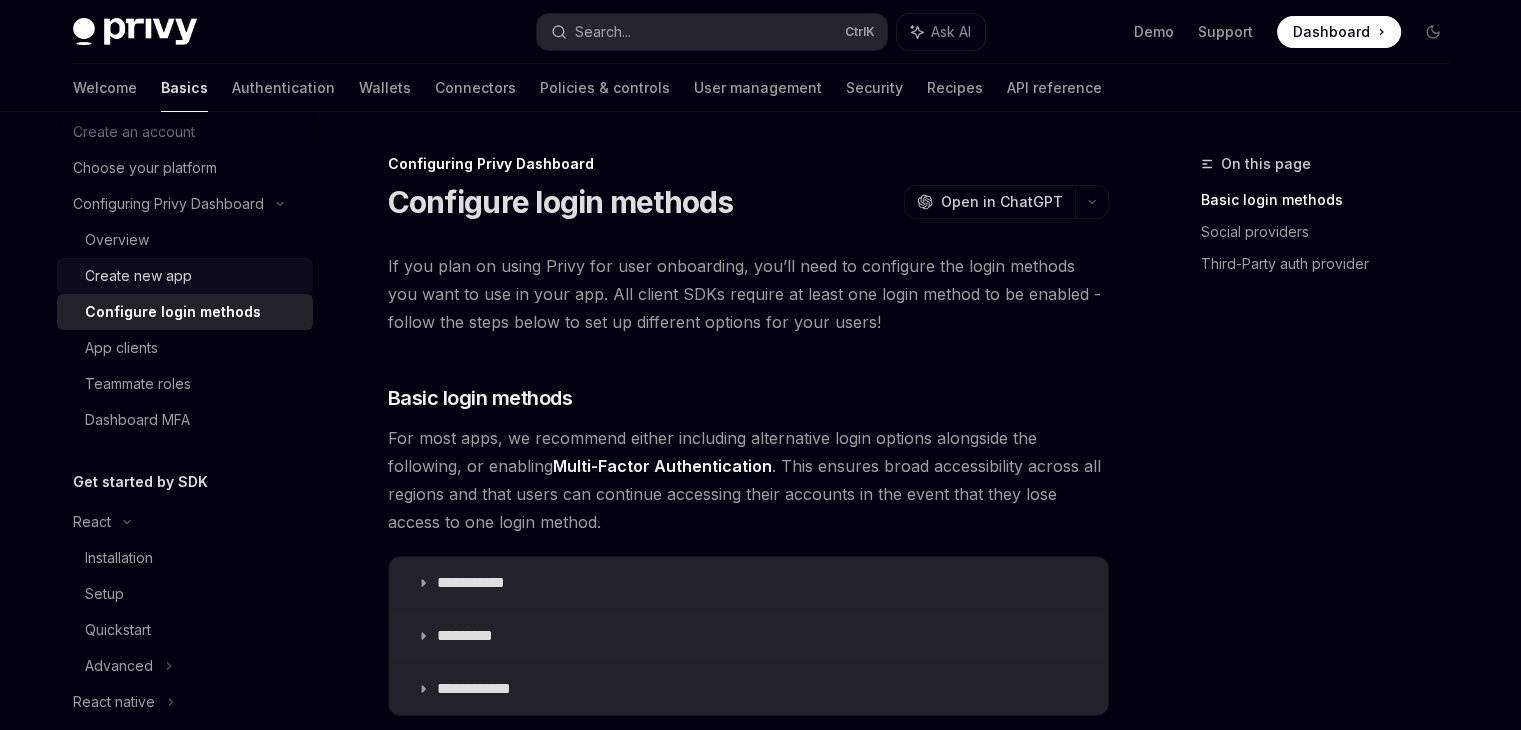 click on "Create new app" at bounding box center [138, 276] 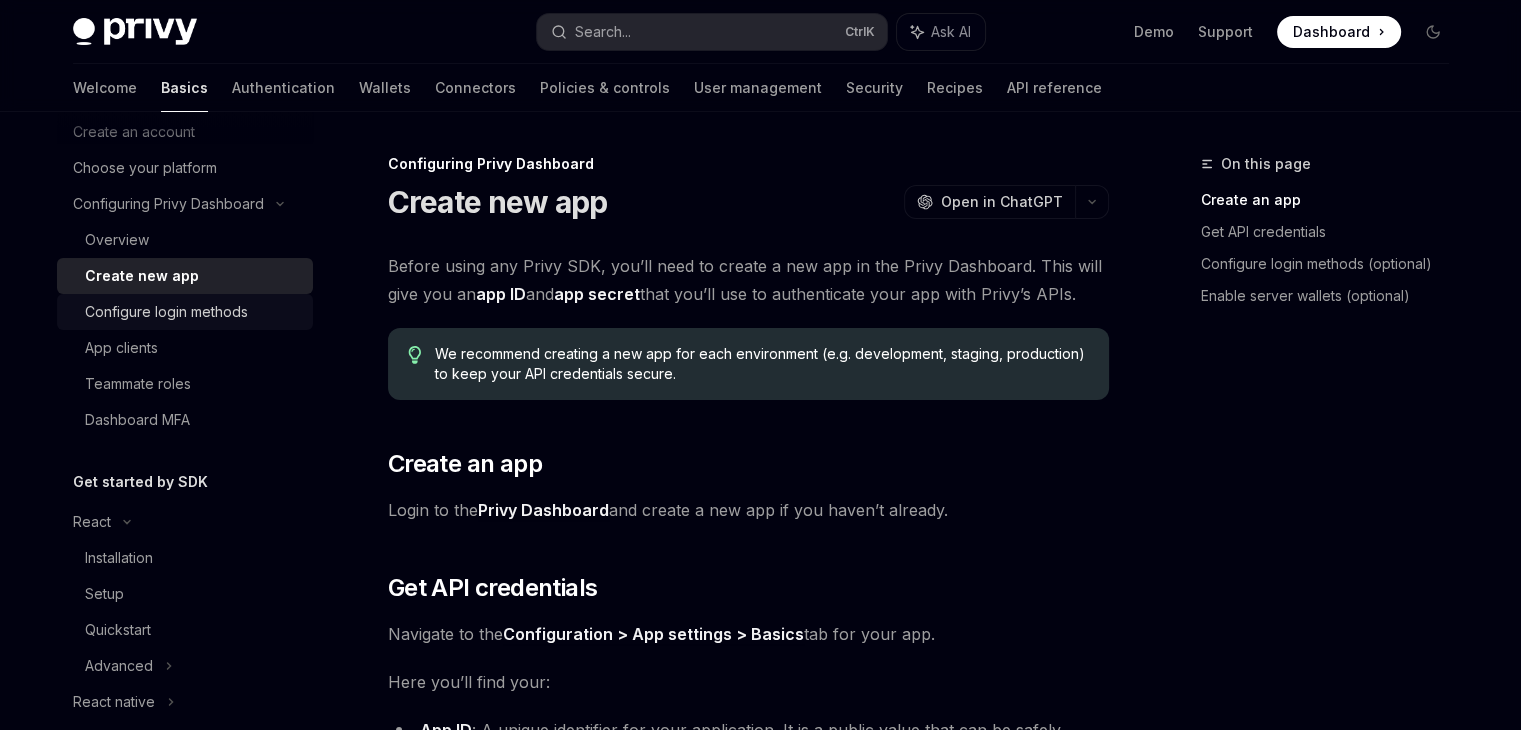click on "Configure login methods" at bounding box center (166, 312) 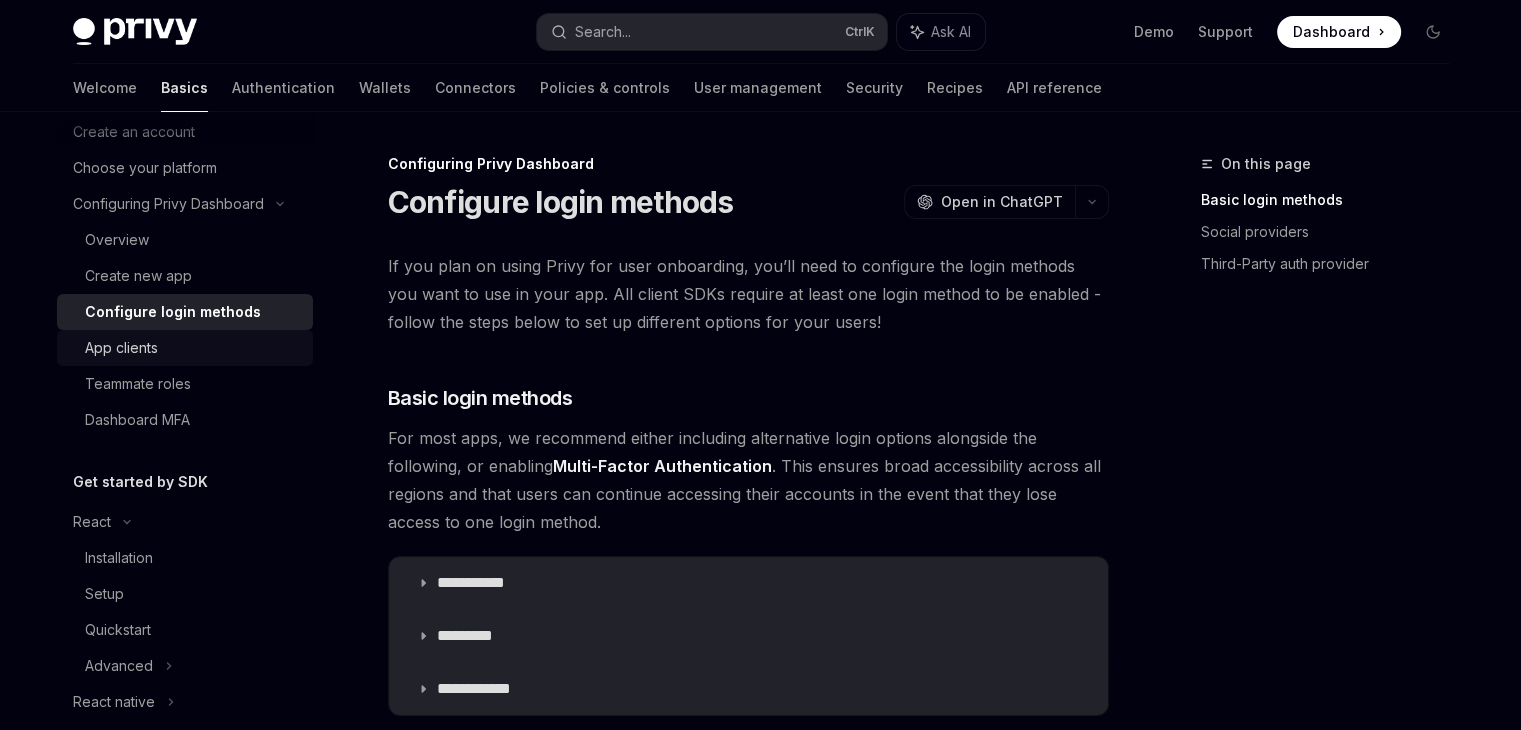 click on "App clients" at bounding box center [193, 348] 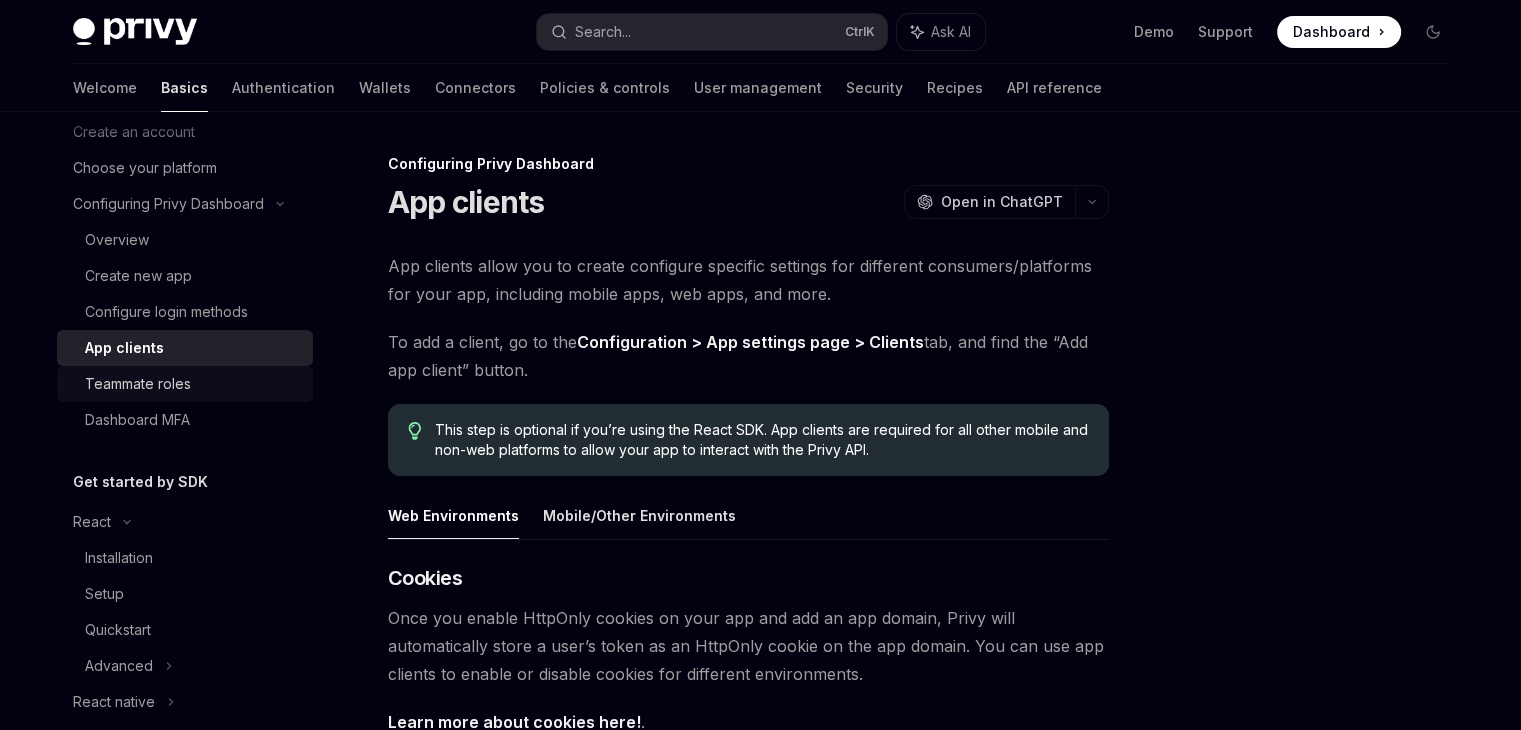 click on "Teammate roles" at bounding box center (185, 384) 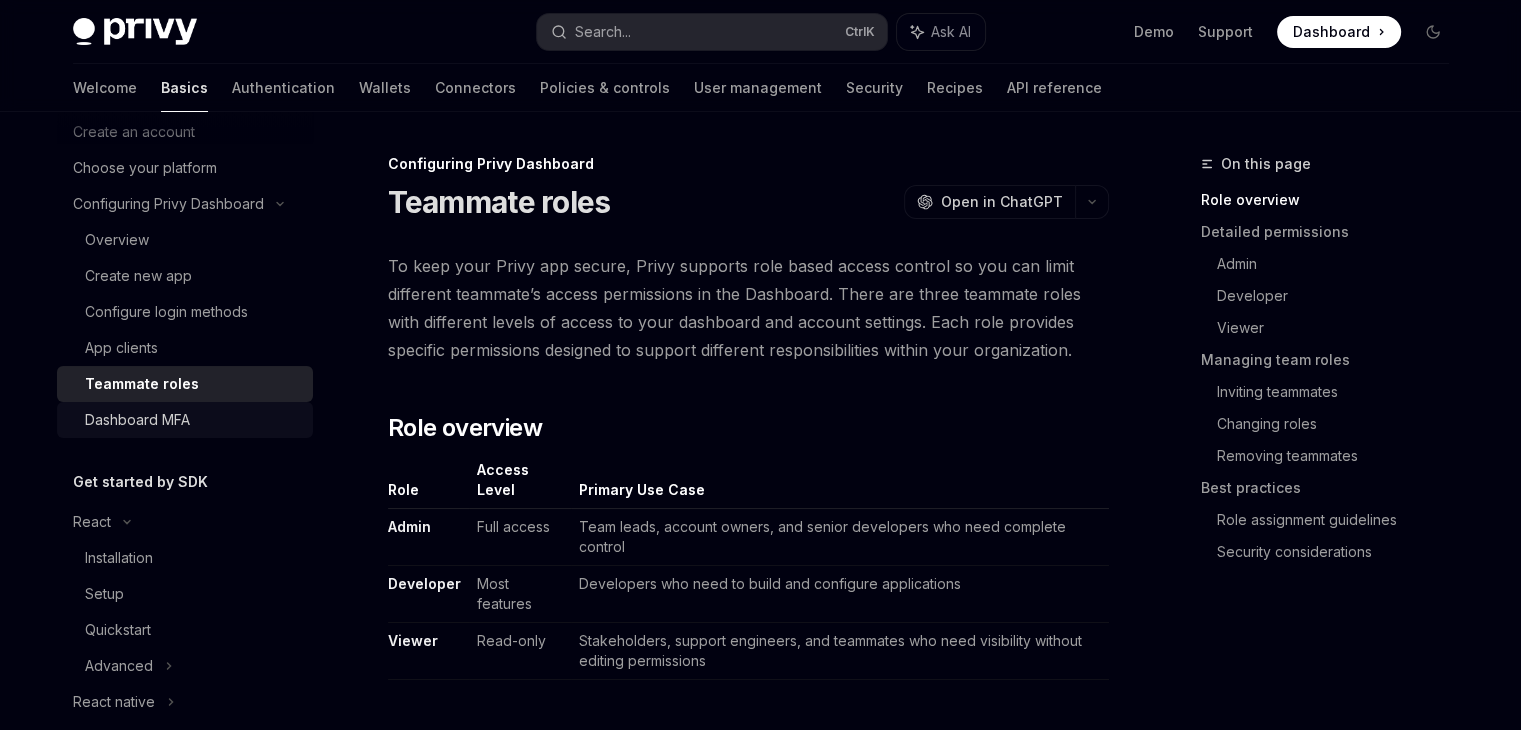 click on "Dashboard MFA" at bounding box center [193, 420] 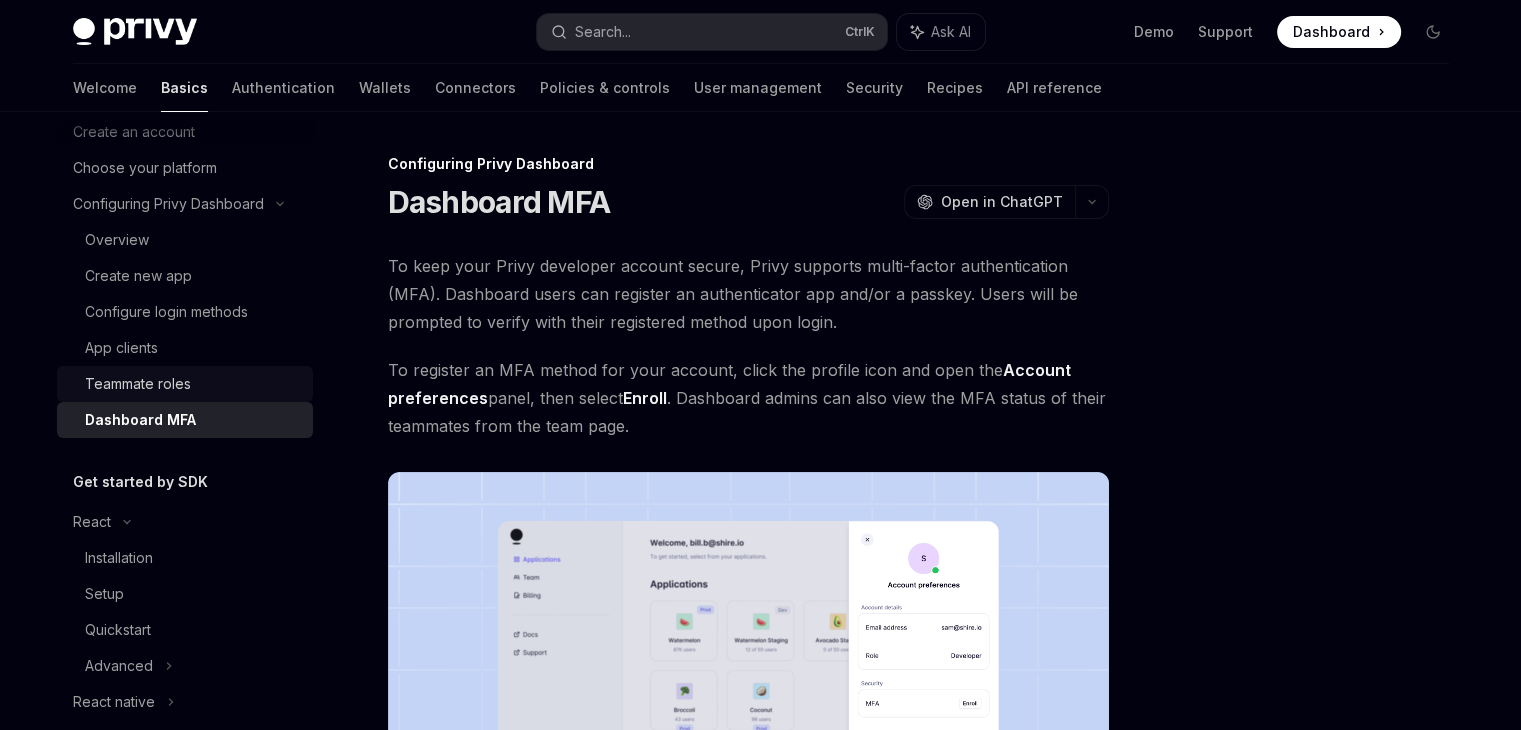 click on "Teammate roles" at bounding box center [193, 384] 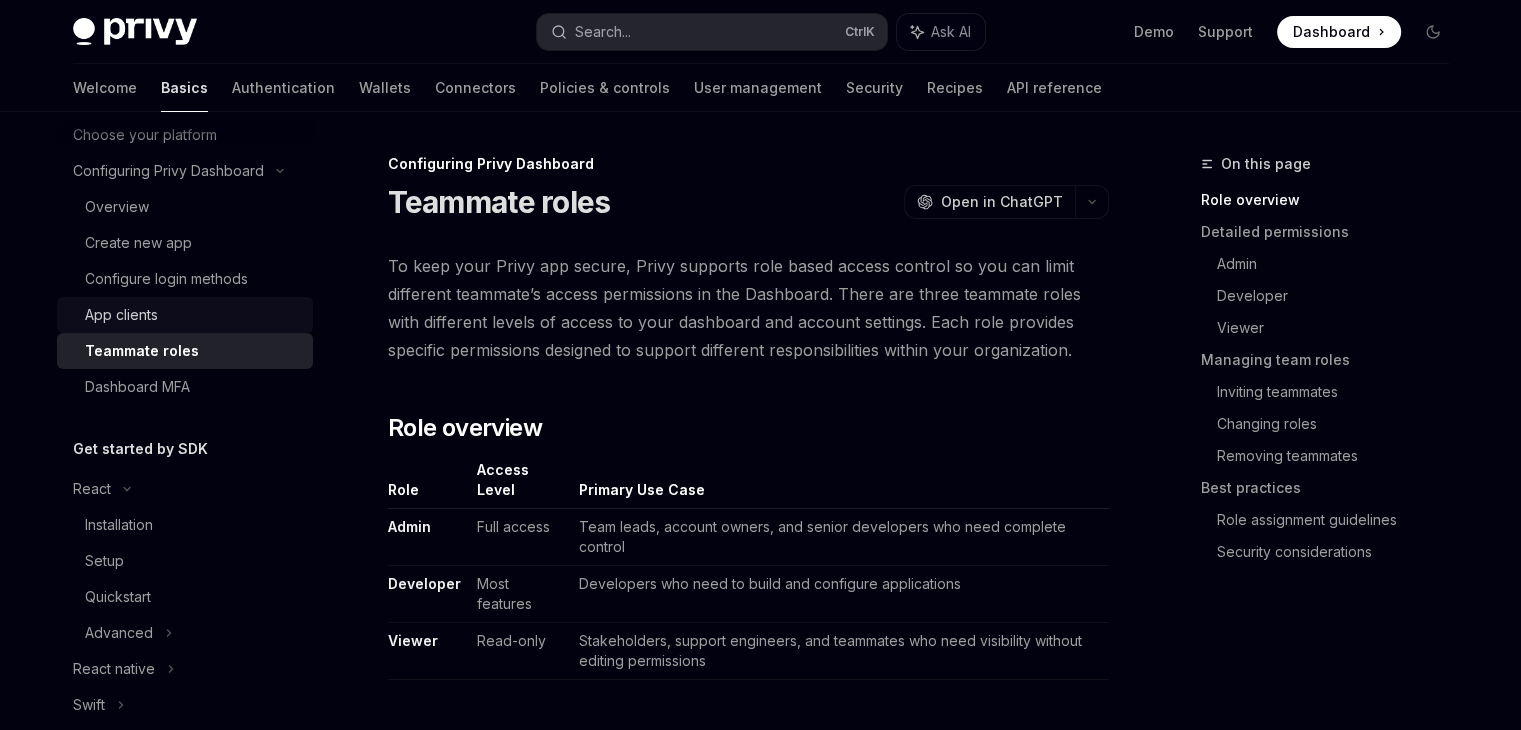 scroll, scrollTop: 100, scrollLeft: 0, axis: vertical 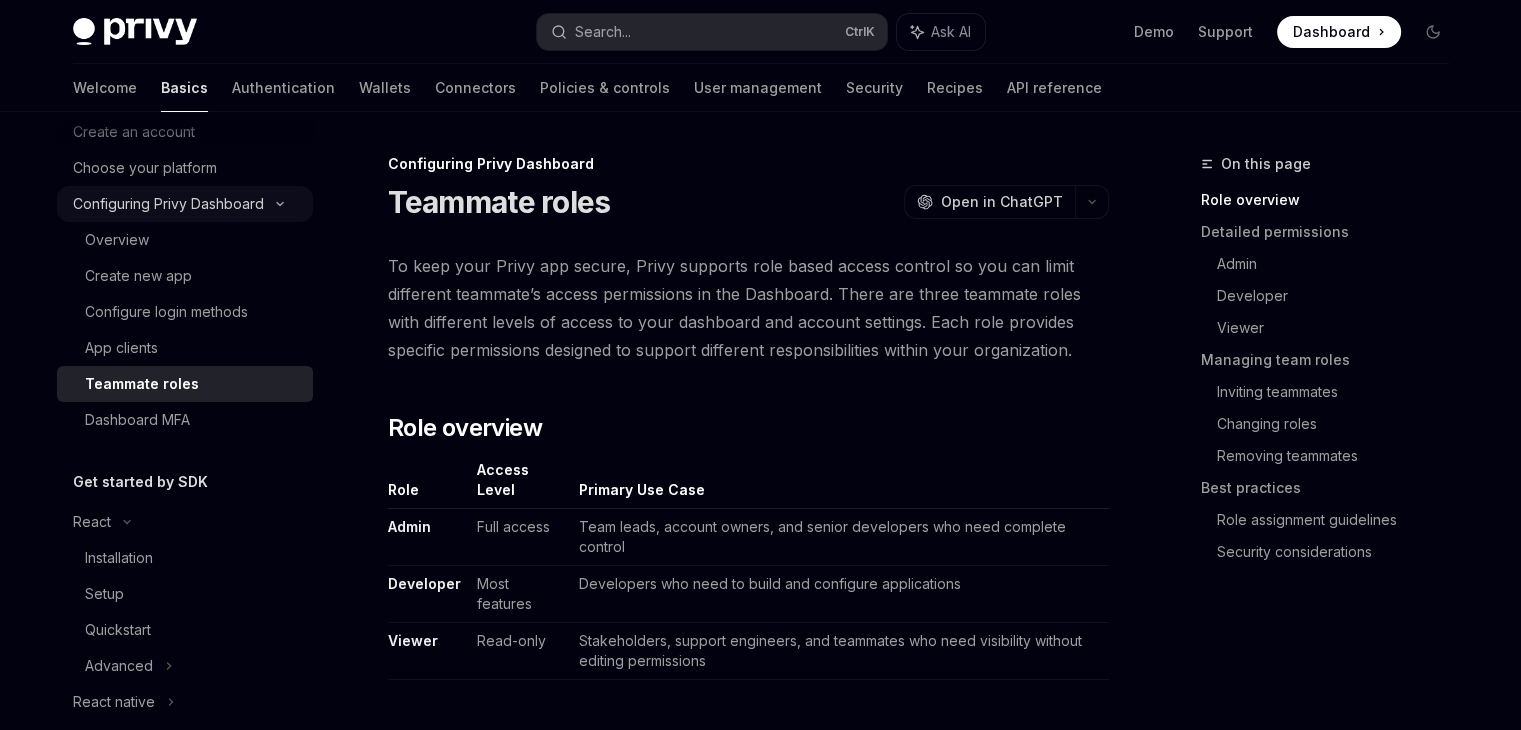 click on "Configuring Privy Dashboard" at bounding box center [185, 204] 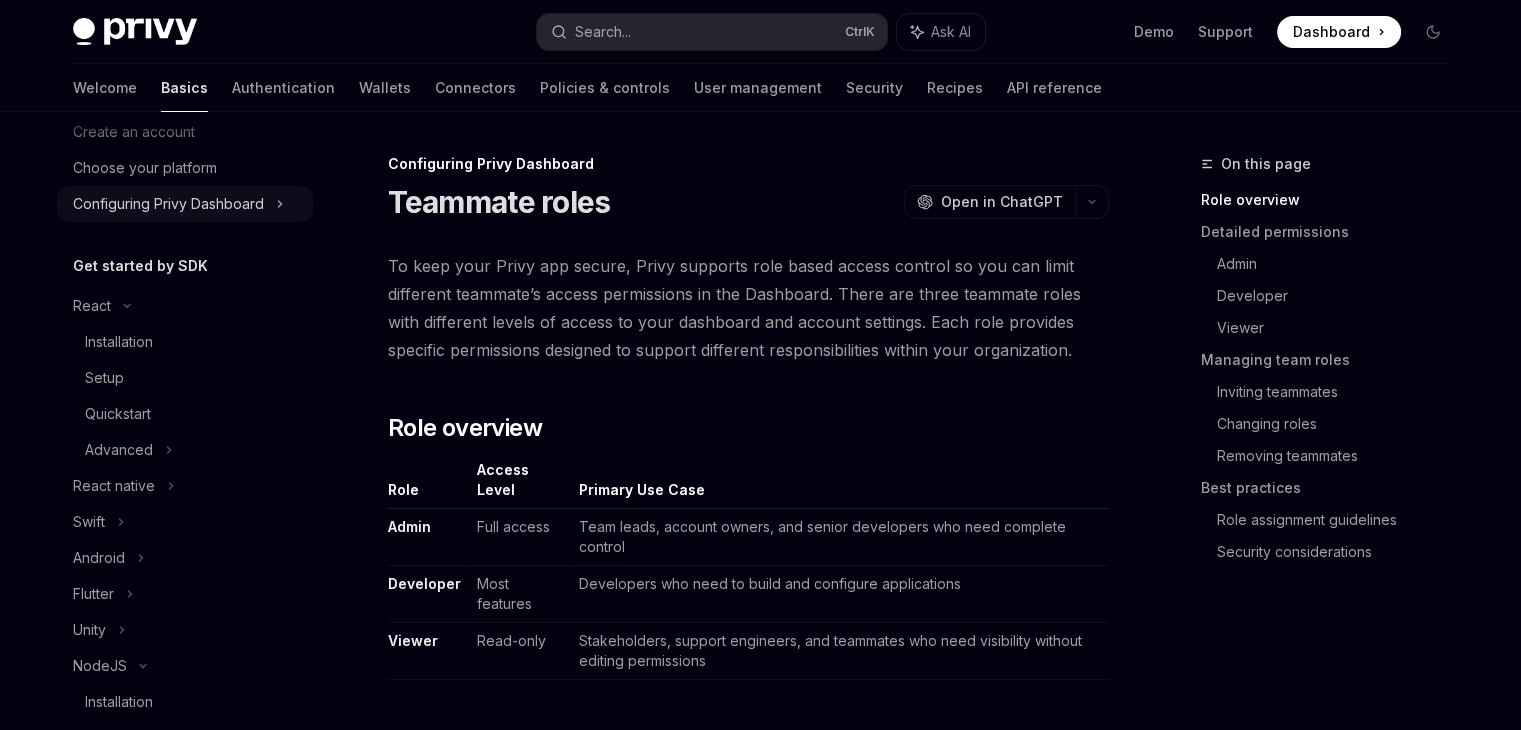 click on "Configuring Privy Dashboard" at bounding box center [185, 204] 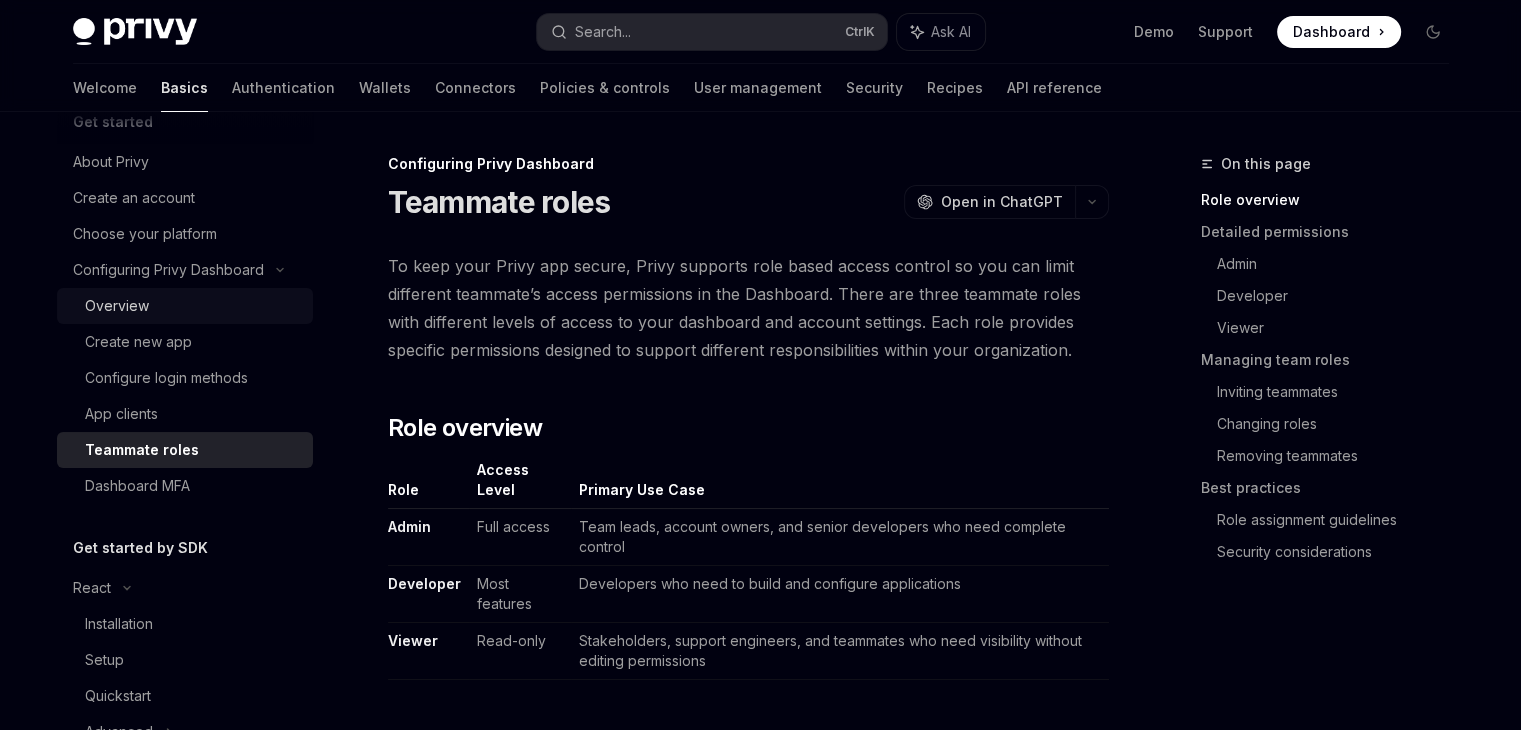 scroll, scrollTop: 0, scrollLeft: 0, axis: both 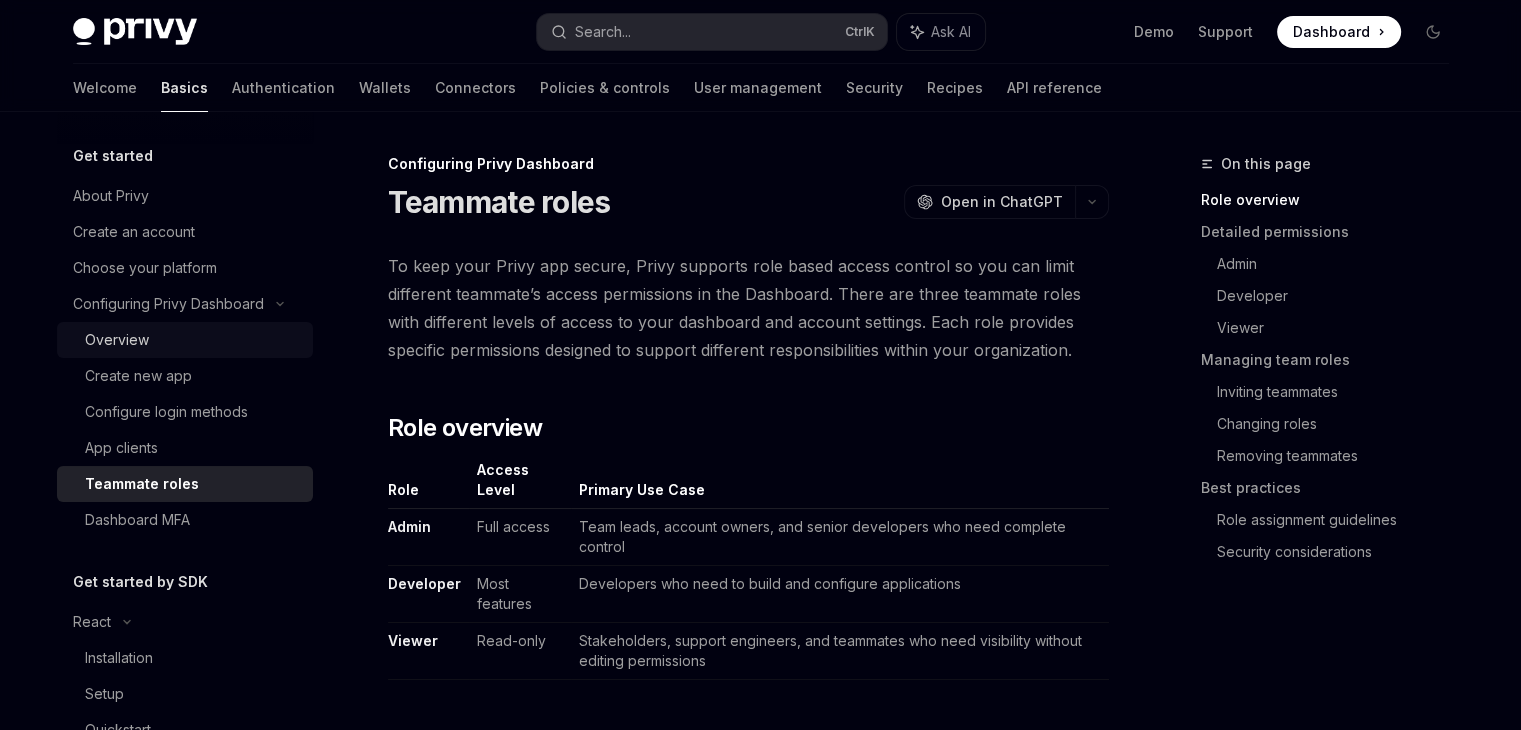 click on "Overview" at bounding box center (193, 340) 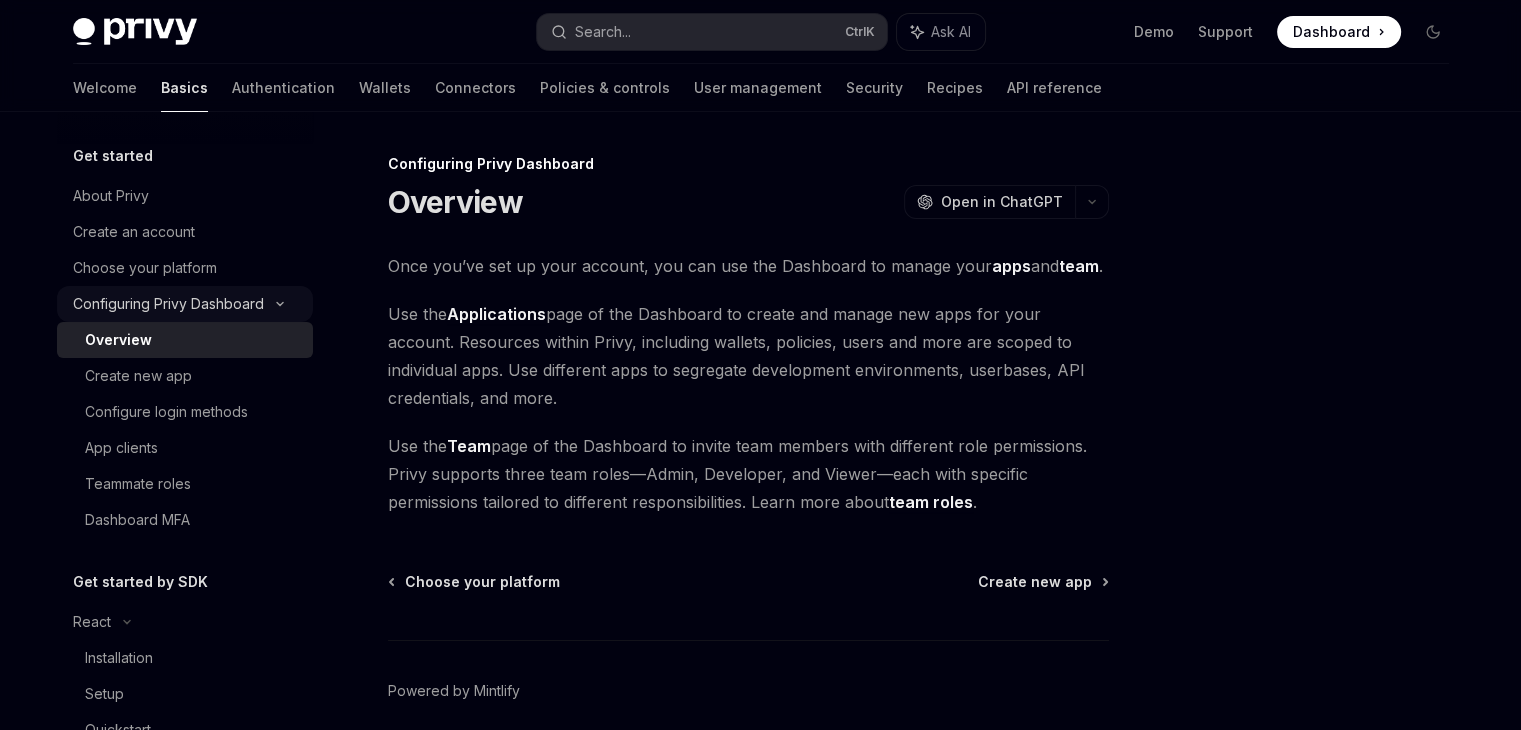 click on "Configuring Privy Dashboard" at bounding box center [168, 304] 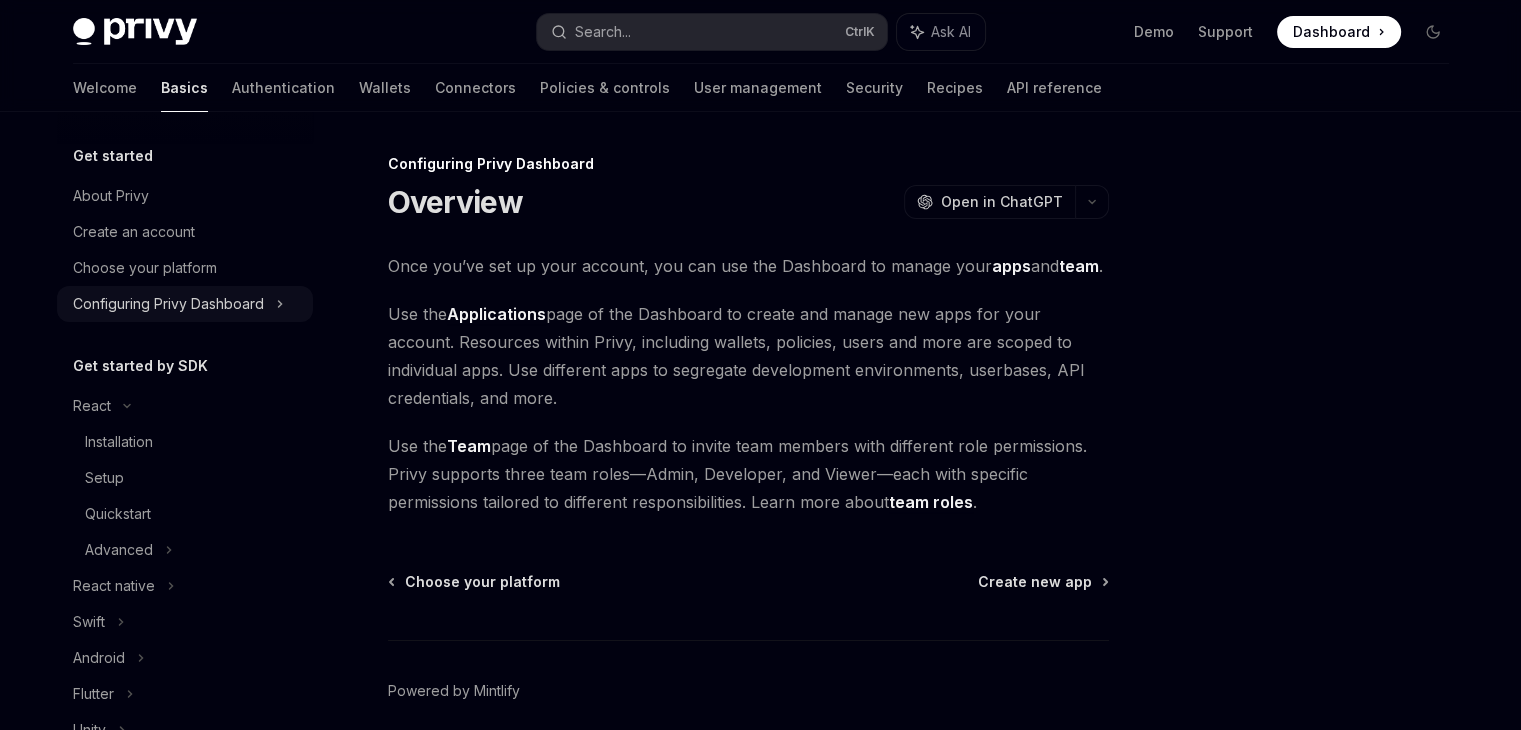 click on "Configuring Privy Dashboard" at bounding box center (168, 304) 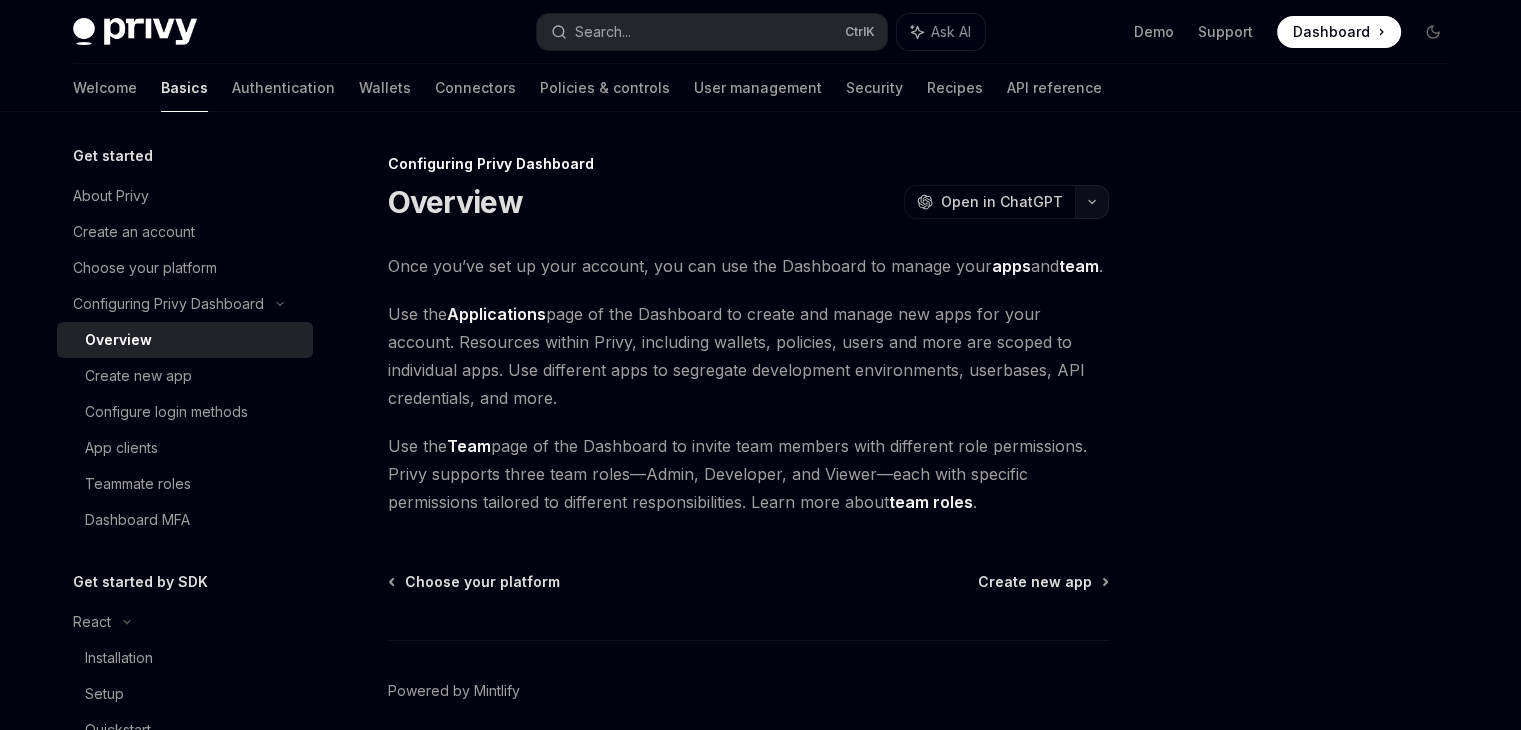 click at bounding box center [1092, 202] 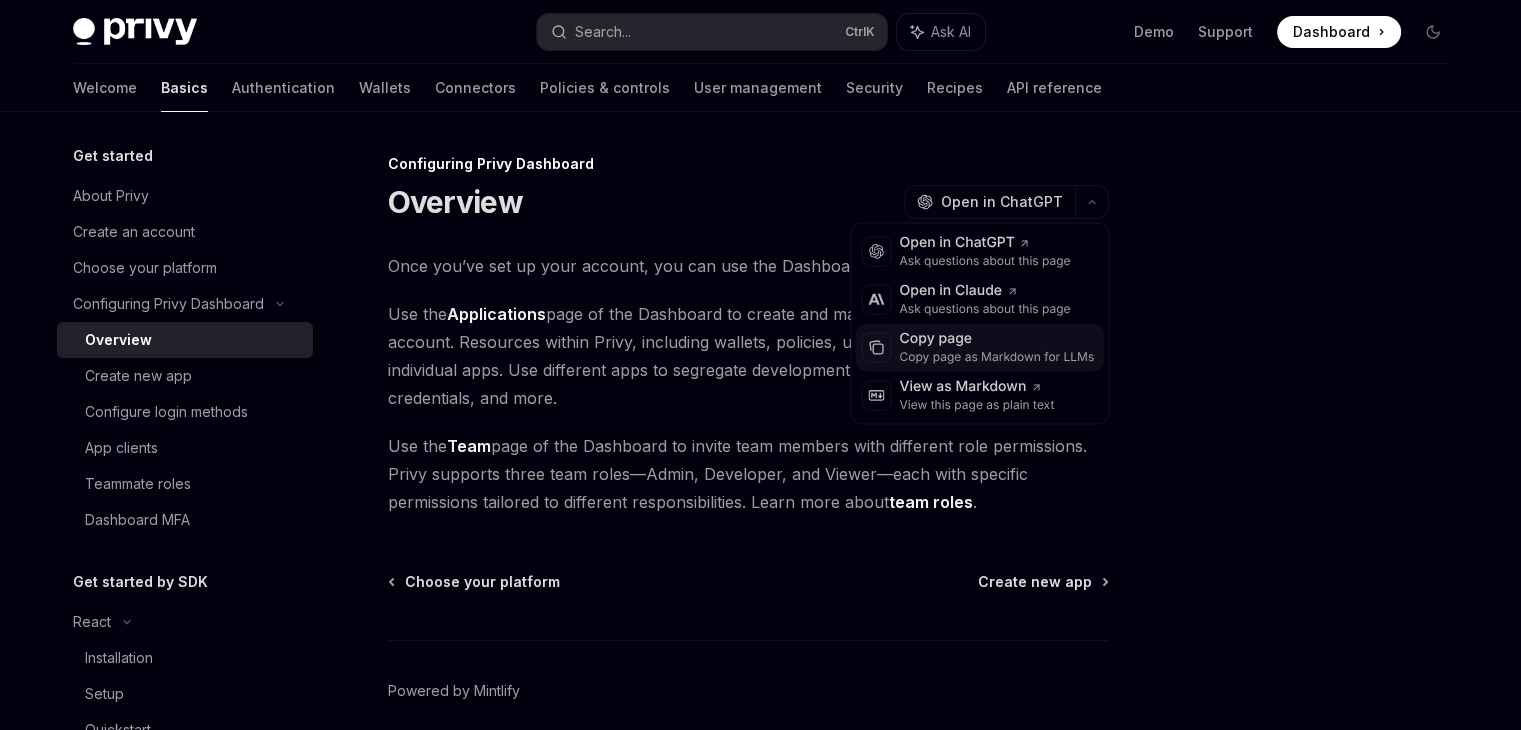 click on "Copy page as Markdown for LLMs" at bounding box center (996, 357) 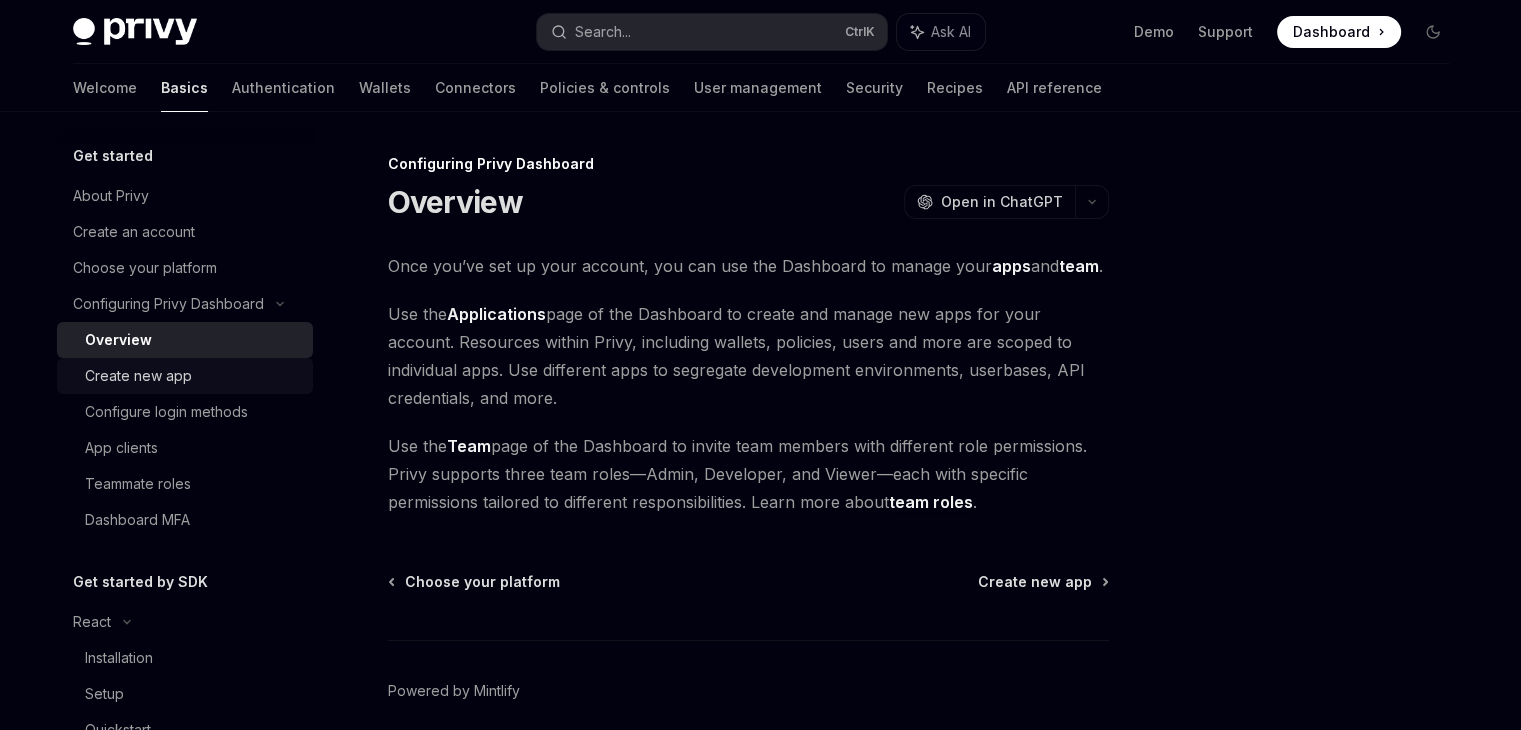 click on "Create new app" at bounding box center (193, 376) 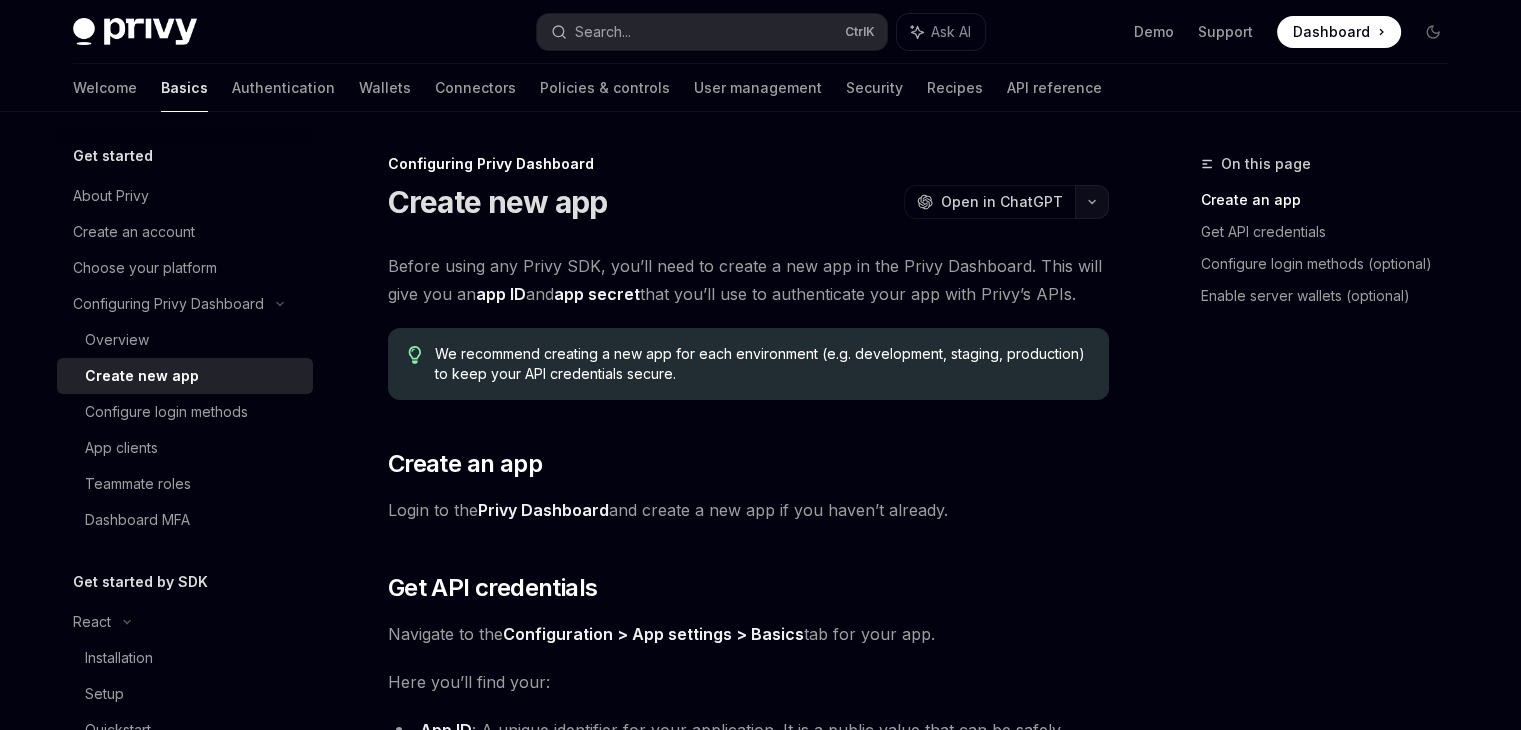 click 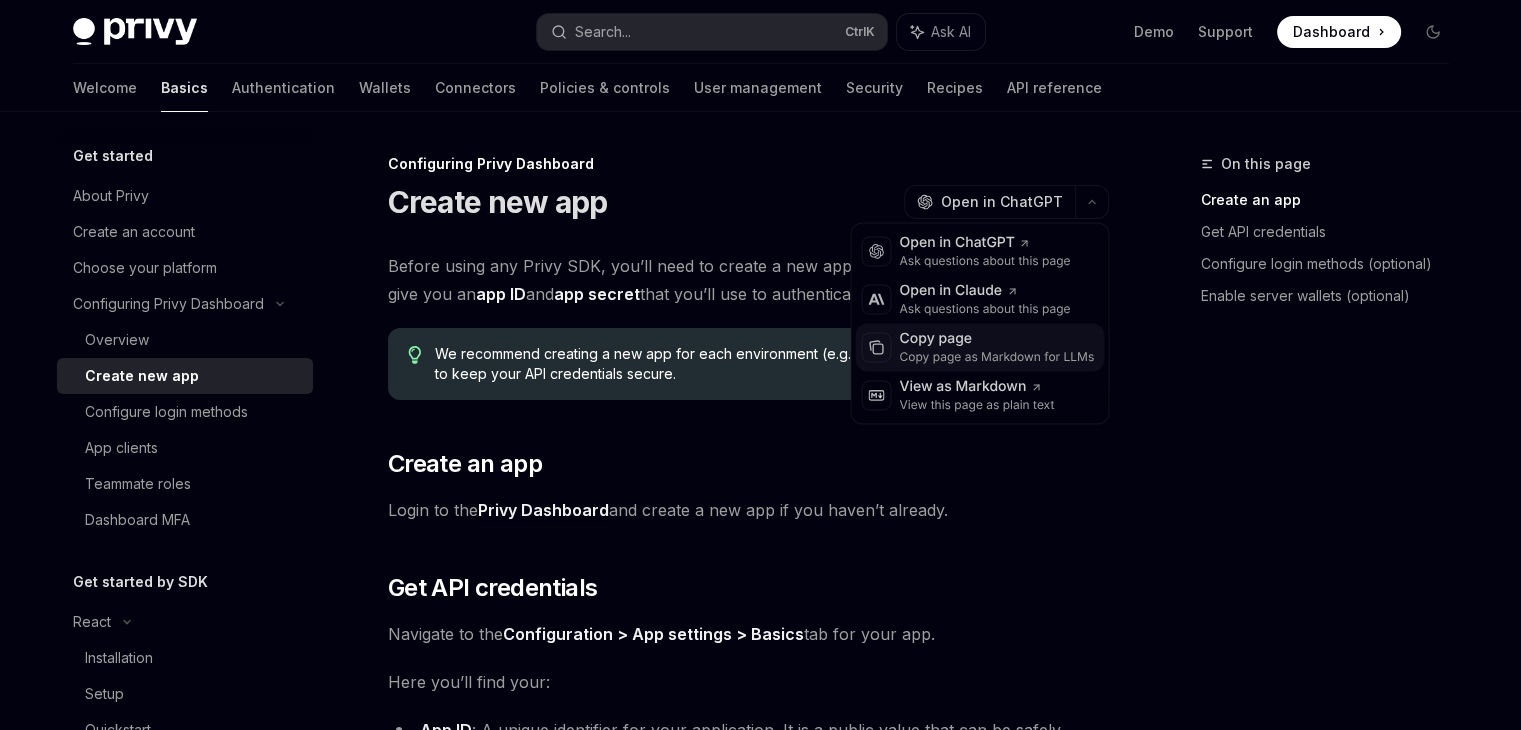 click on "Copy page" at bounding box center (996, 339) 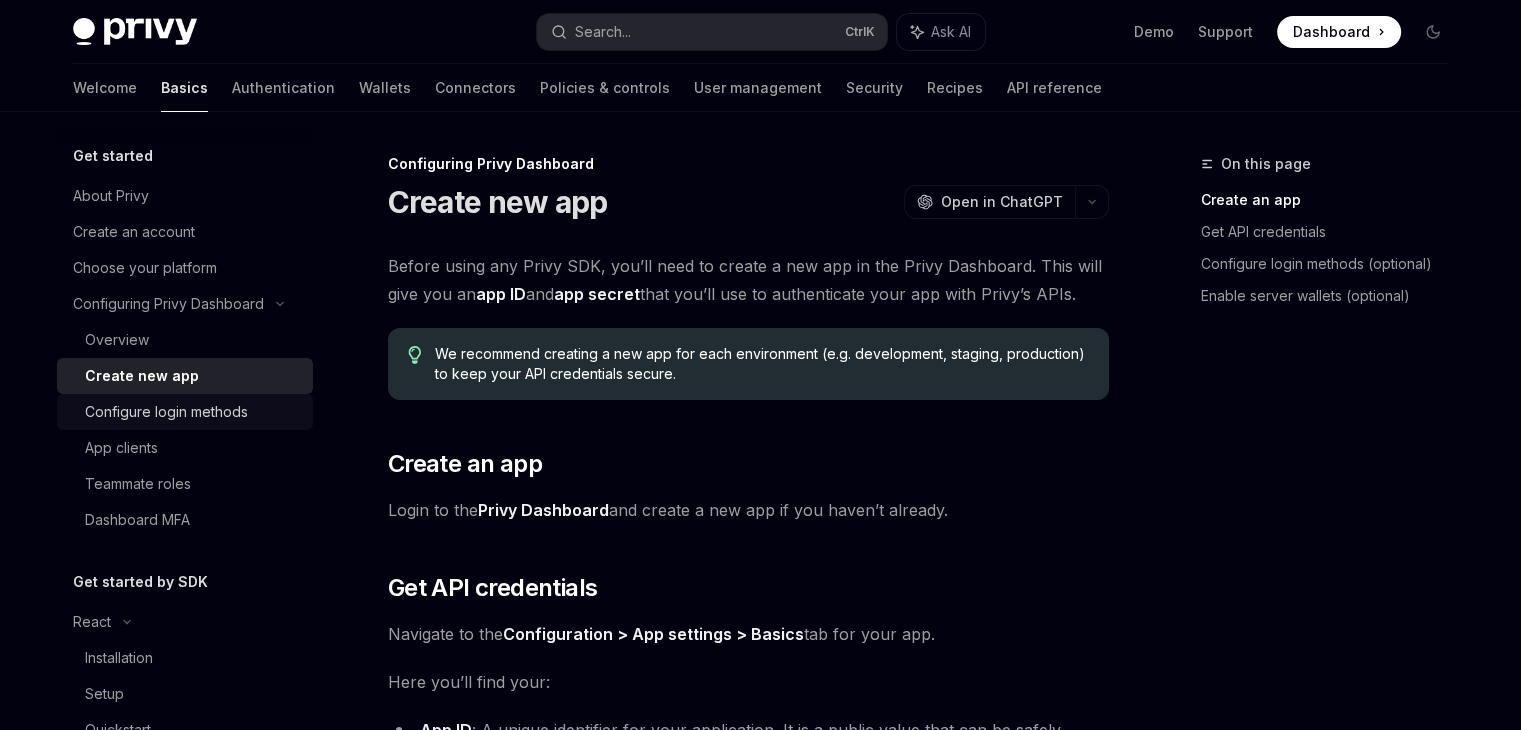 click on "Configure login methods" at bounding box center (166, 412) 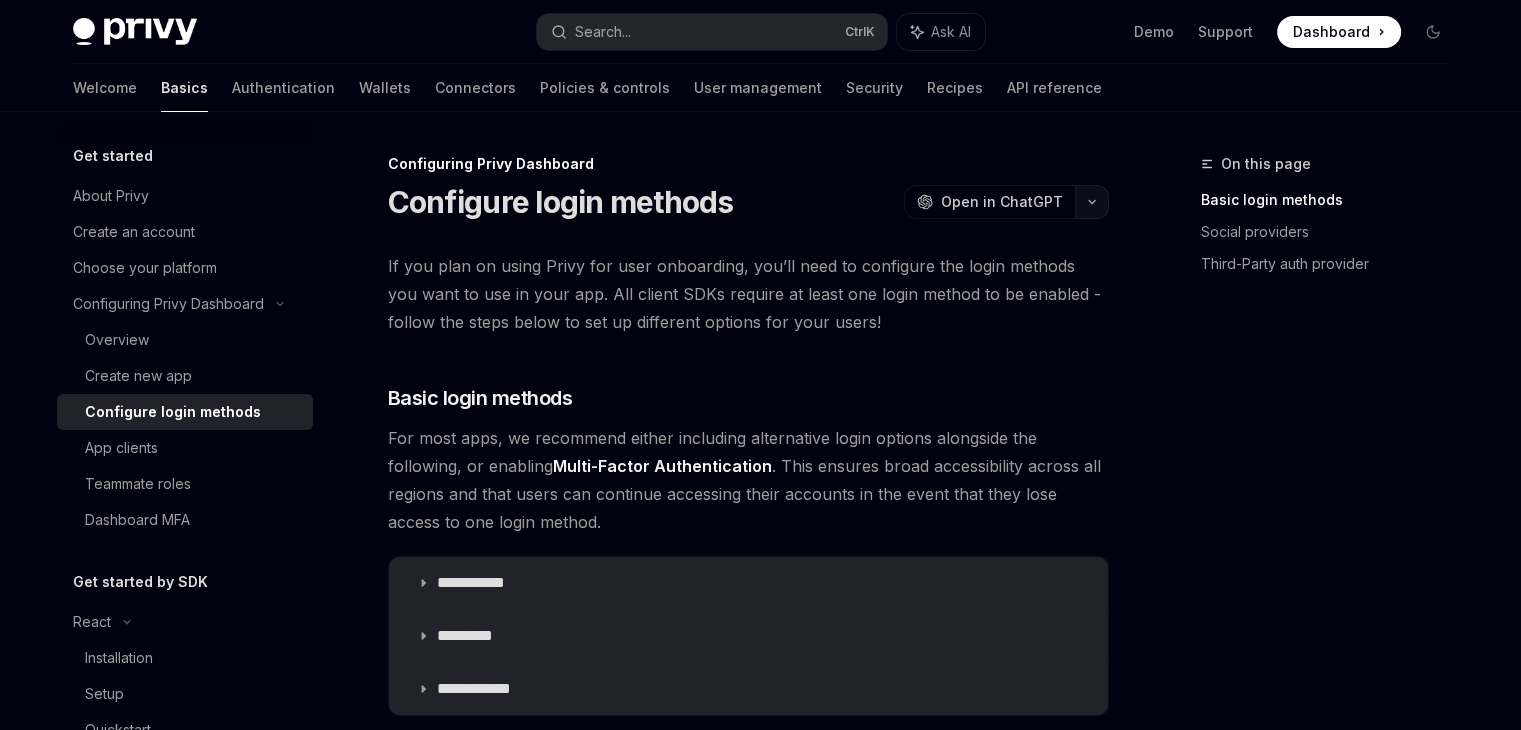 click at bounding box center (1092, 202) 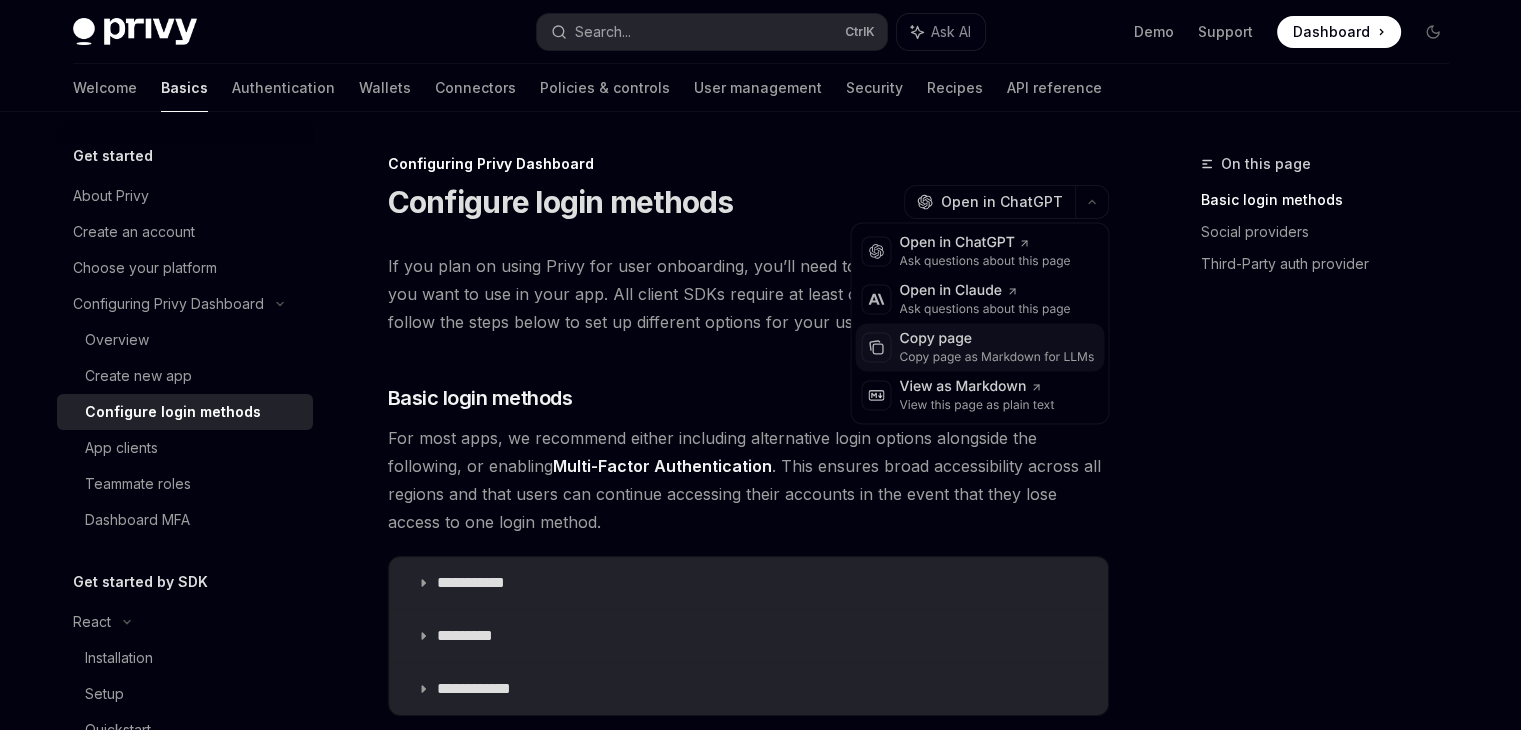 click on "Copy page" at bounding box center [996, 339] 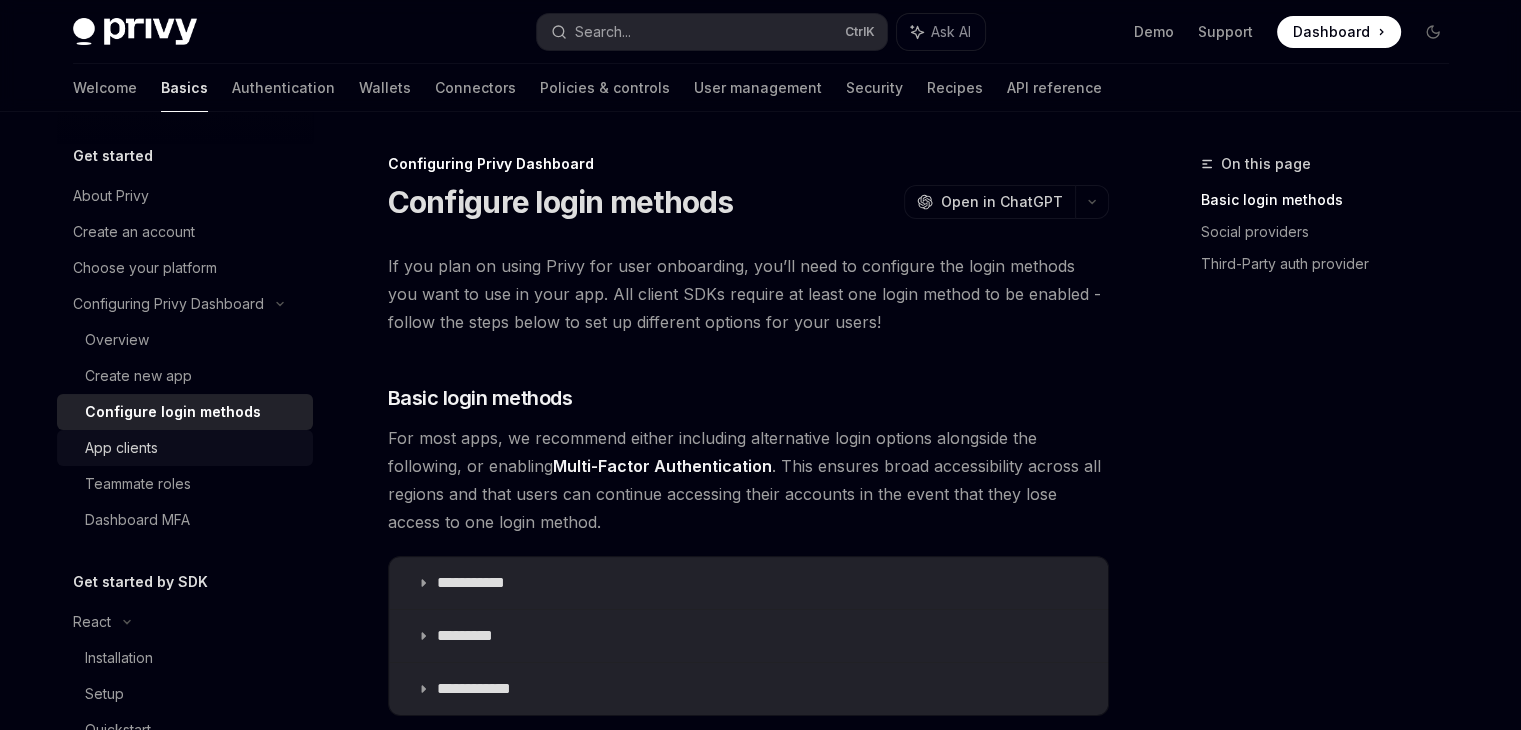 click on "App clients" at bounding box center (193, 448) 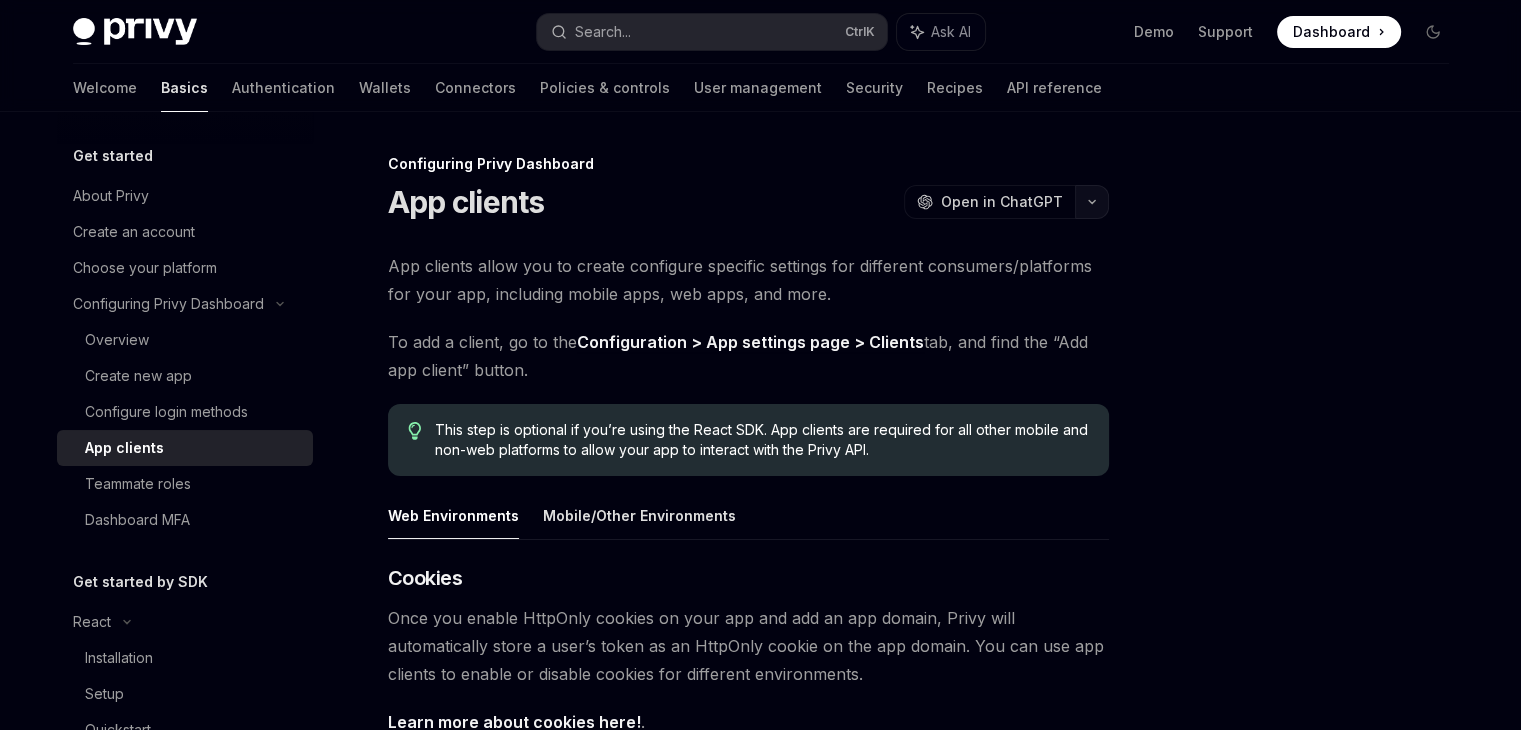 click 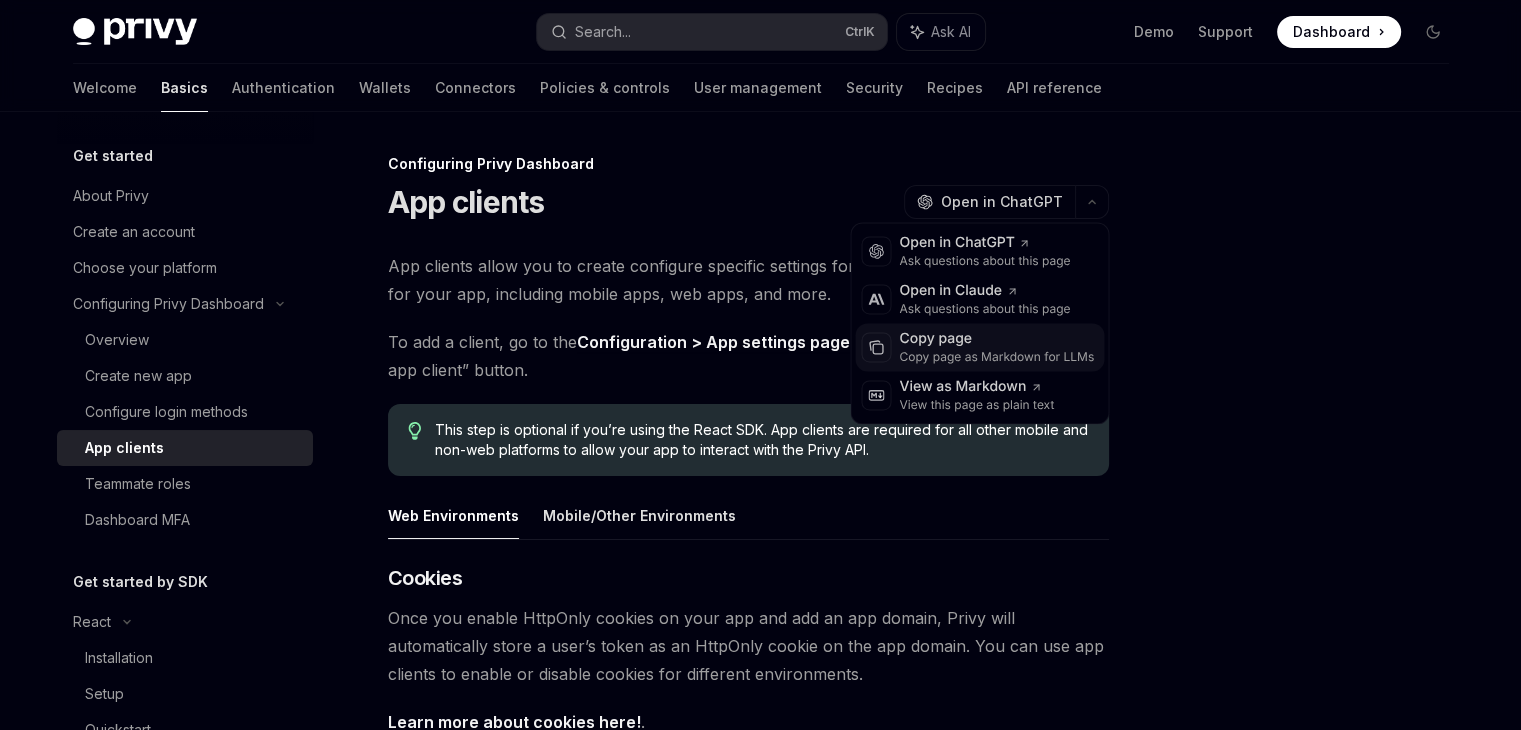 click on "Copy page as Markdown for LLMs" at bounding box center (996, 357) 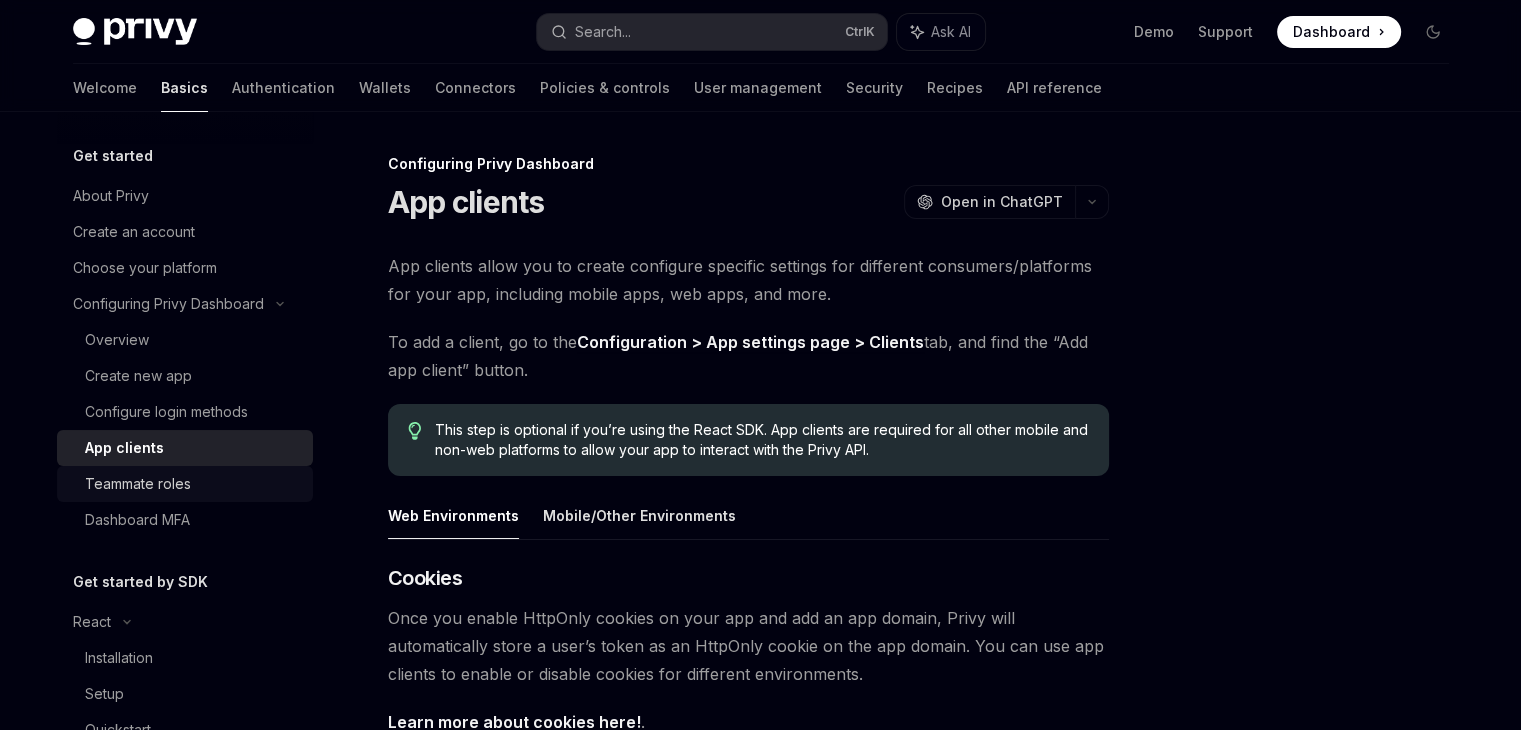 click on "Teammate roles" at bounding box center [193, 484] 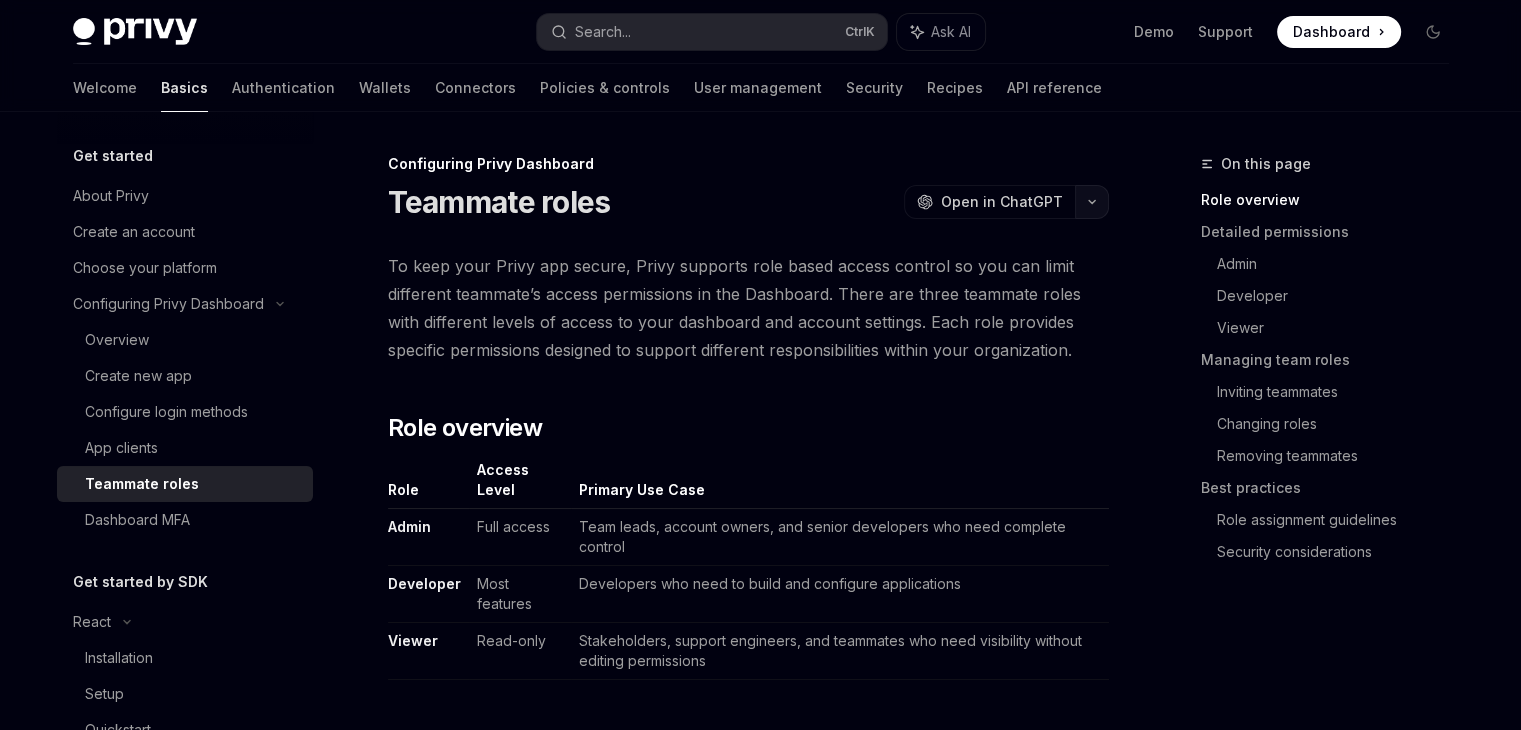 click at bounding box center [1092, 202] 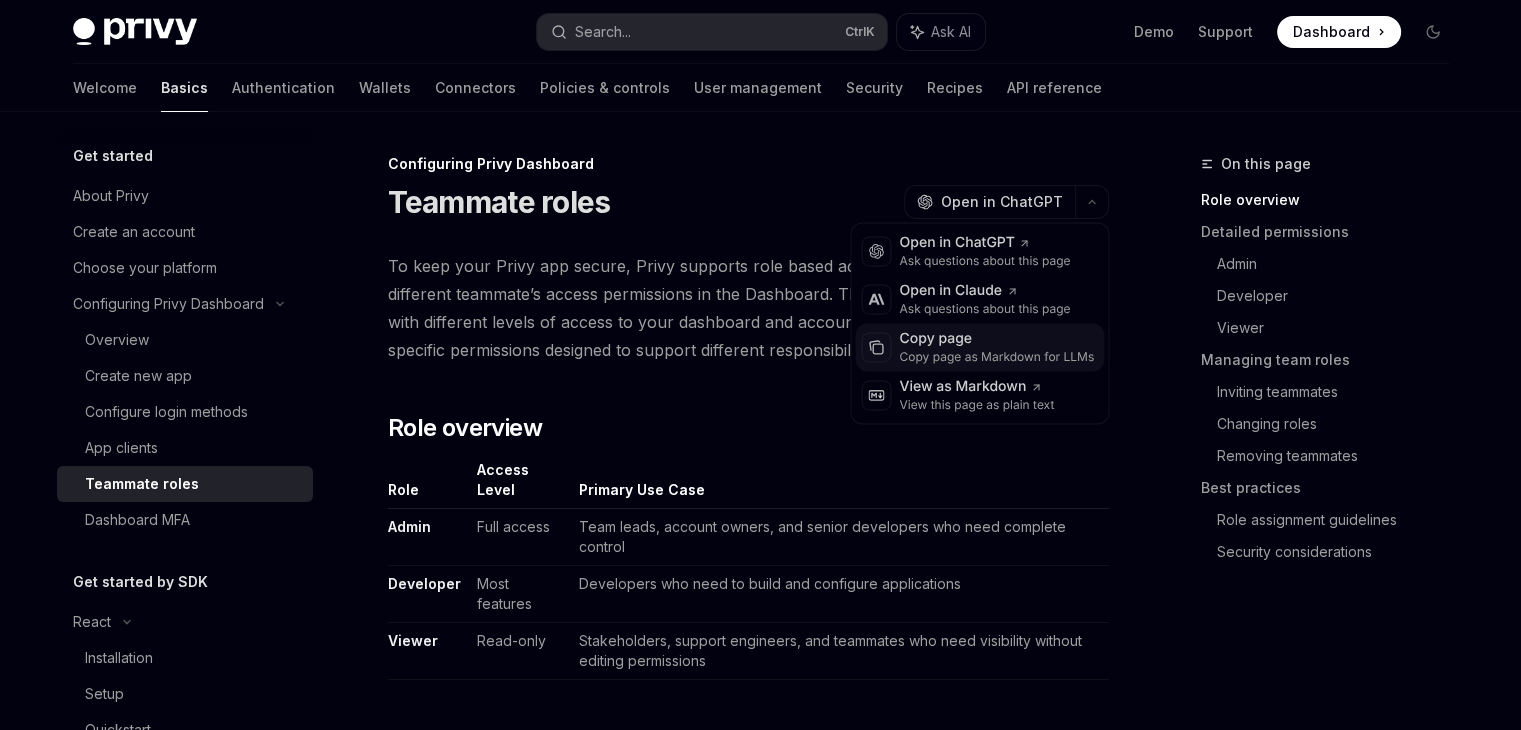 click on "Copy page as Markdown for LLMs" at bounding box center [996, 357] 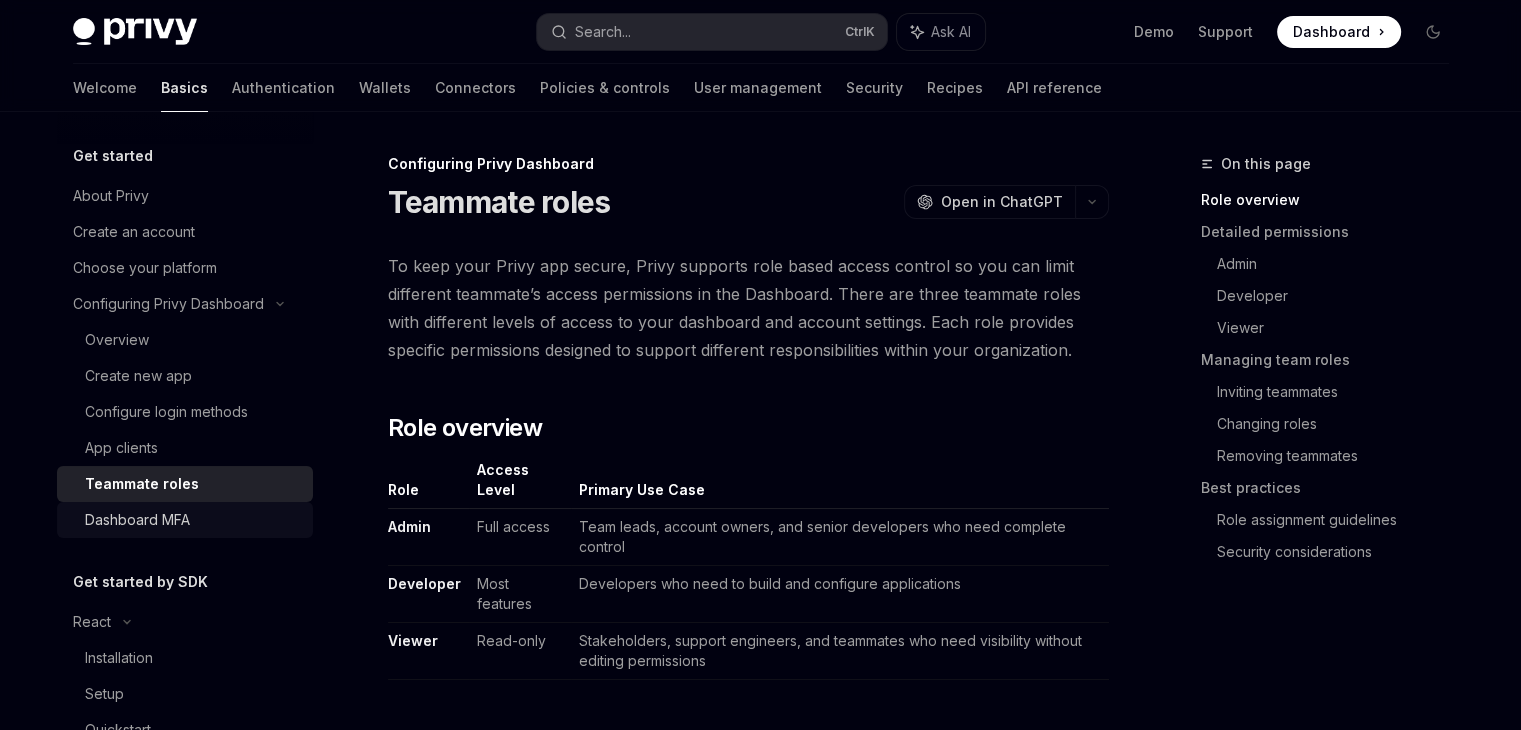 click on "Dashboard MFA" at bounding box center (137, 520) 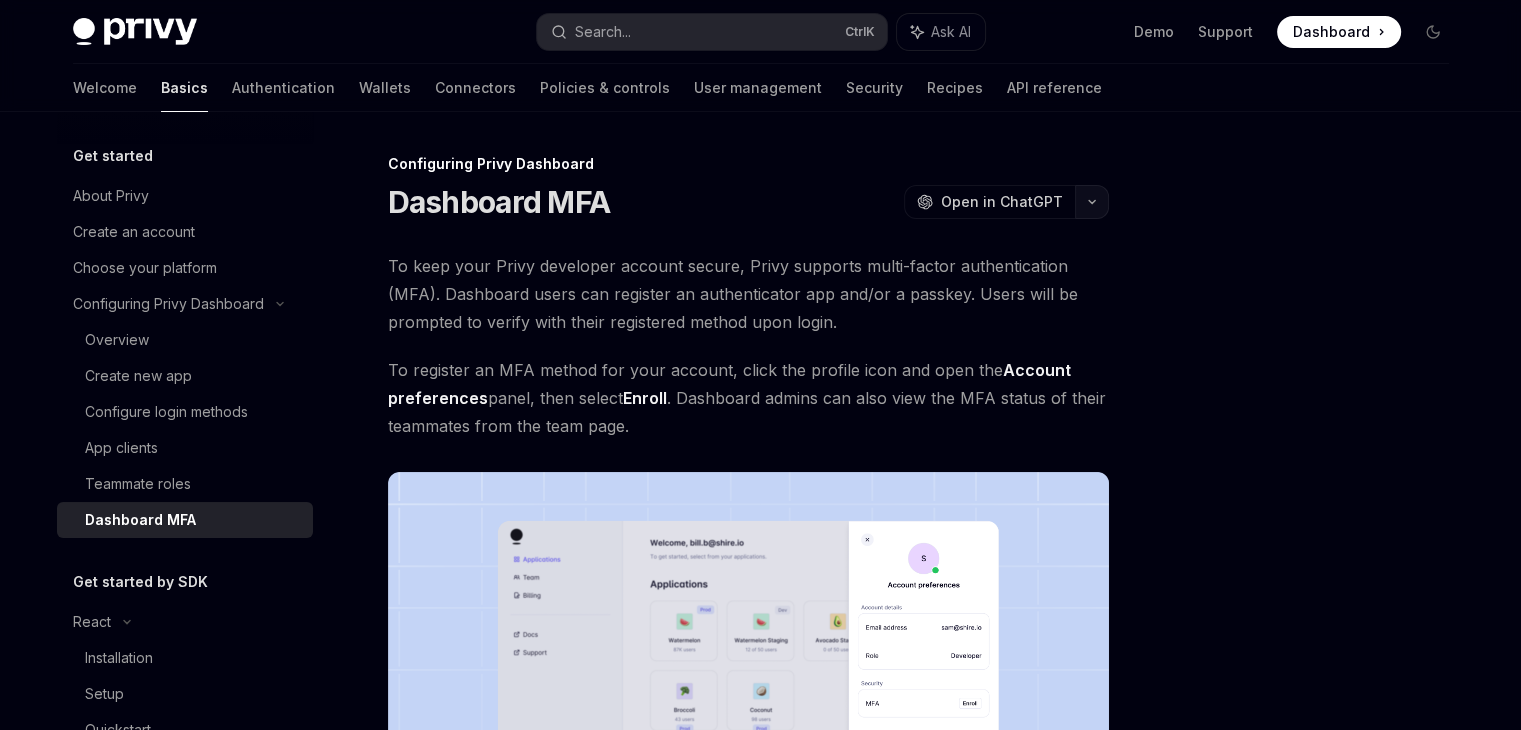 click 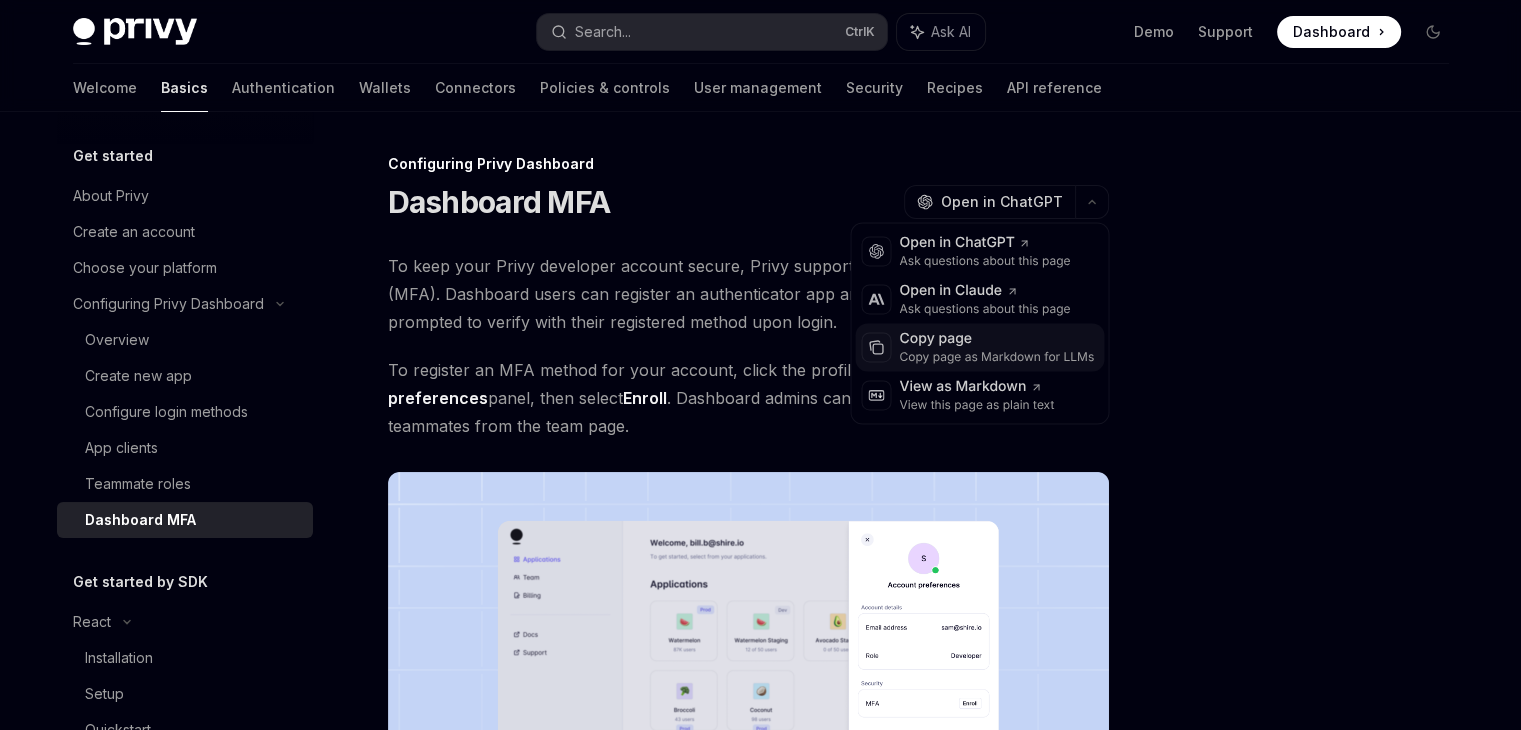 click on "Copy page" at bounding box center (996, 339) 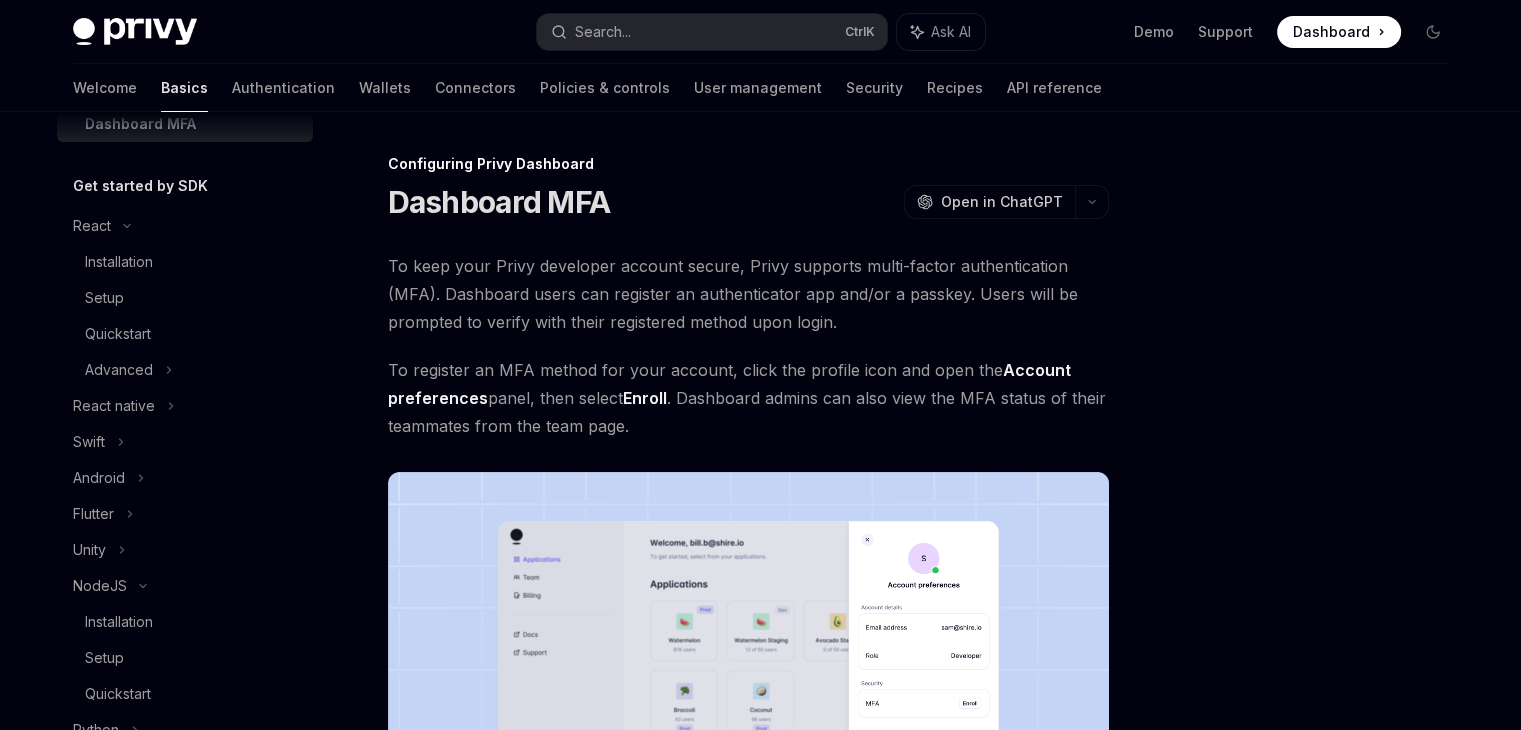 scroll, scrollTop: 330, scrollLeft: 0, axis: vertical 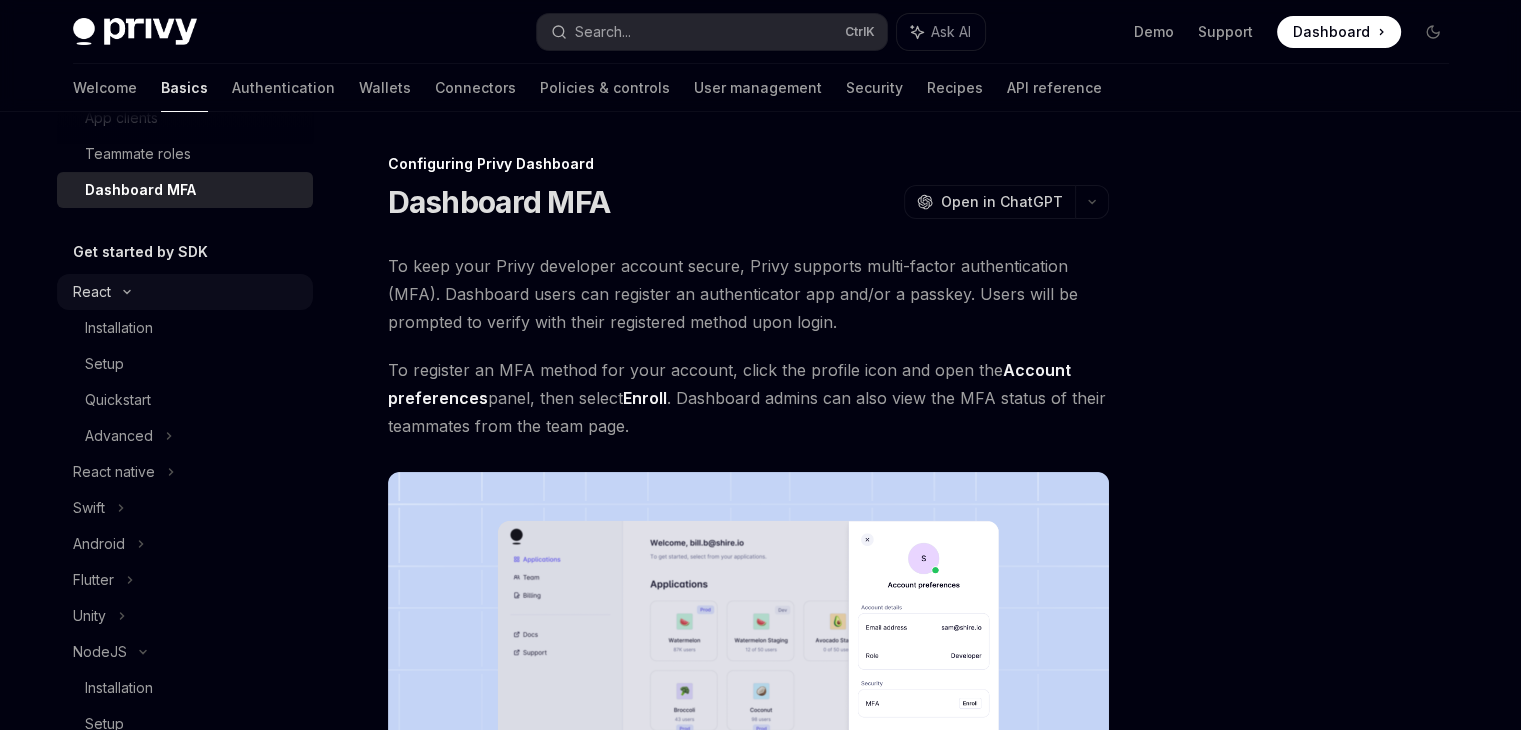 click on "React" at bounding box center (92, 292) 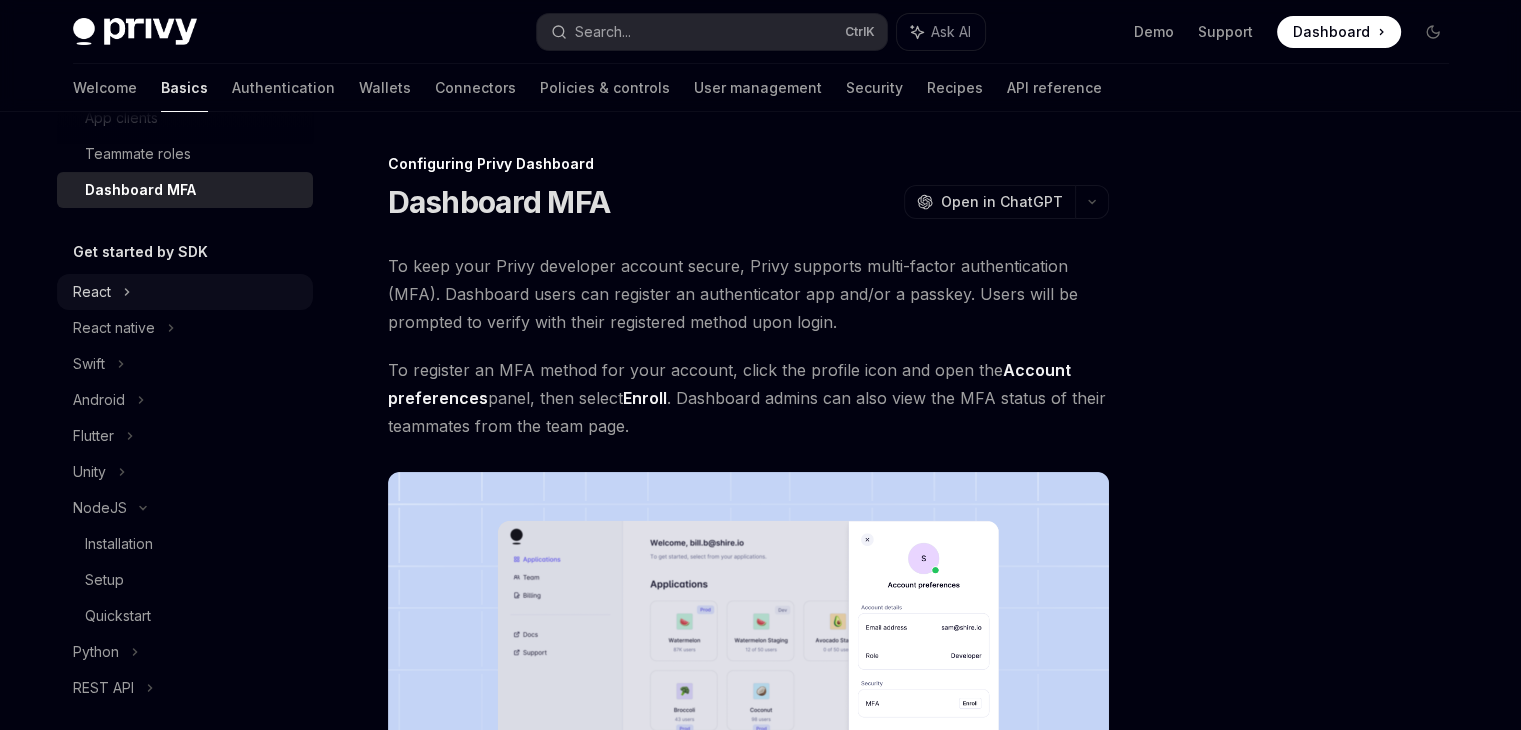 click on "React" at bounding box center [92, 292] 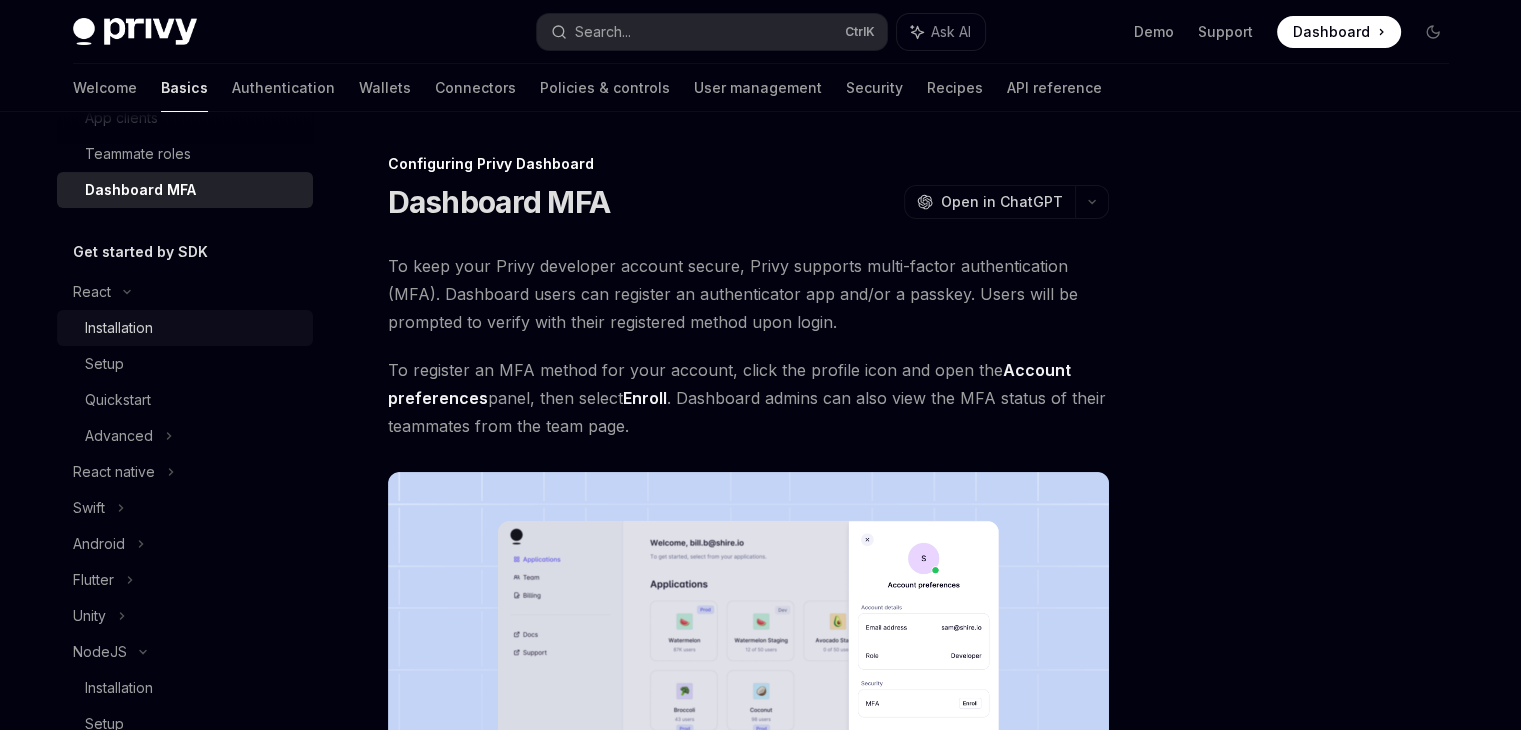 click on "Installation" at bounding box center (119, 328) 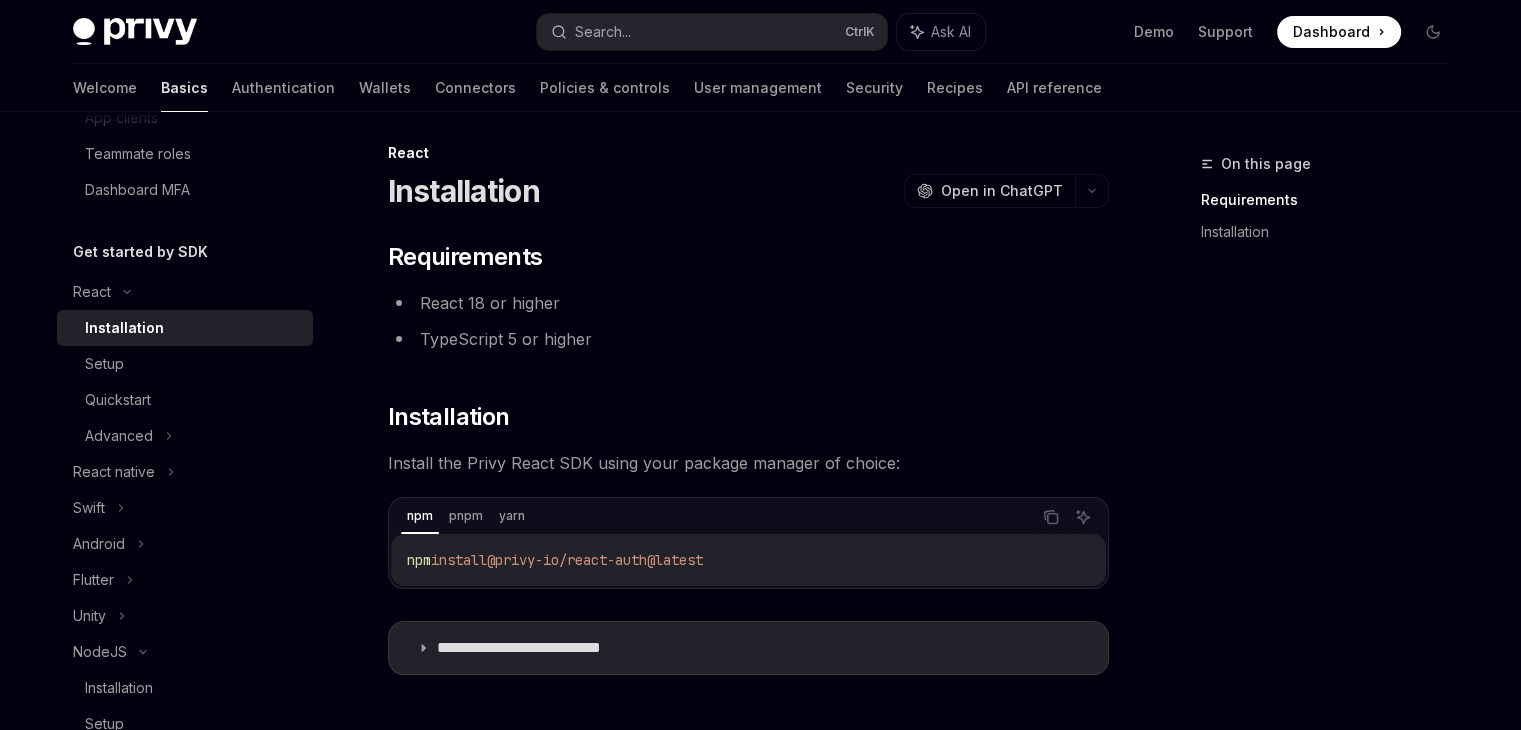 scroll, scrollTop: 0, scrollLeft: 0, axis: both 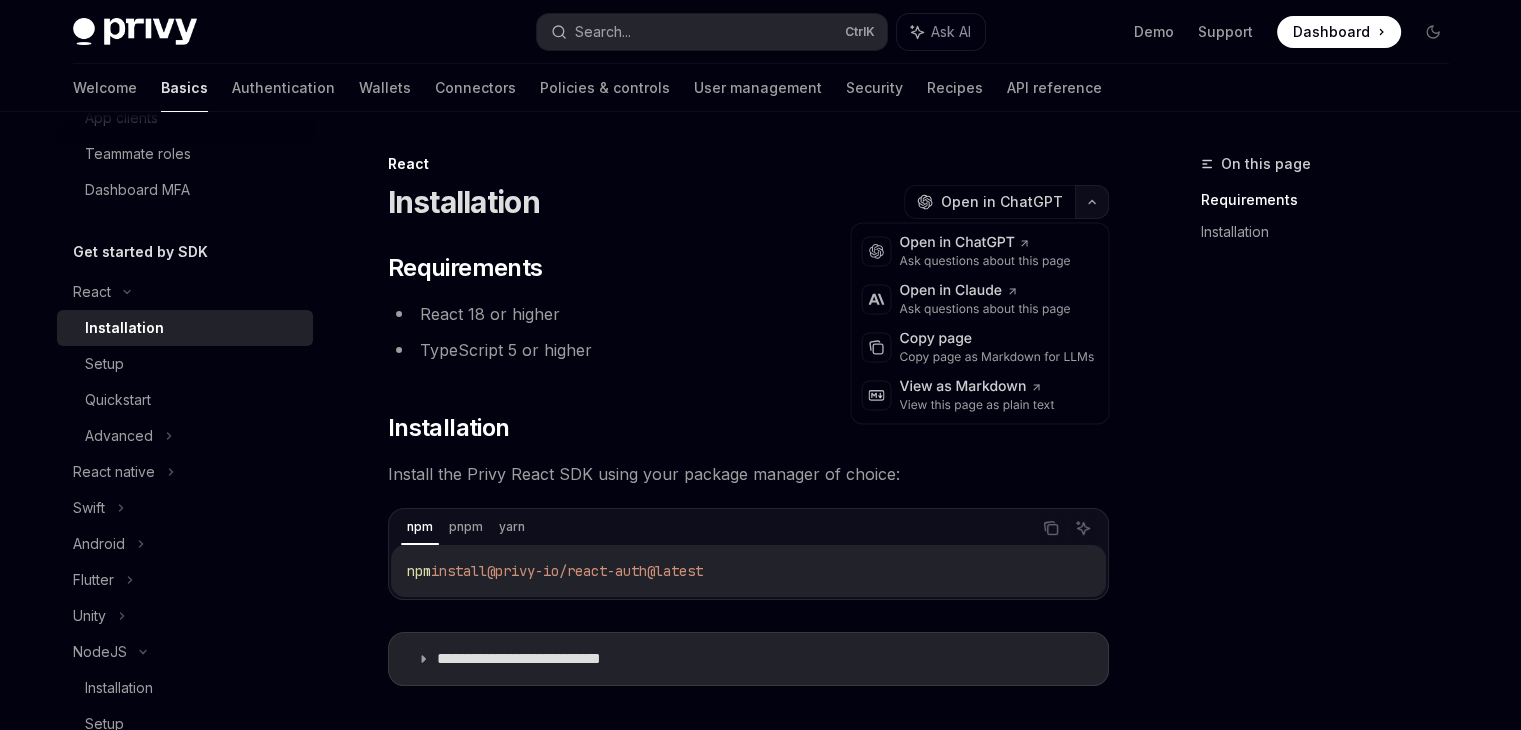 click at bounding box center [1092, 202] 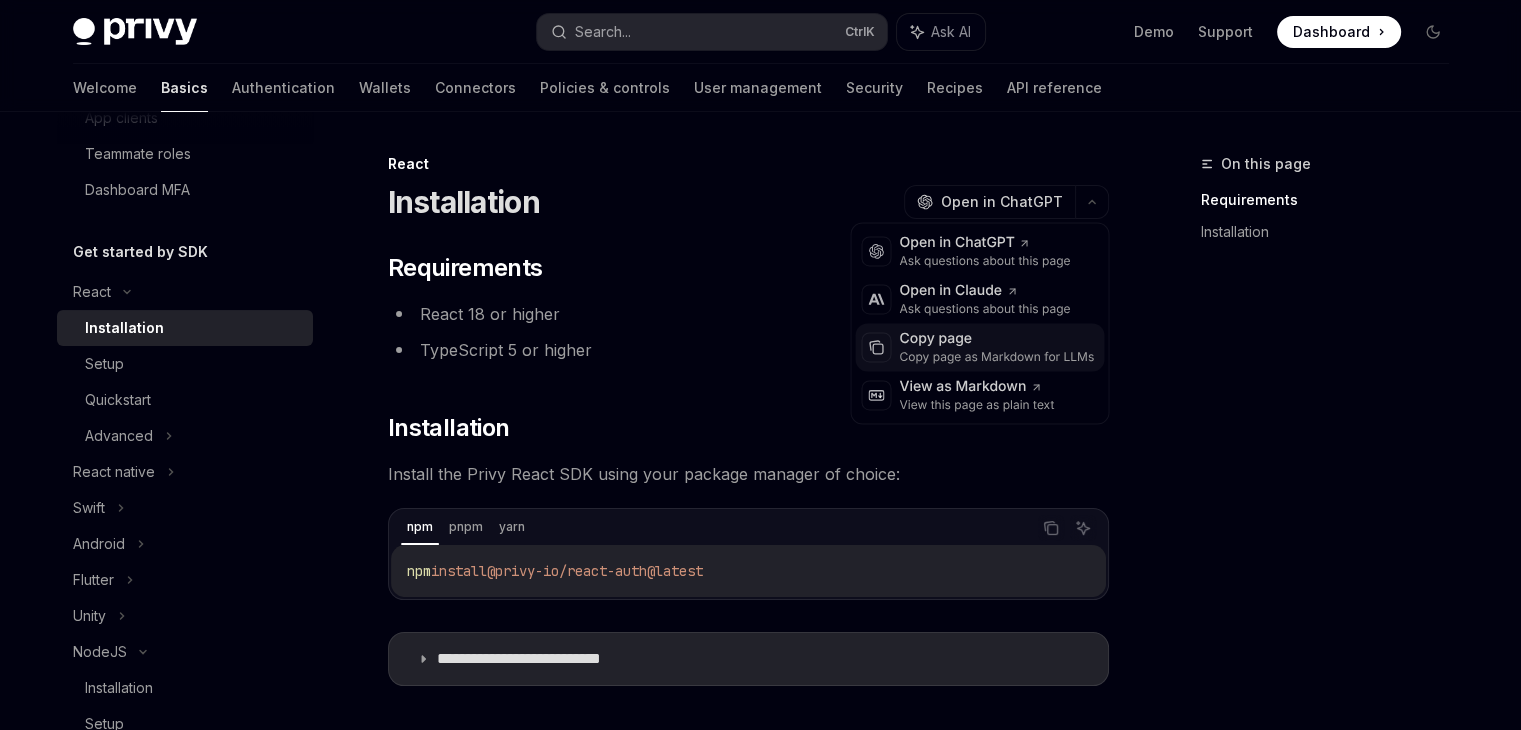 click on "Copy page" at bounding box center (996, 339) 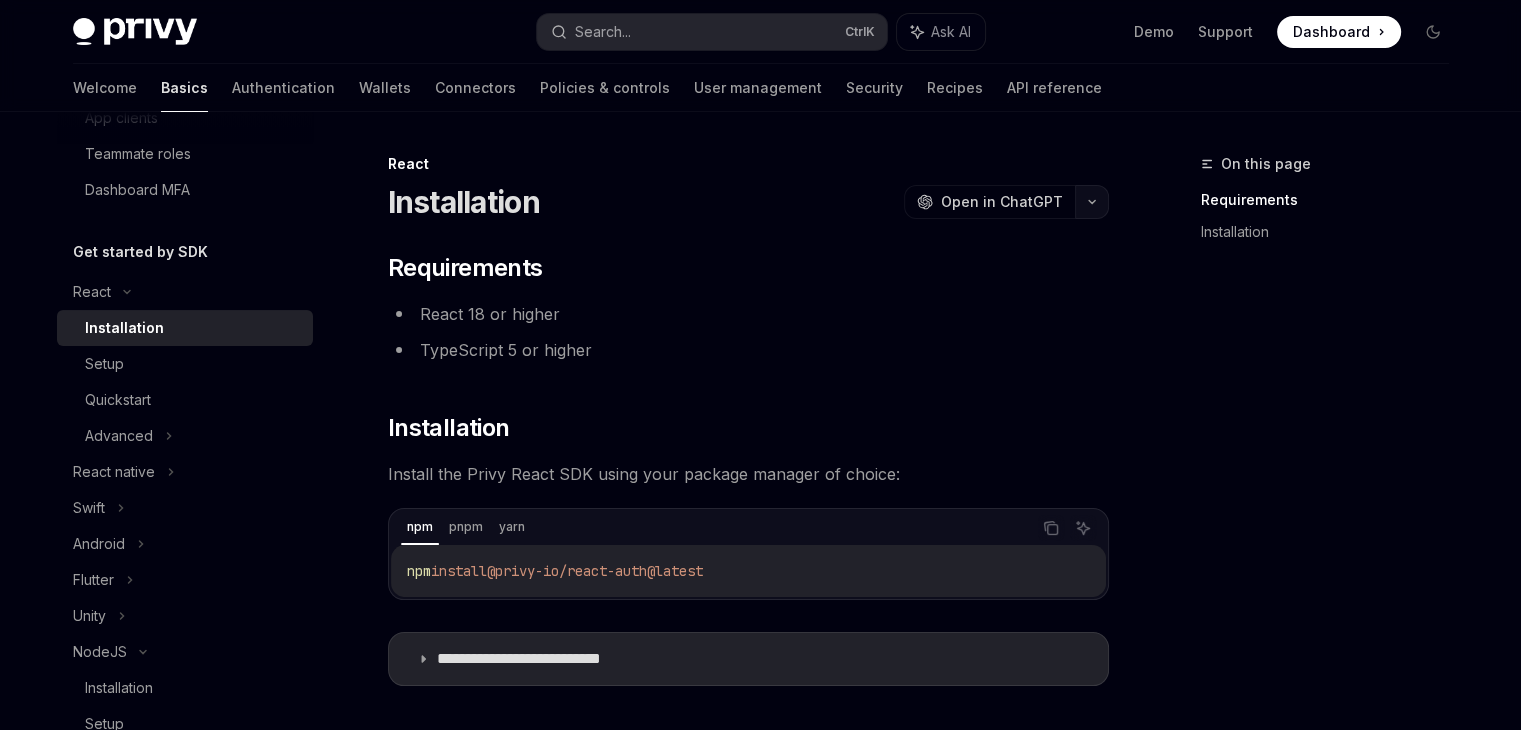 click at bounding box center [1092, 202] 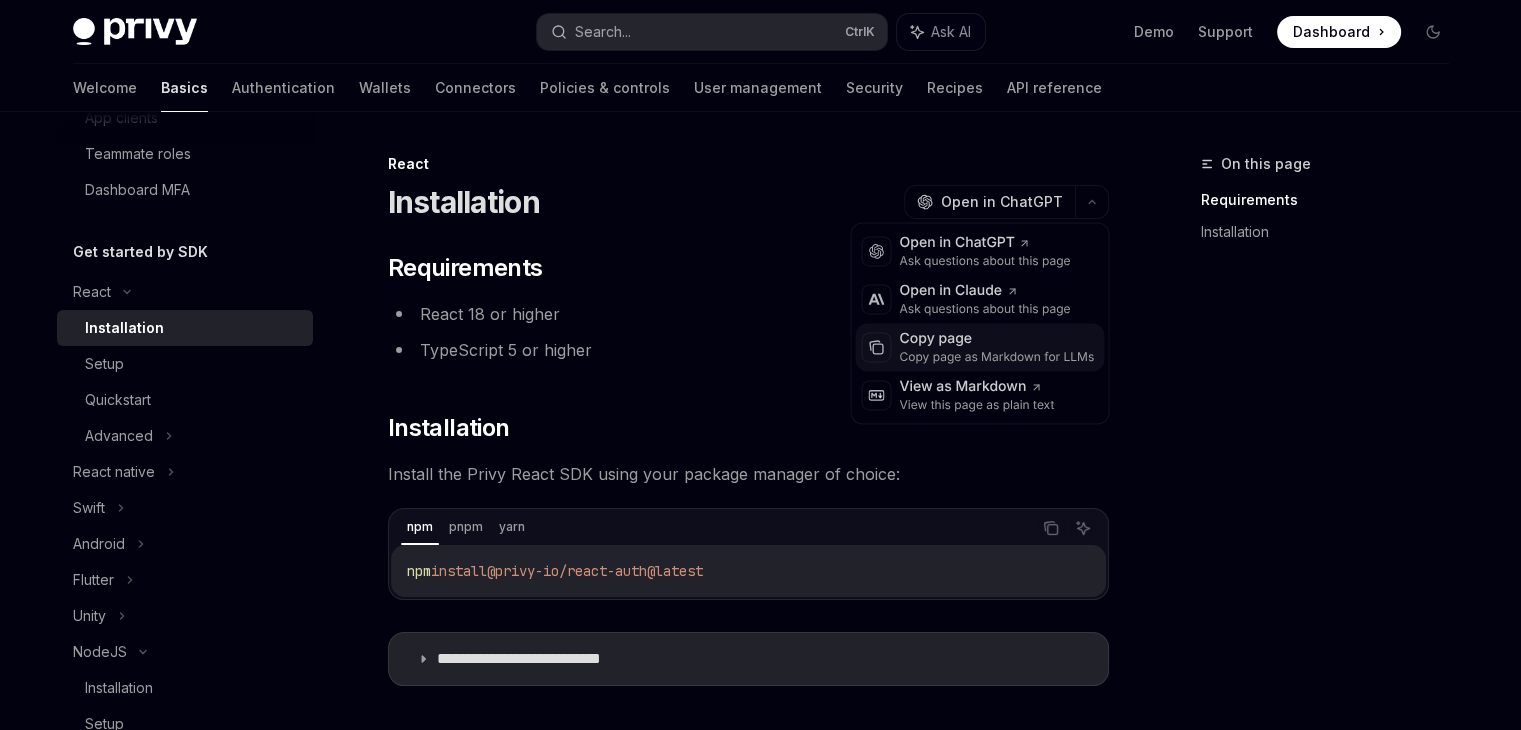 click on "Copy page as Markdown for LLMs" at bounding box center [996, 357] 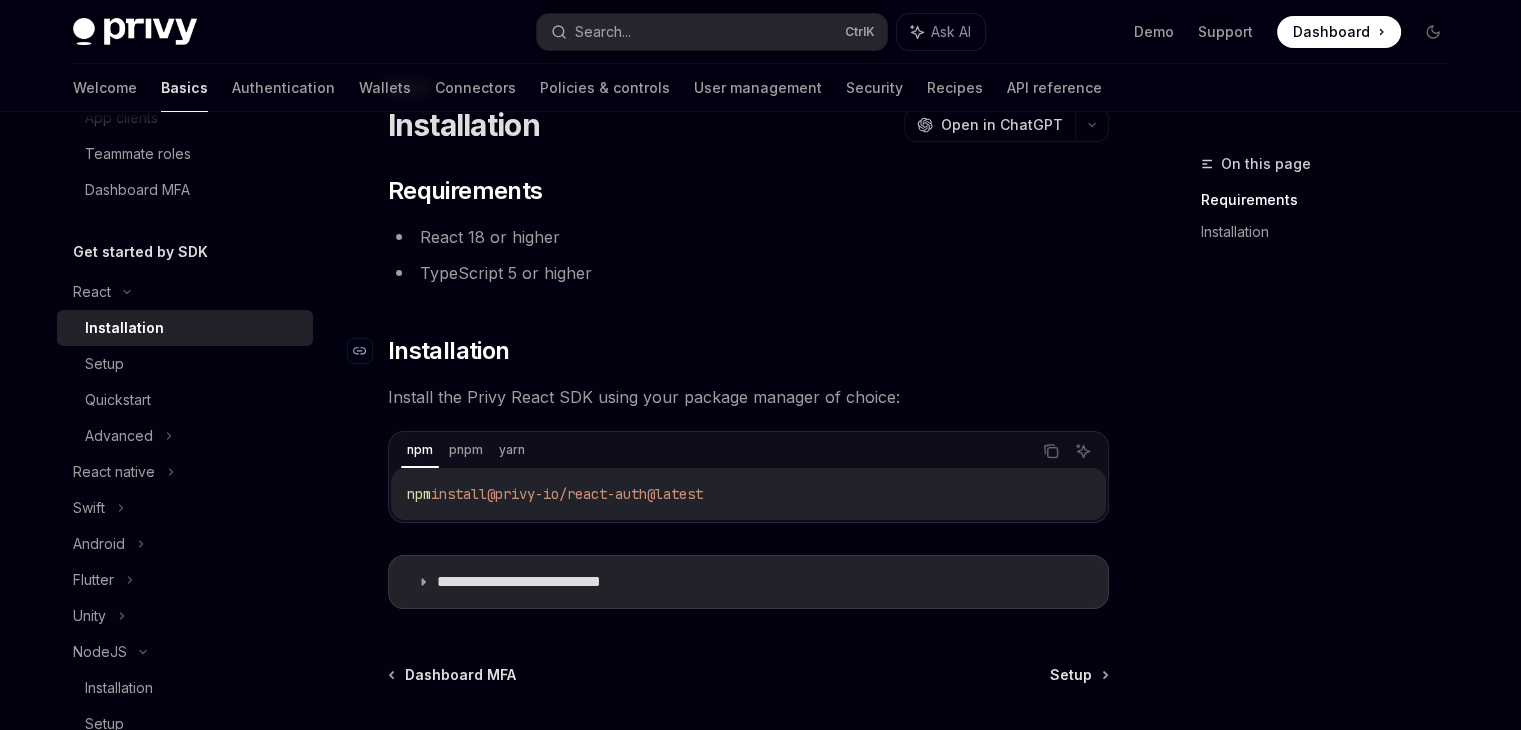 scroll, scrollTop: 0, scrollLeft: 0, axis: both 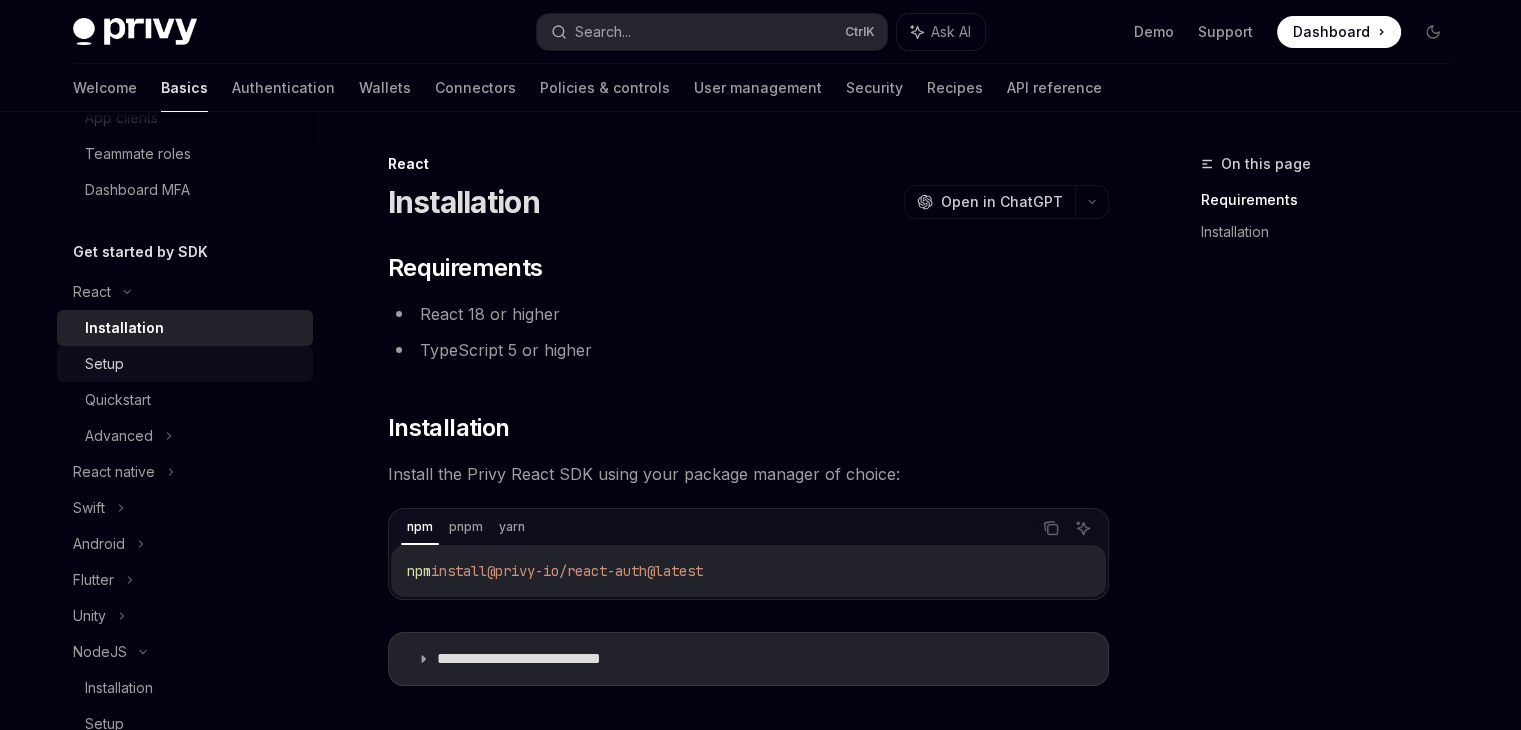 click on "Setup" at bounding box center [193, 364] 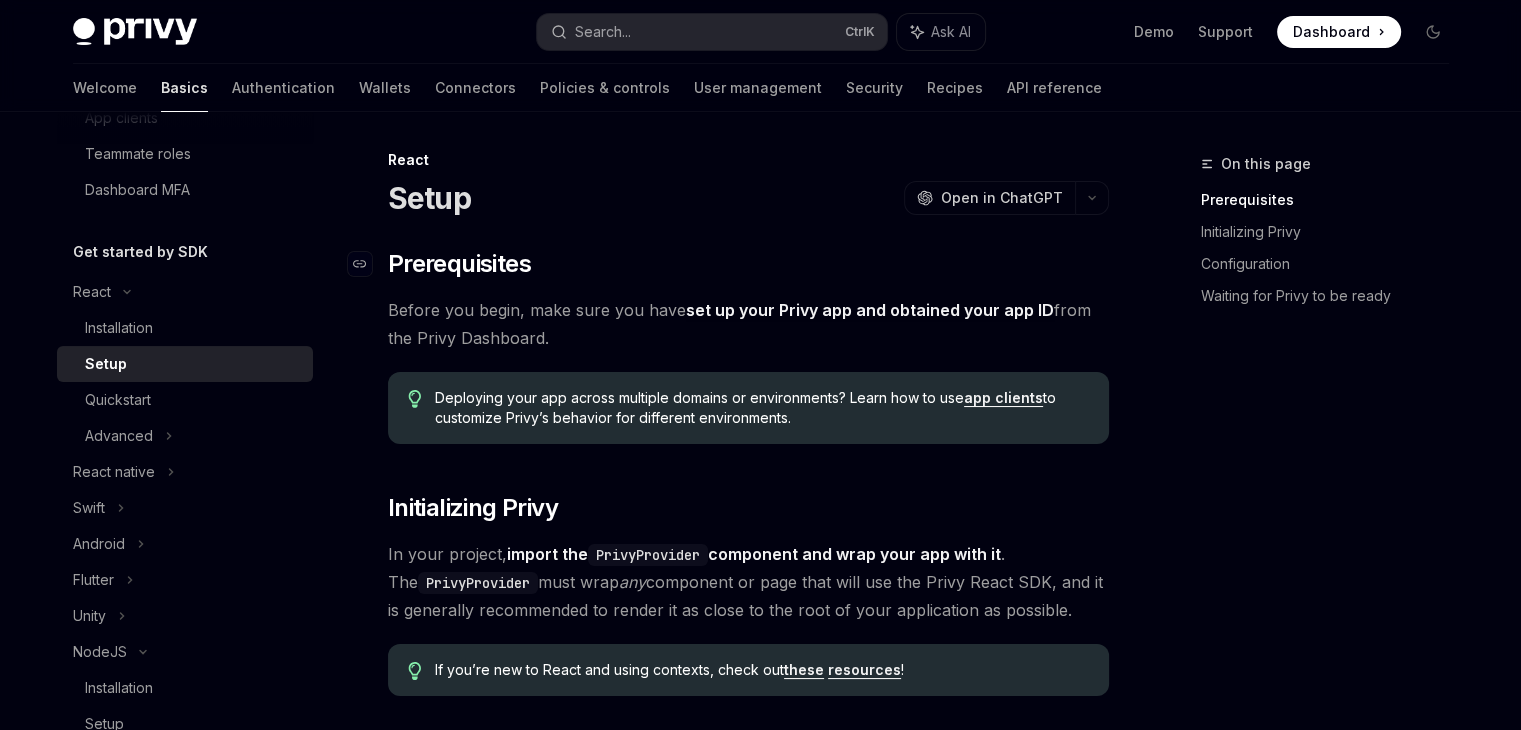 scroll, scrollTop: 0, scrollLeft: 0, axis: both 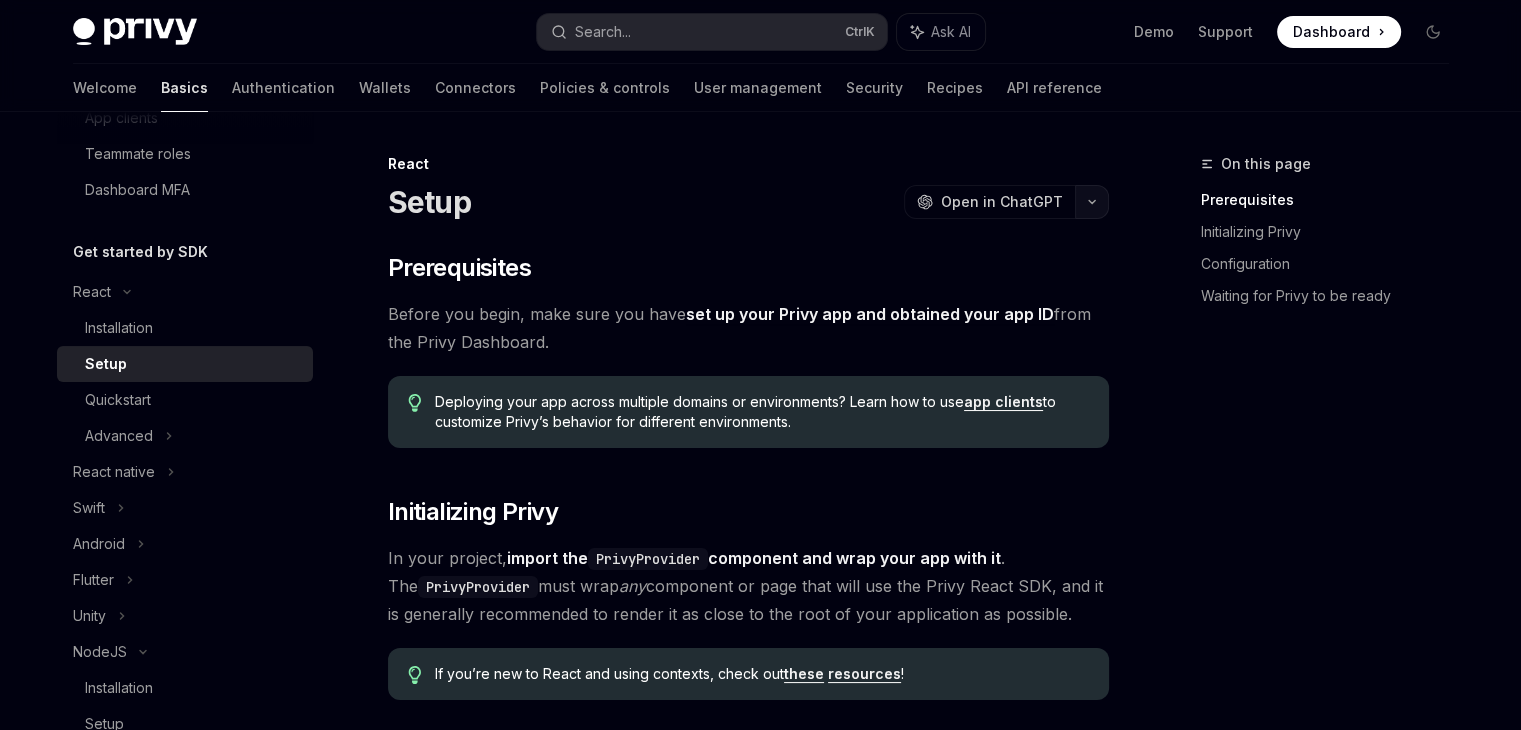 click at bounding box center (1092, 202) 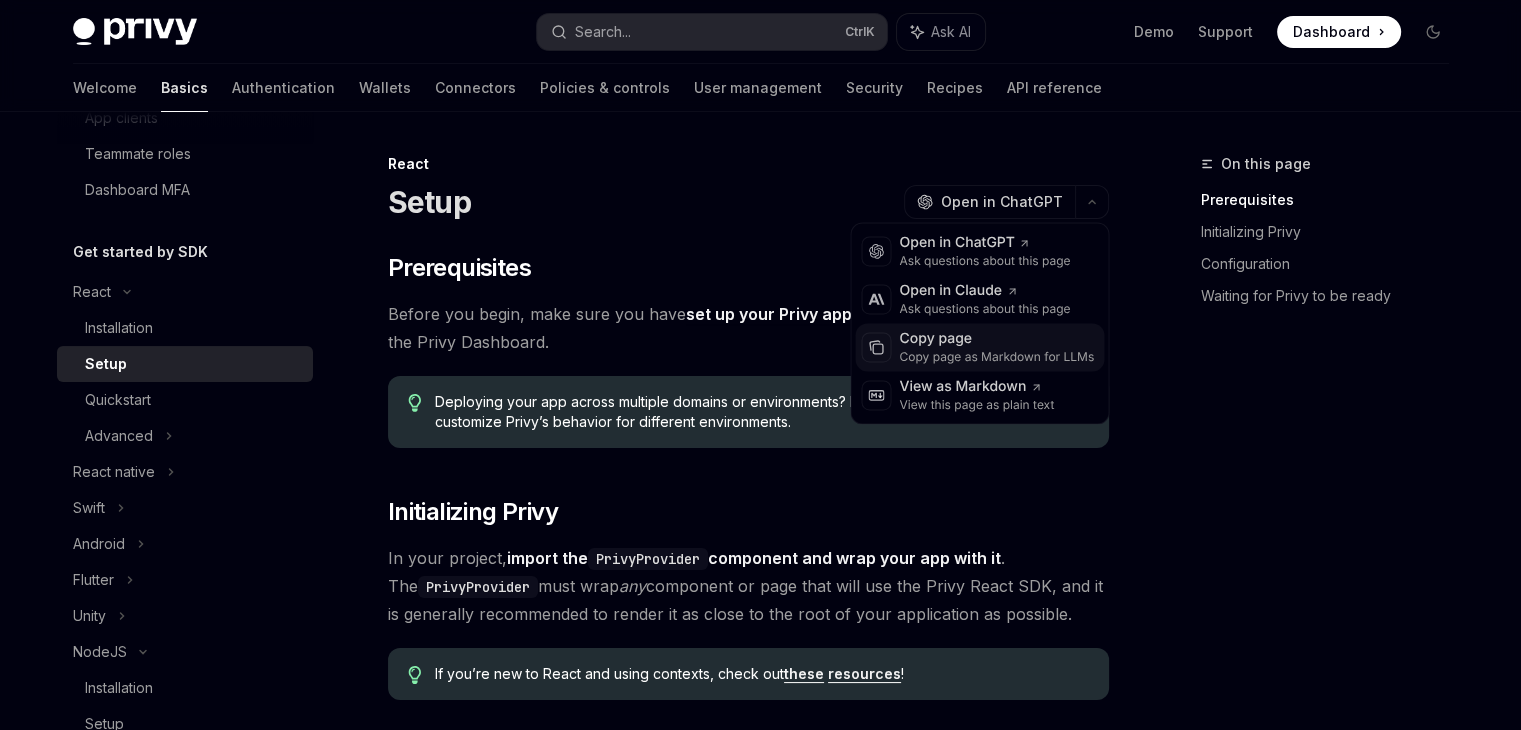 click on "Copy page" at bounding box center (996, 339) 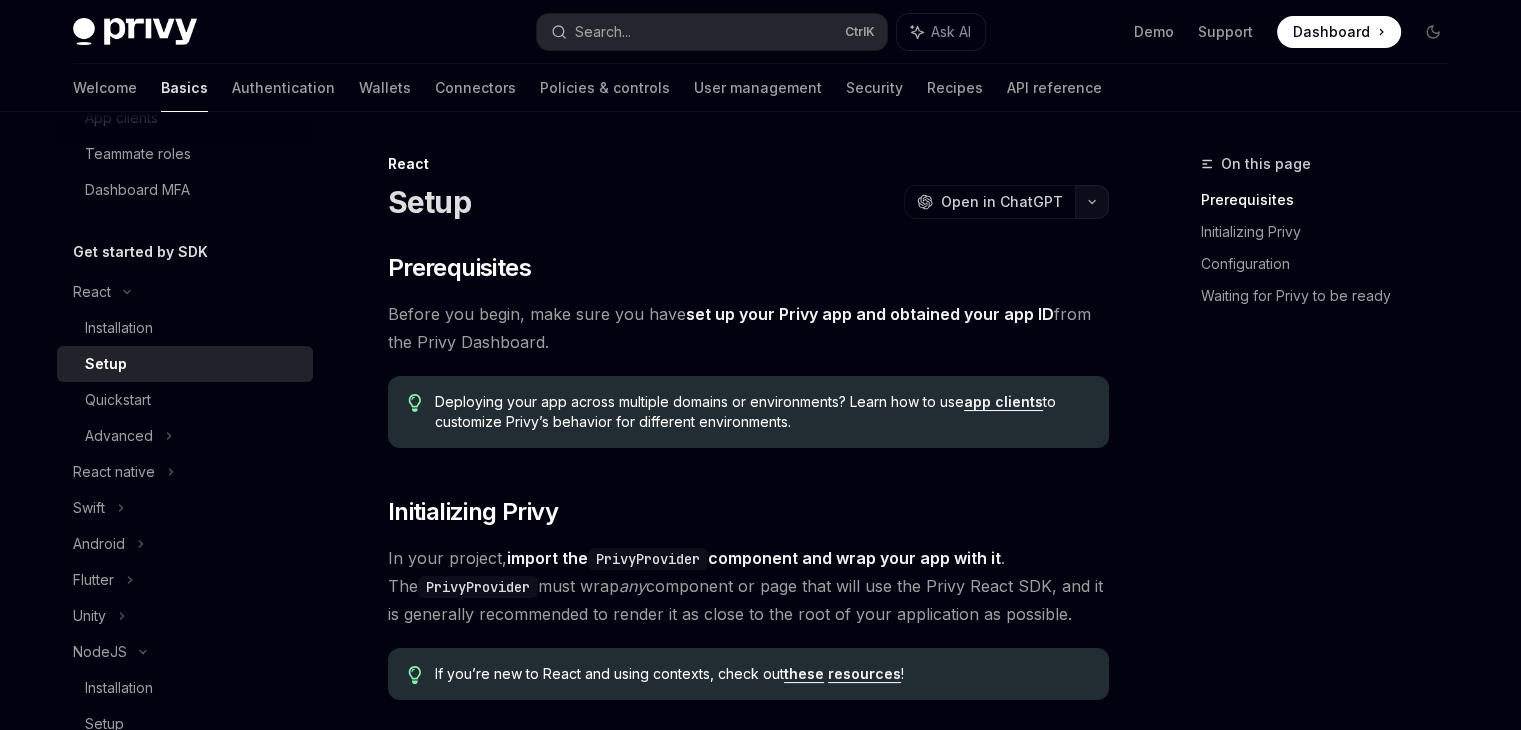click at bounding box center [1092, 202] 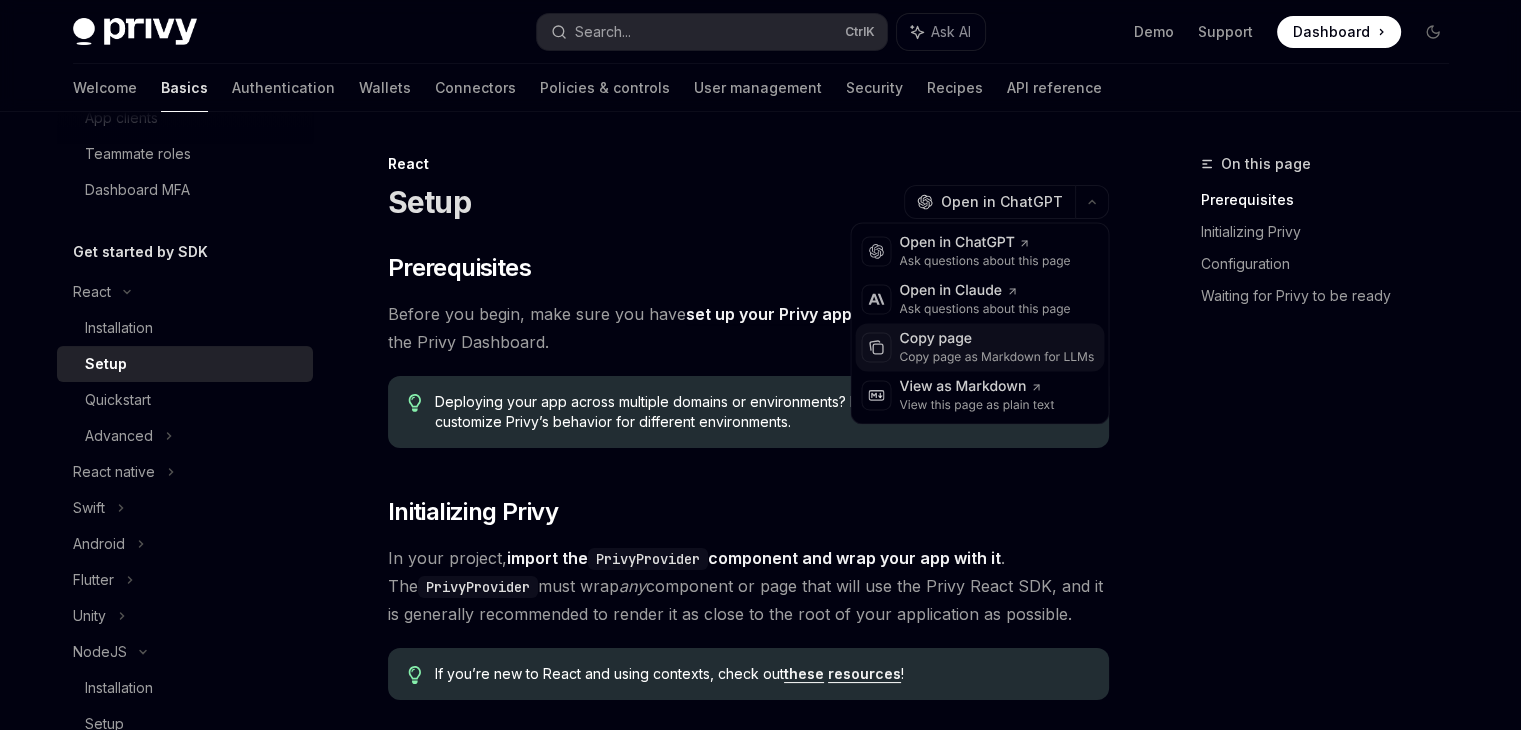 click on "Copy page" at bounding box center [996, 339] 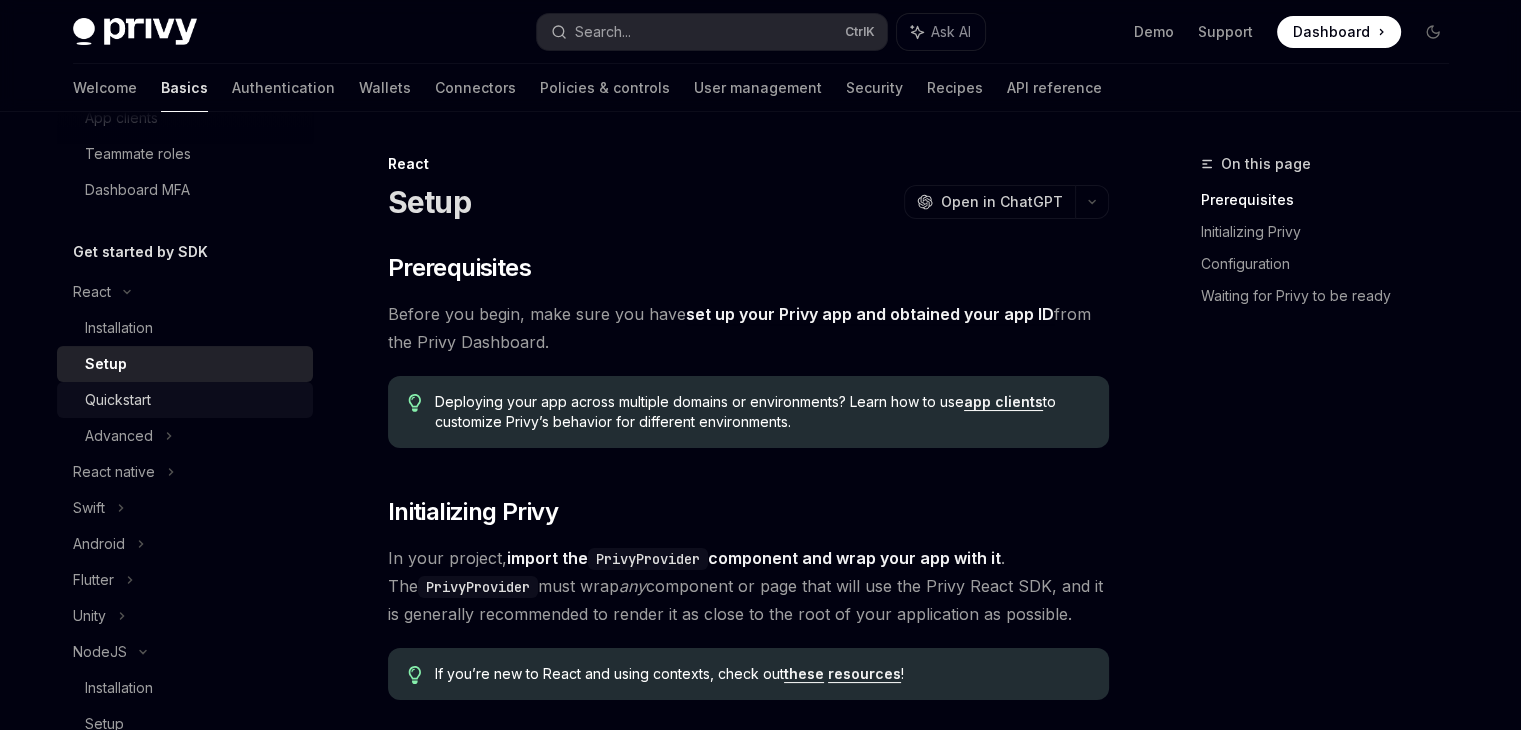 click on "Quickstart" at bounding box center [118, 400] 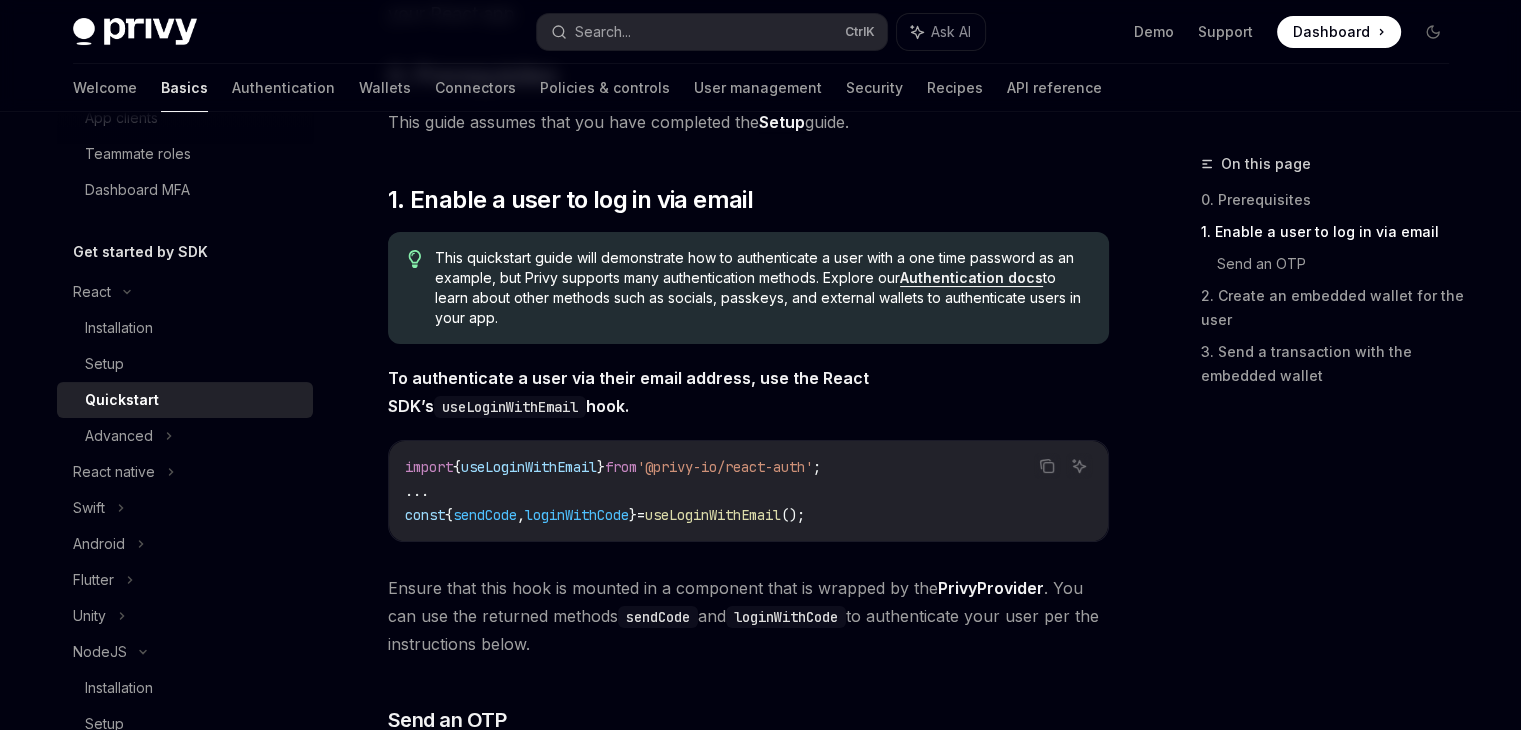 scroll, scrollTop: 600, scrollLeft: 0, axis: vertical 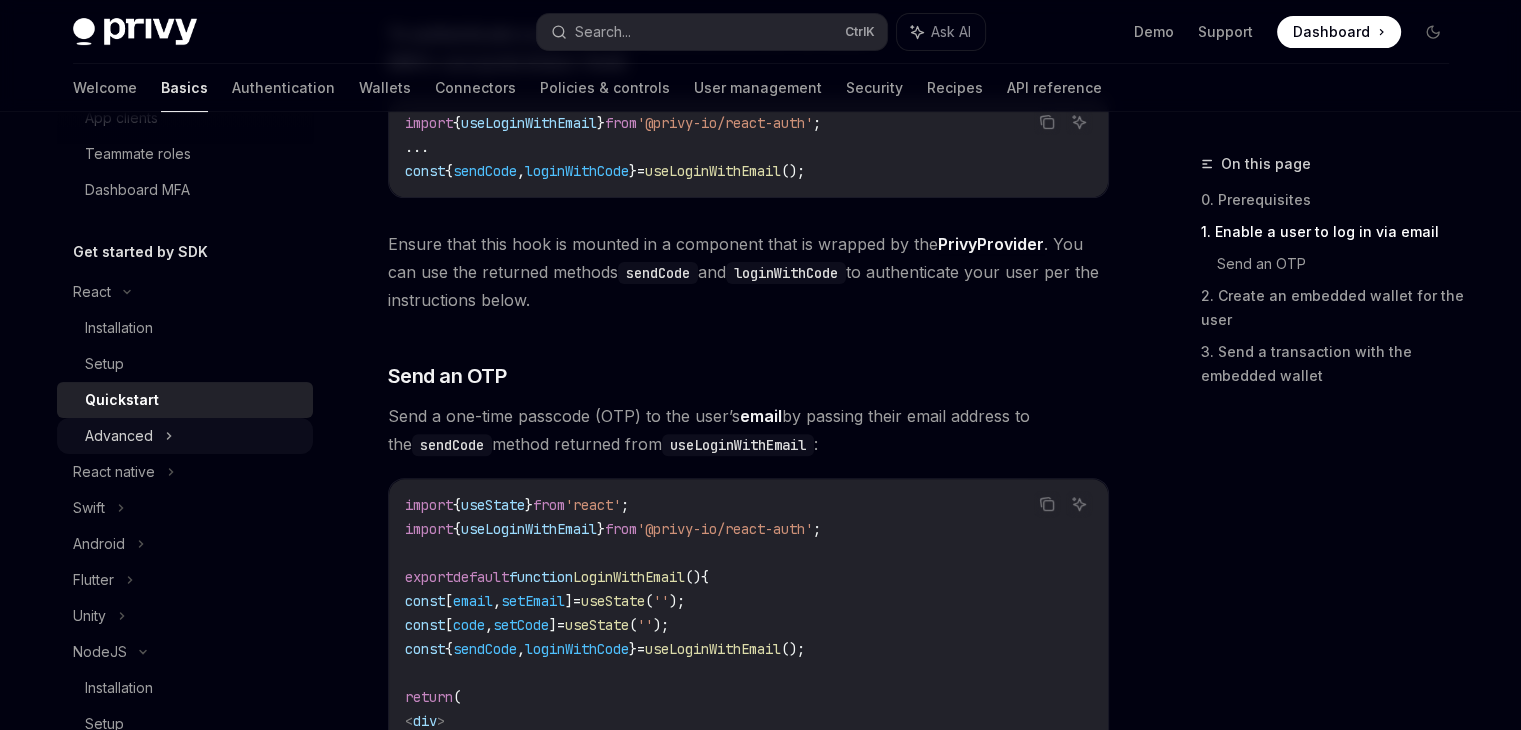 click on "Advanced" at bounding box center [119, 436] 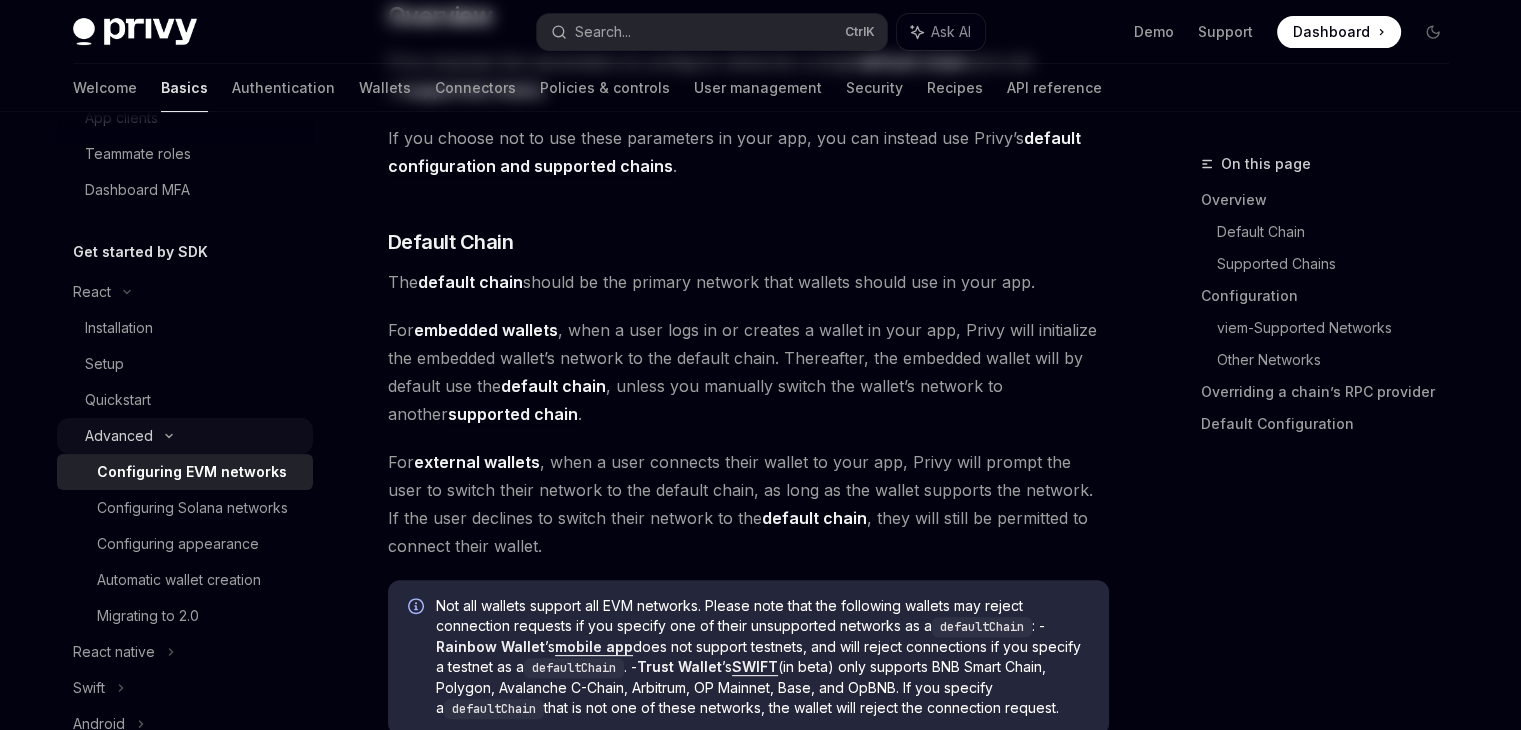 scroll, scrollTop: 0, scrollLeft: 0, axis: both 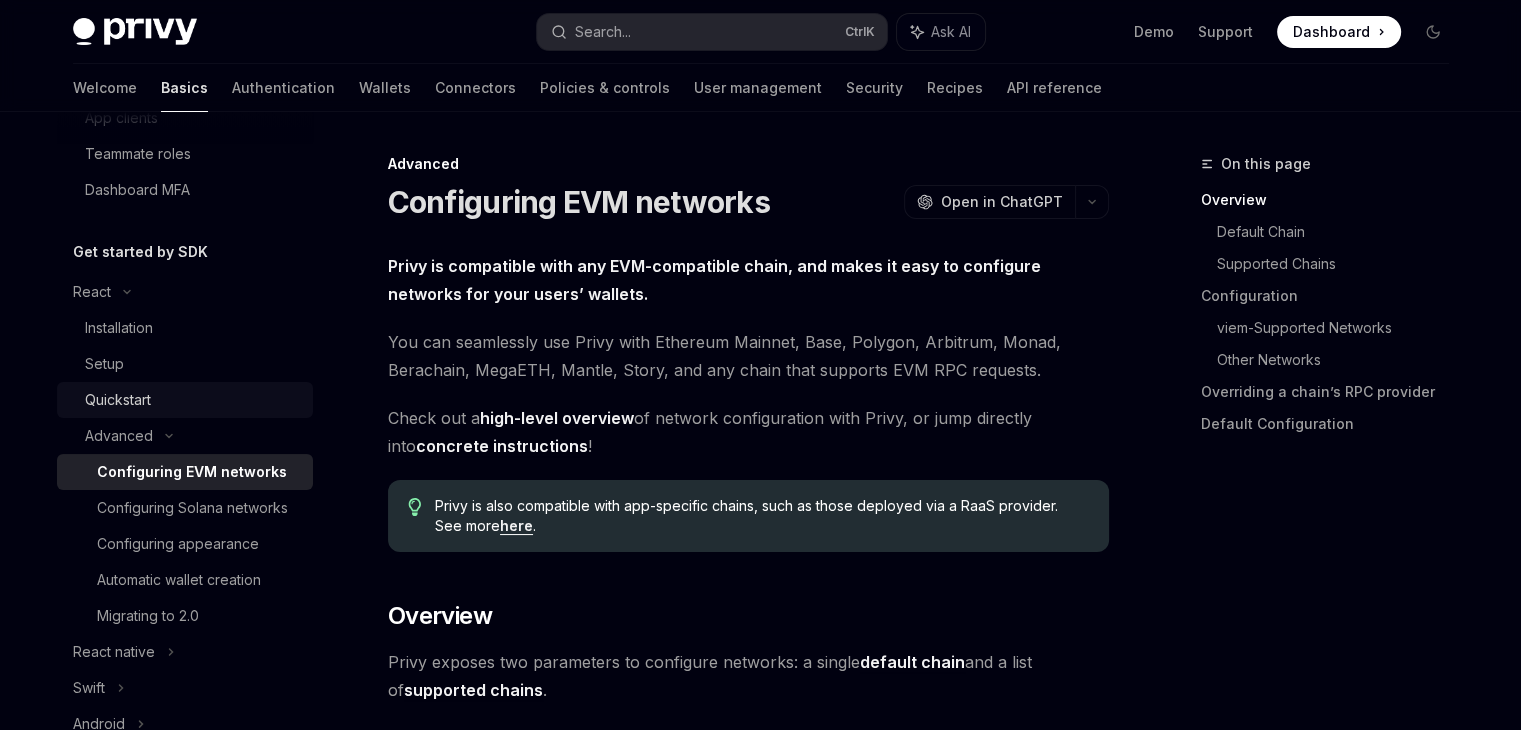 click on "Quickstart" at bounding box center [185, 400] 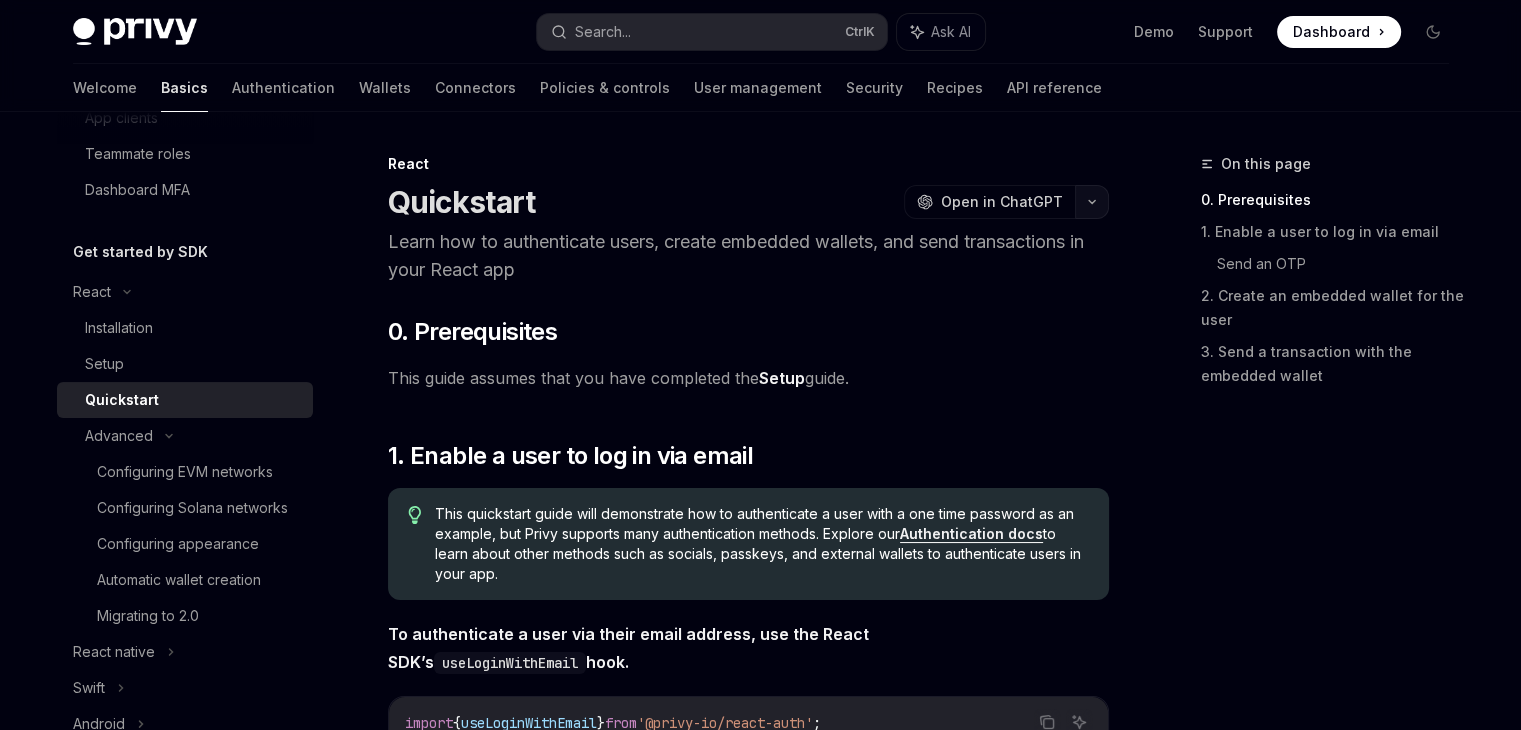 click at bounding box center (1092, 202) 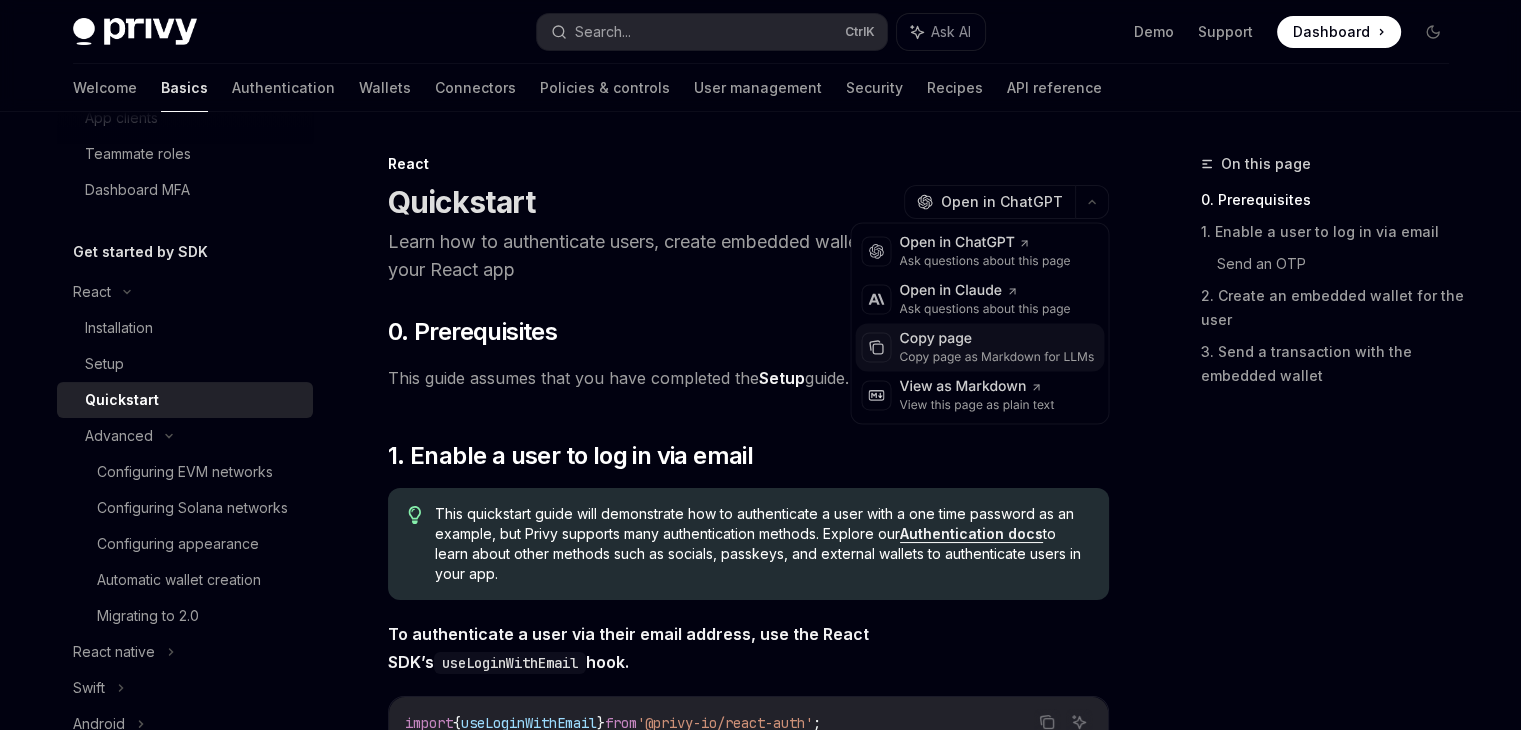 click on "Copy page" at bounding box center (996, 339) 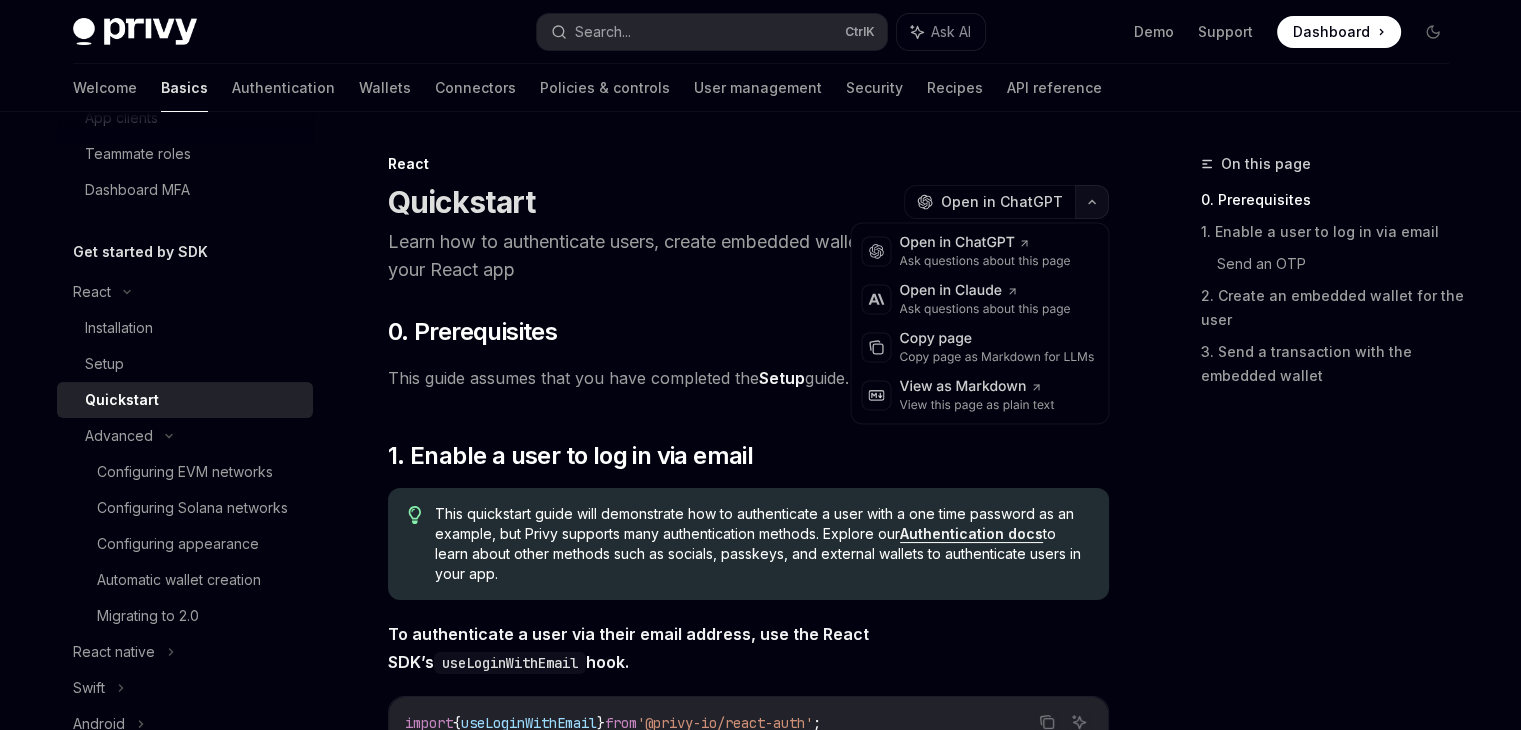 click 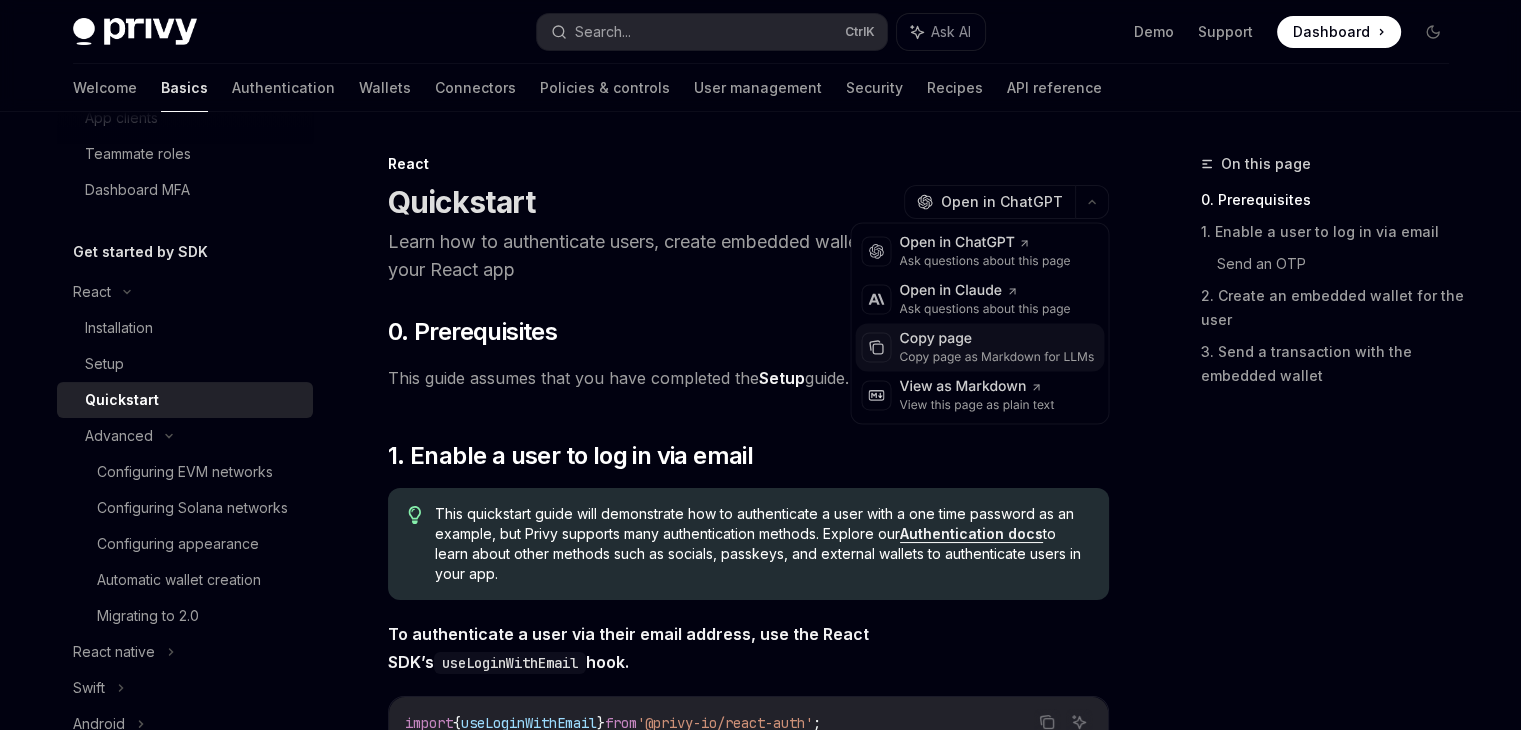 click on "Copy page" at bounding box center [996, 339] 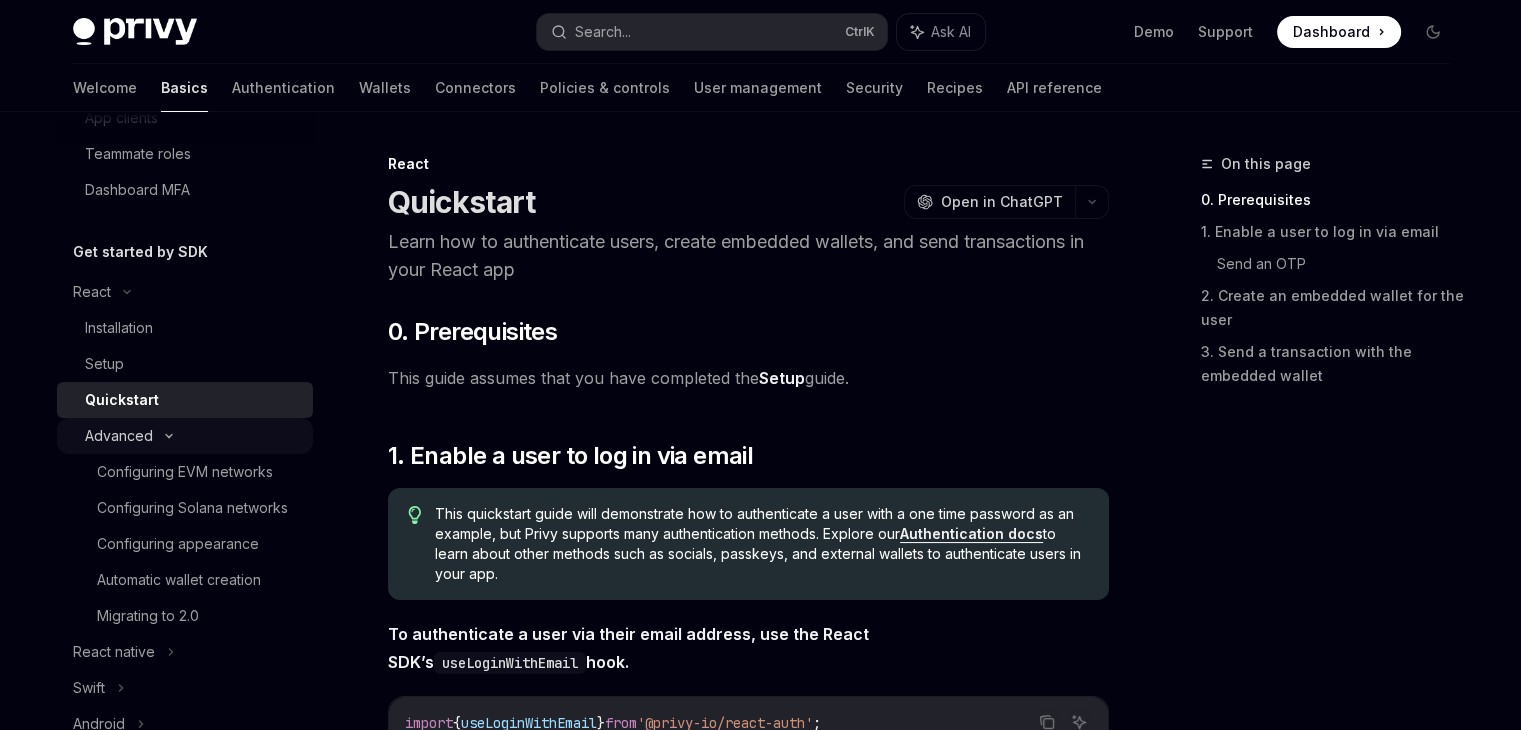 click on "Advanced" at bounding box center [185, 436] 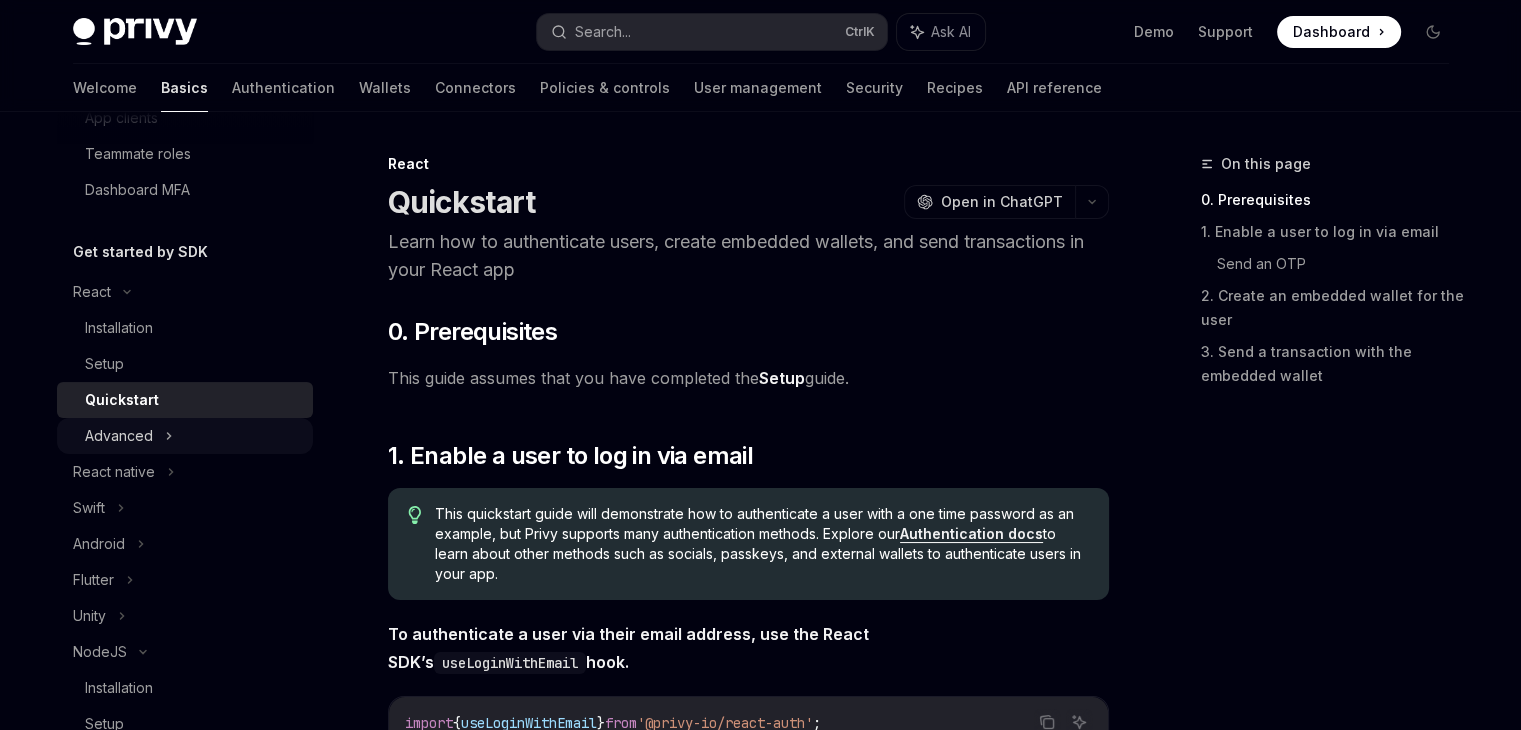 click on "Advanced" at bounding box center [185, 436] 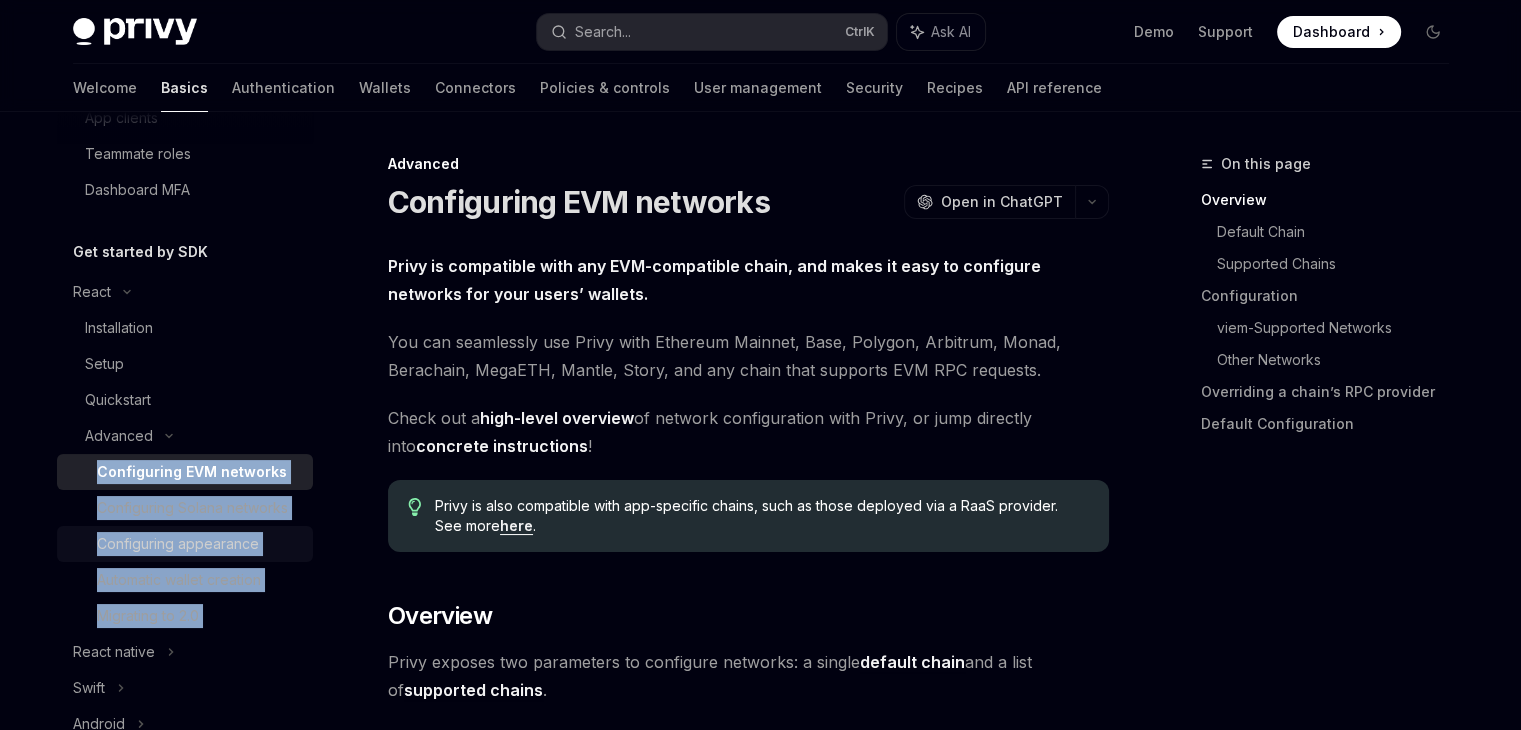 click on "Configuring appearance" at bounding box center (178, 544) 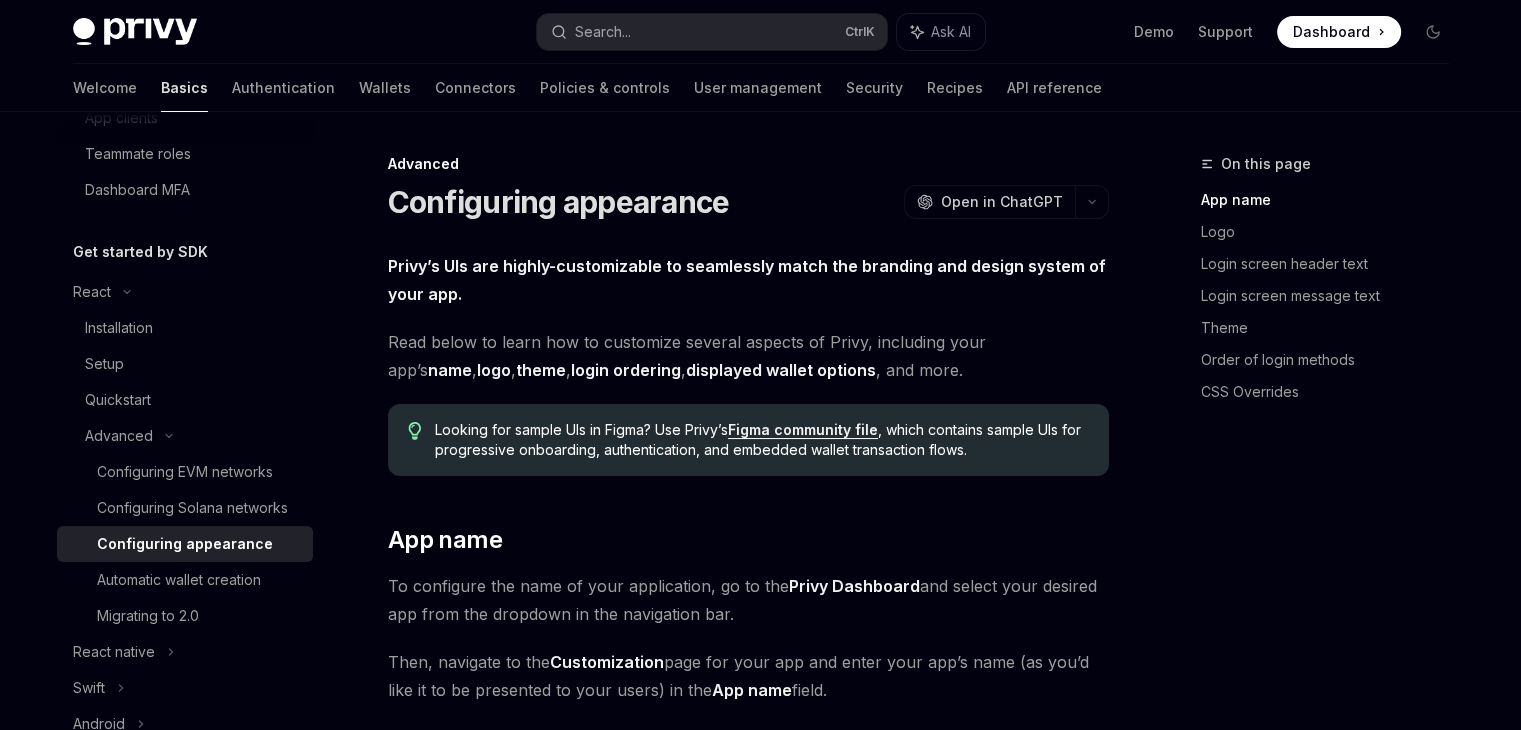 click on "Privy’s UIs are highly-customizable to seamlessly match the branding and design system of your app.
Read below to learn how to customize several aspects of Privy, including your app’s  name ,  logo ,  theme ,  login ordering ,  displayed wallet options , and more.
Looking for sample UIs in Figma? Use Privy’s  Figma community
file ,
which contains sample UIs for progressive onboarding, authentication, and embedded wallet
transaction flows.
​ App name
To configure the name of your application, go to the  Privy Dashboard  and select your desired app from the dropdown in the navigation bar.
Then, navigate to the  Customization  page for your app and enter your app’s name (as you’d like it to be presented to your users) in the  App name  field.
The  App name  you enter here will be used to identify your application for your users, throughout Privy’s UIs in your app and emails and SMSes sent to users with login codes.
​ Logo
To configure a logo for your application, go to the" at bounding box center (748, 2960) 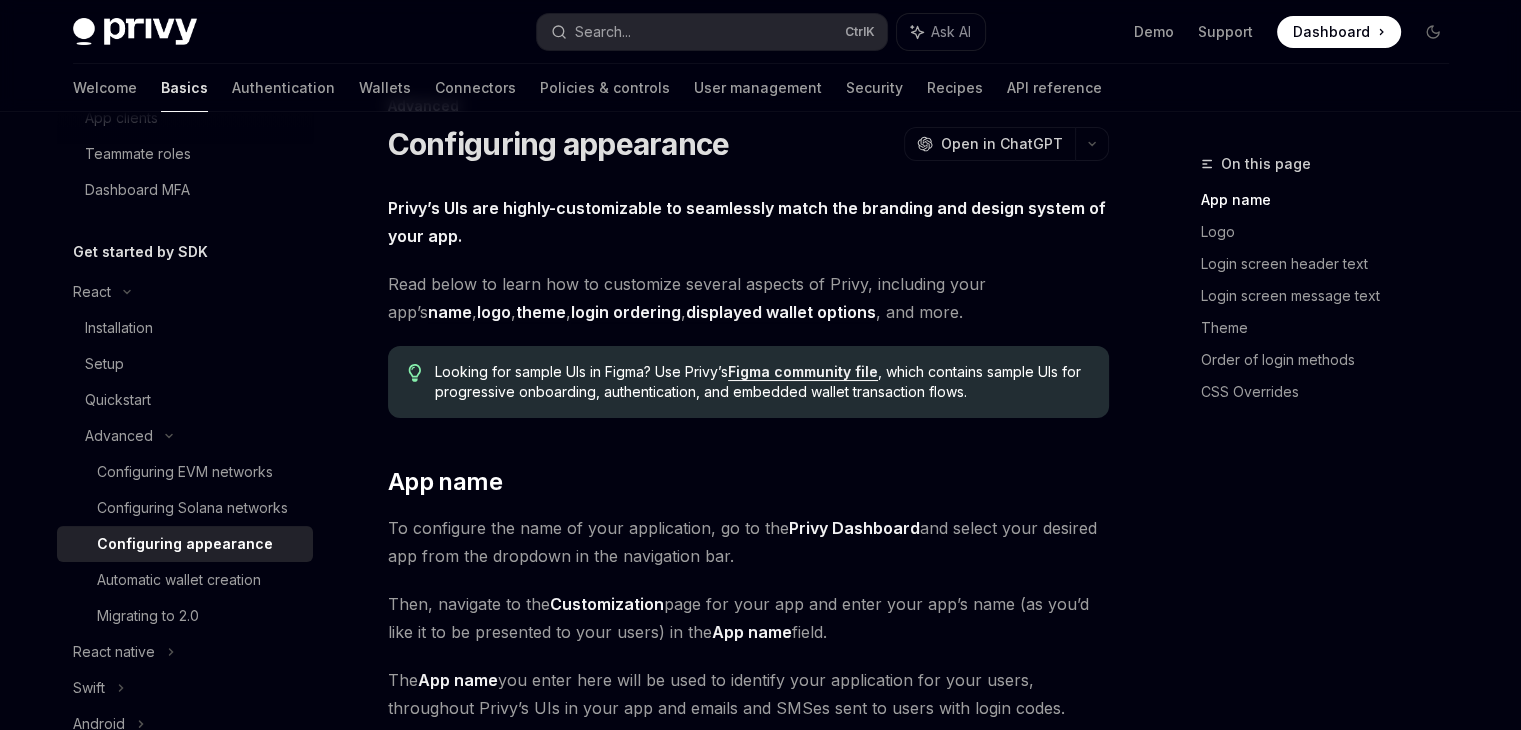 scroll, scrollTop: 0, scrollLeft: 0, axis: both 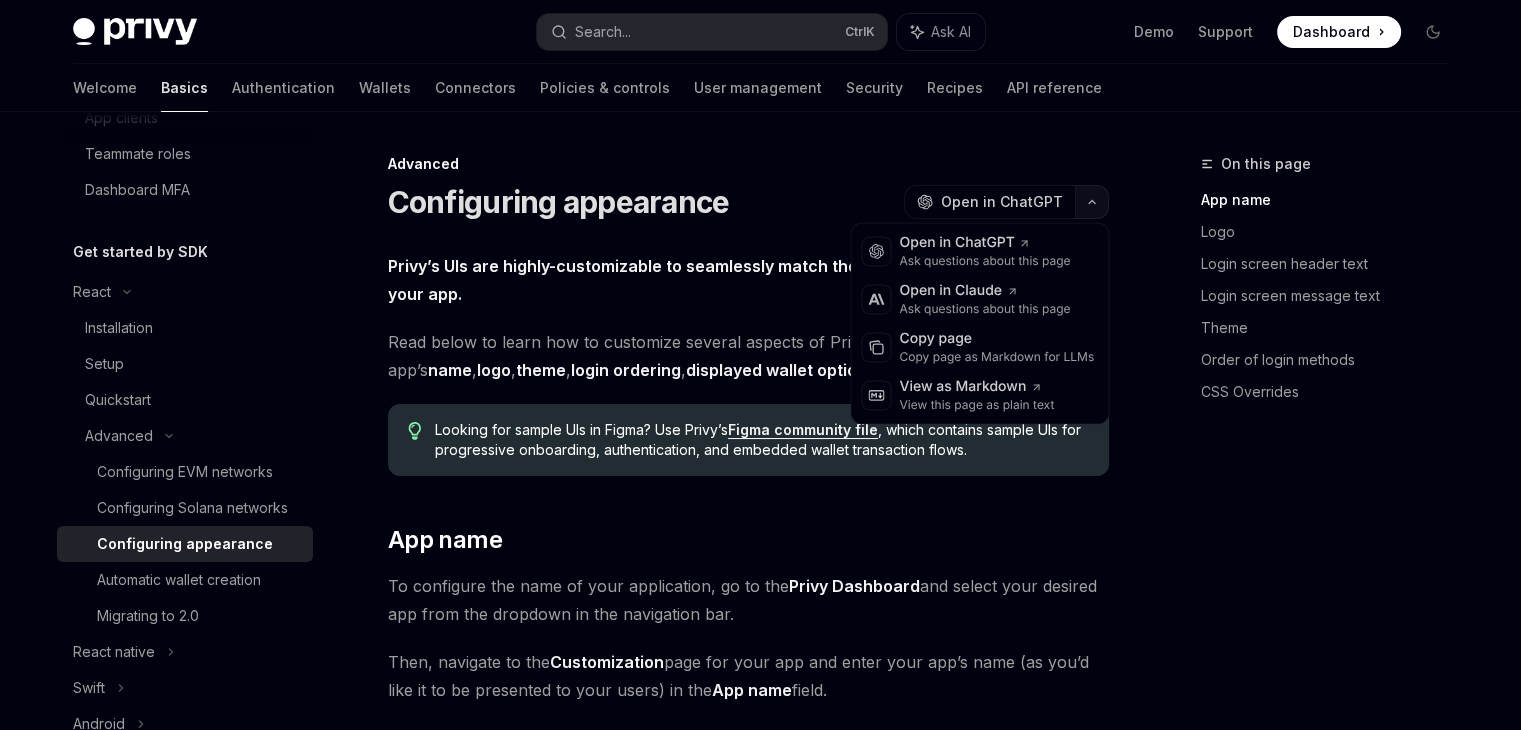 click at bounding box center (1092, 202) 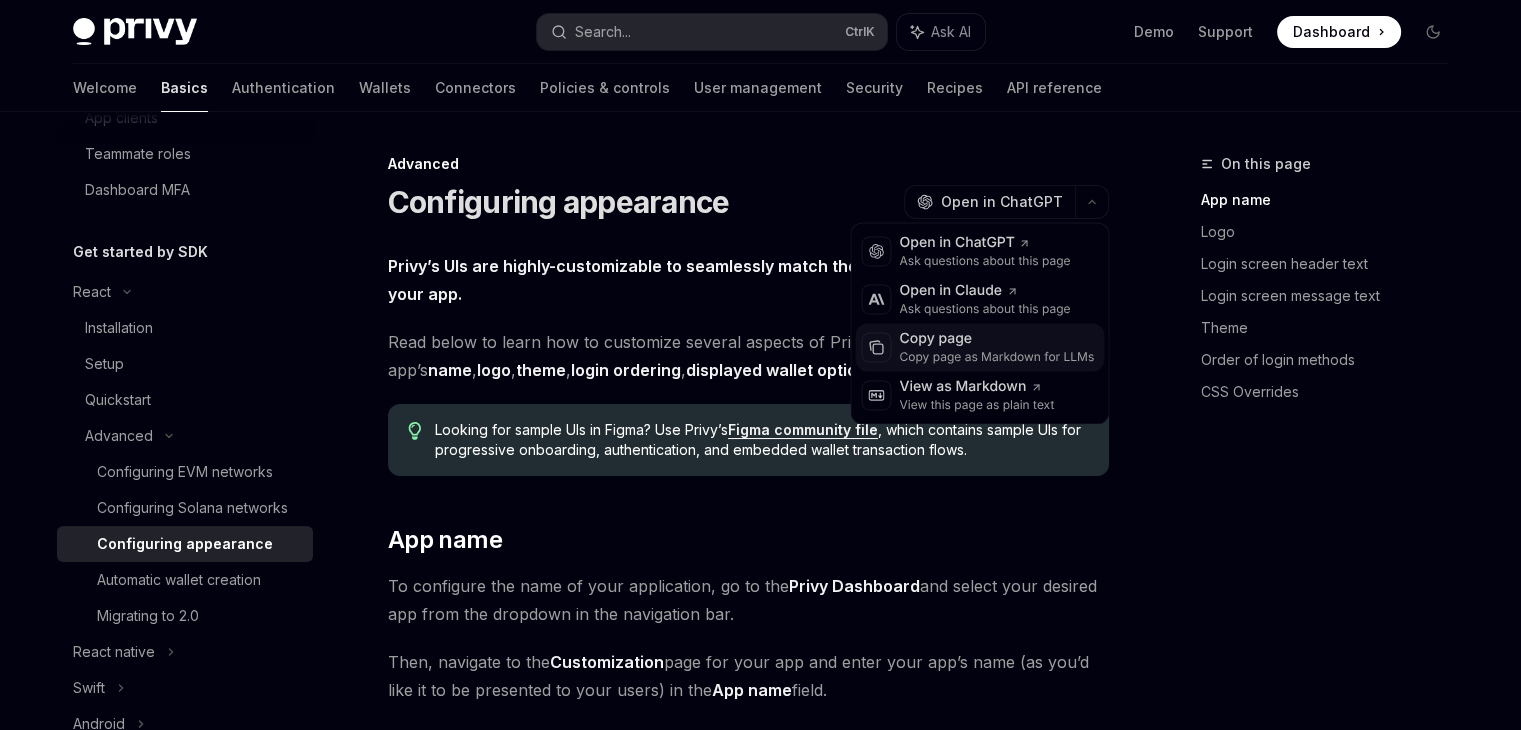 click on "Copy page" at bounding box center (996, 339) 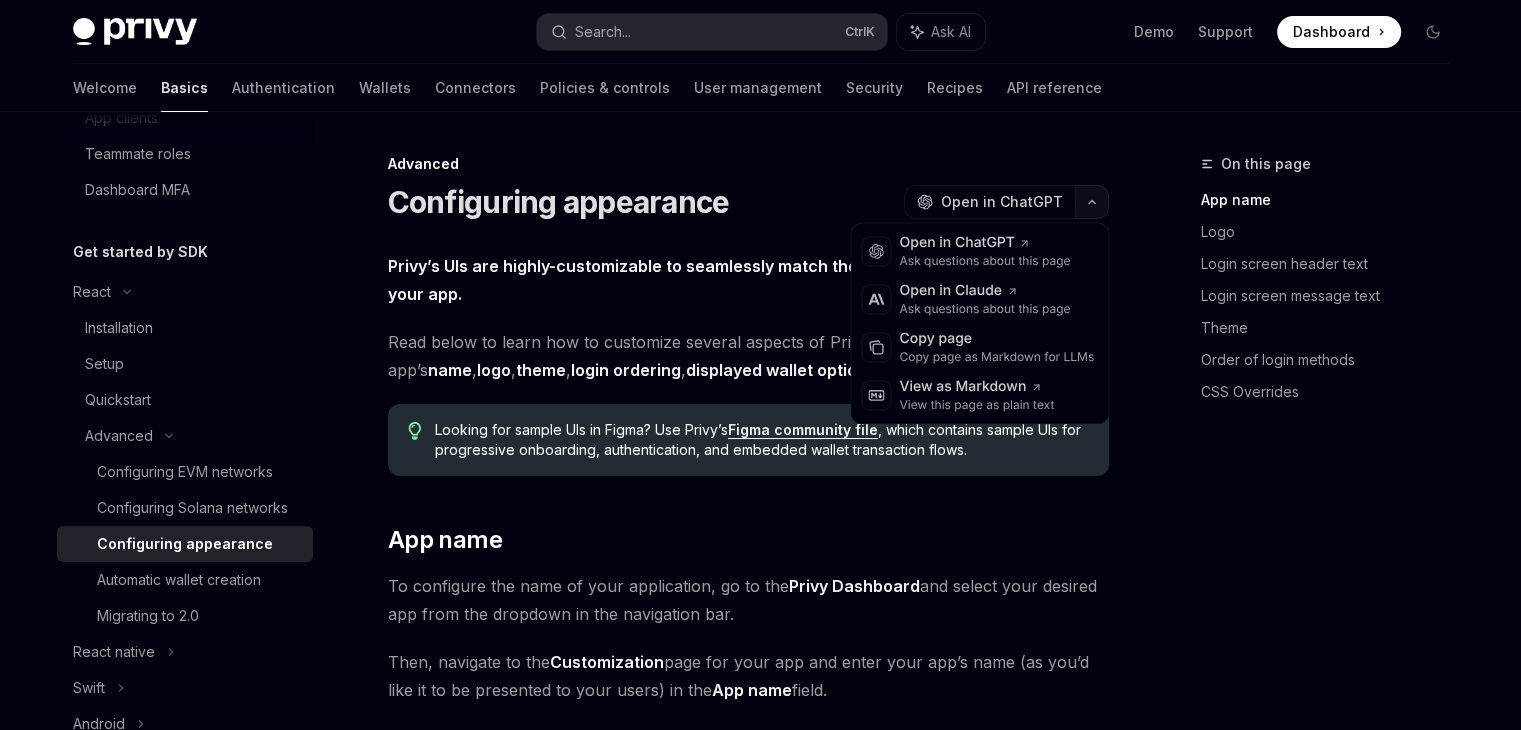 click at bounding box center [1092, 202] 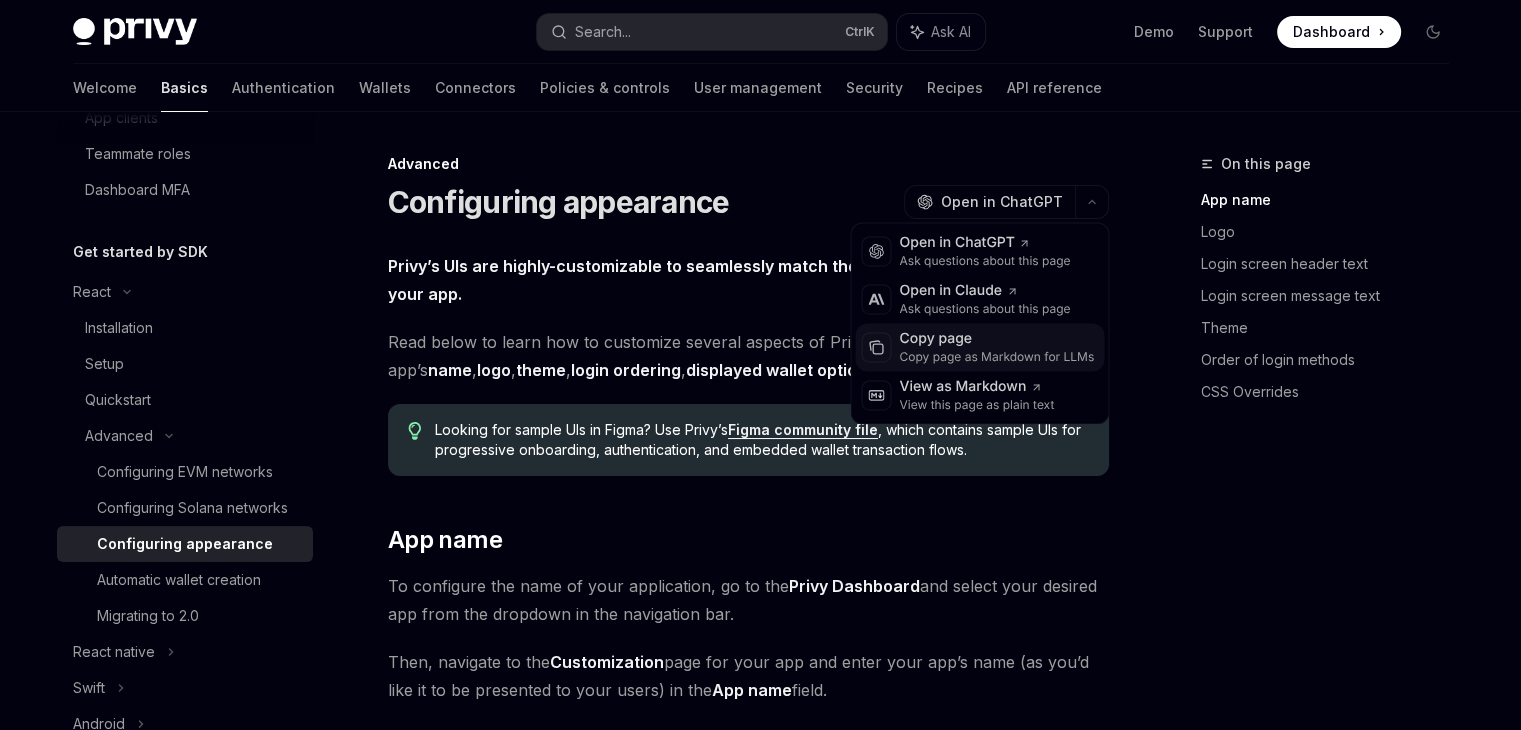 click on "Copy page" at bounding box center (996, 339) 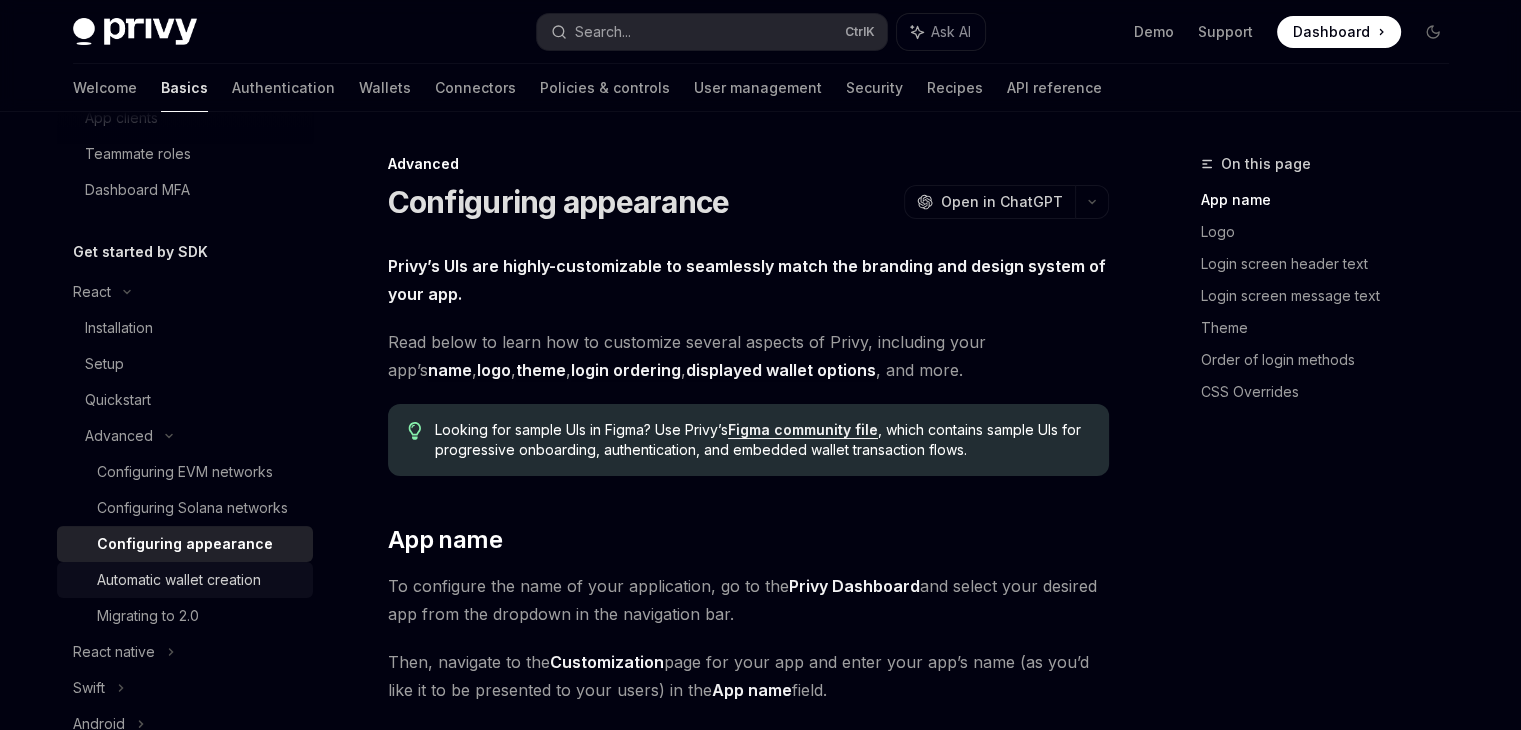 click on "Automatic wallet creation" at bounding box center (179, 580) 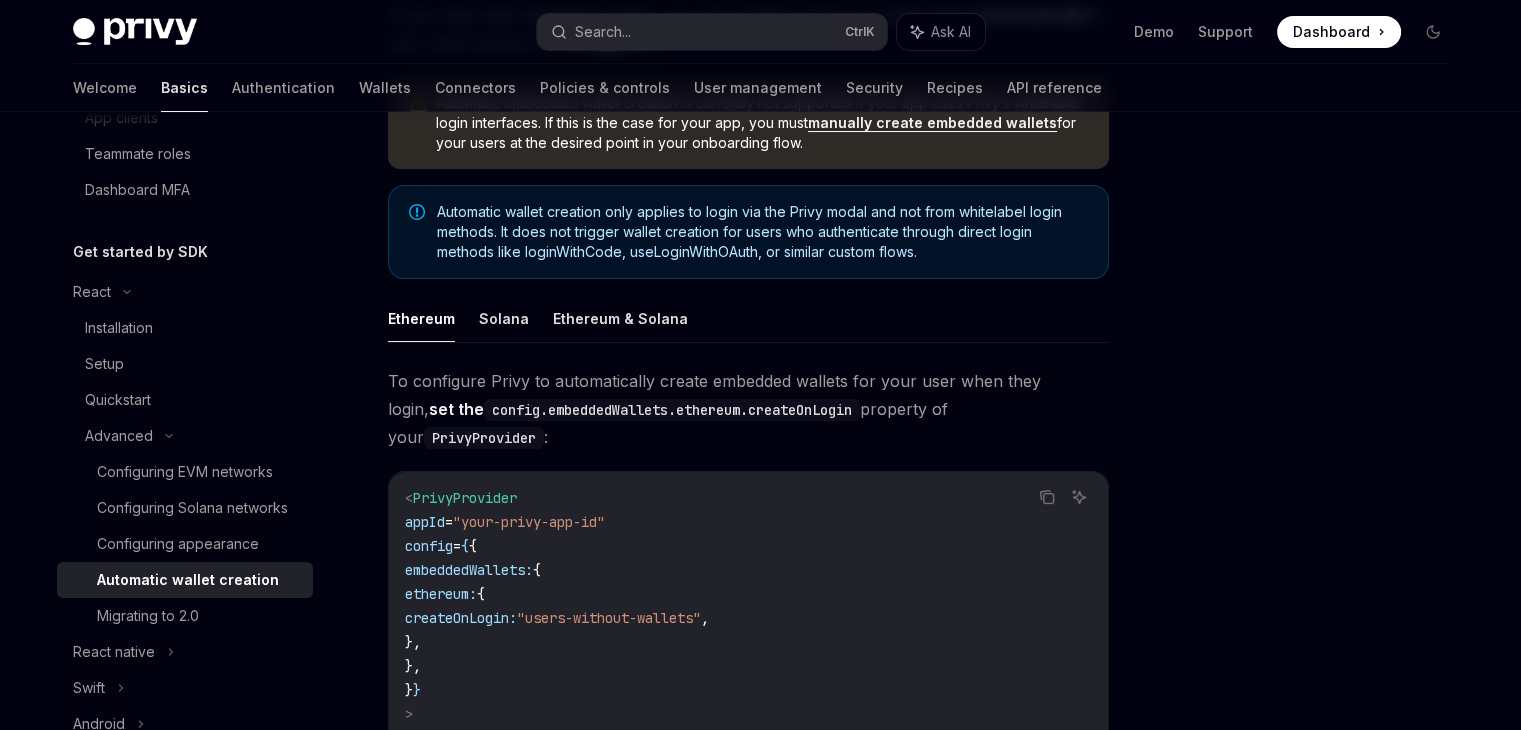 scroll, scrollTop: 215, scrollLeft: 0, axis: vertical 